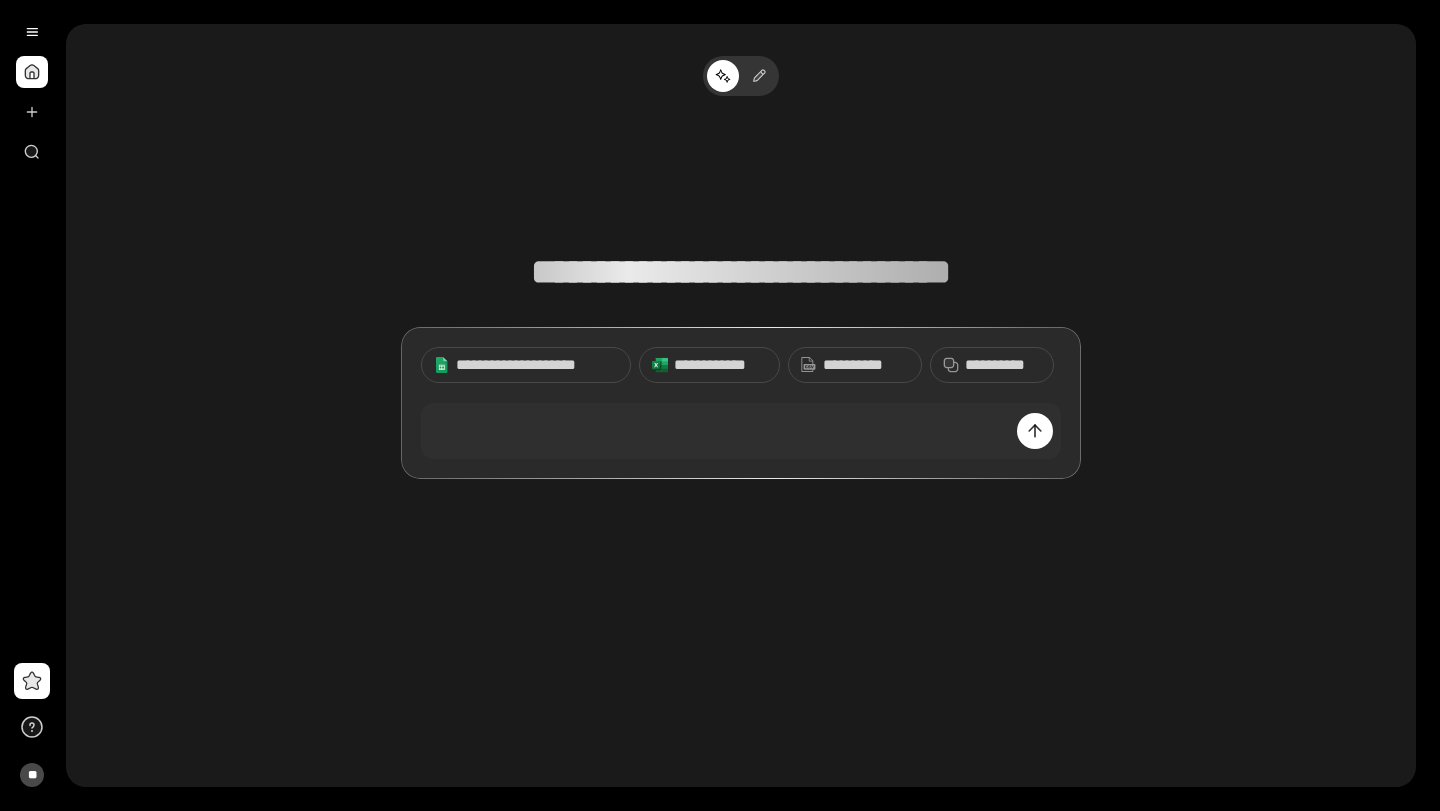 scroll, scrollTop: 0, scrollLeft: 0, axis: both 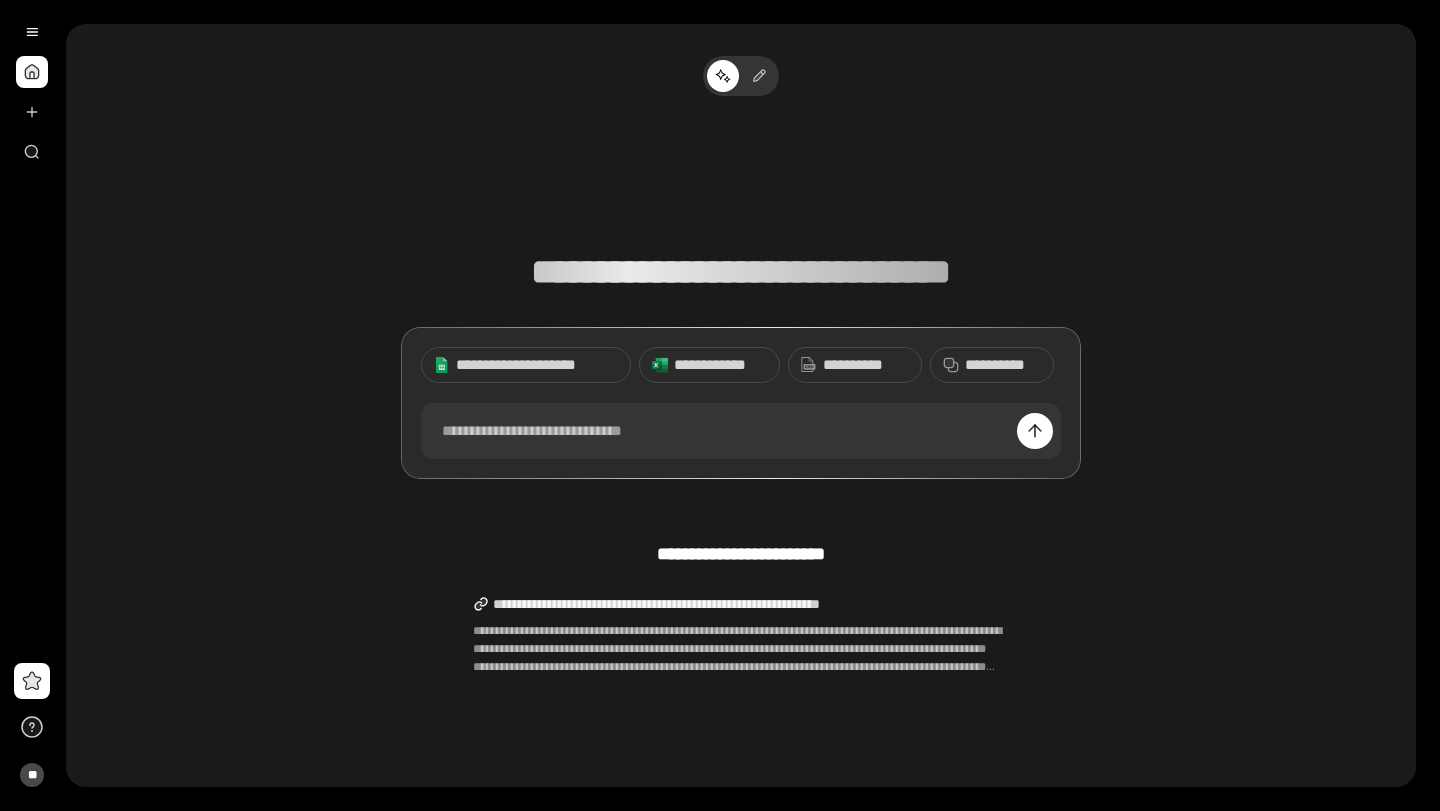 click at bounding box center [32, 72] 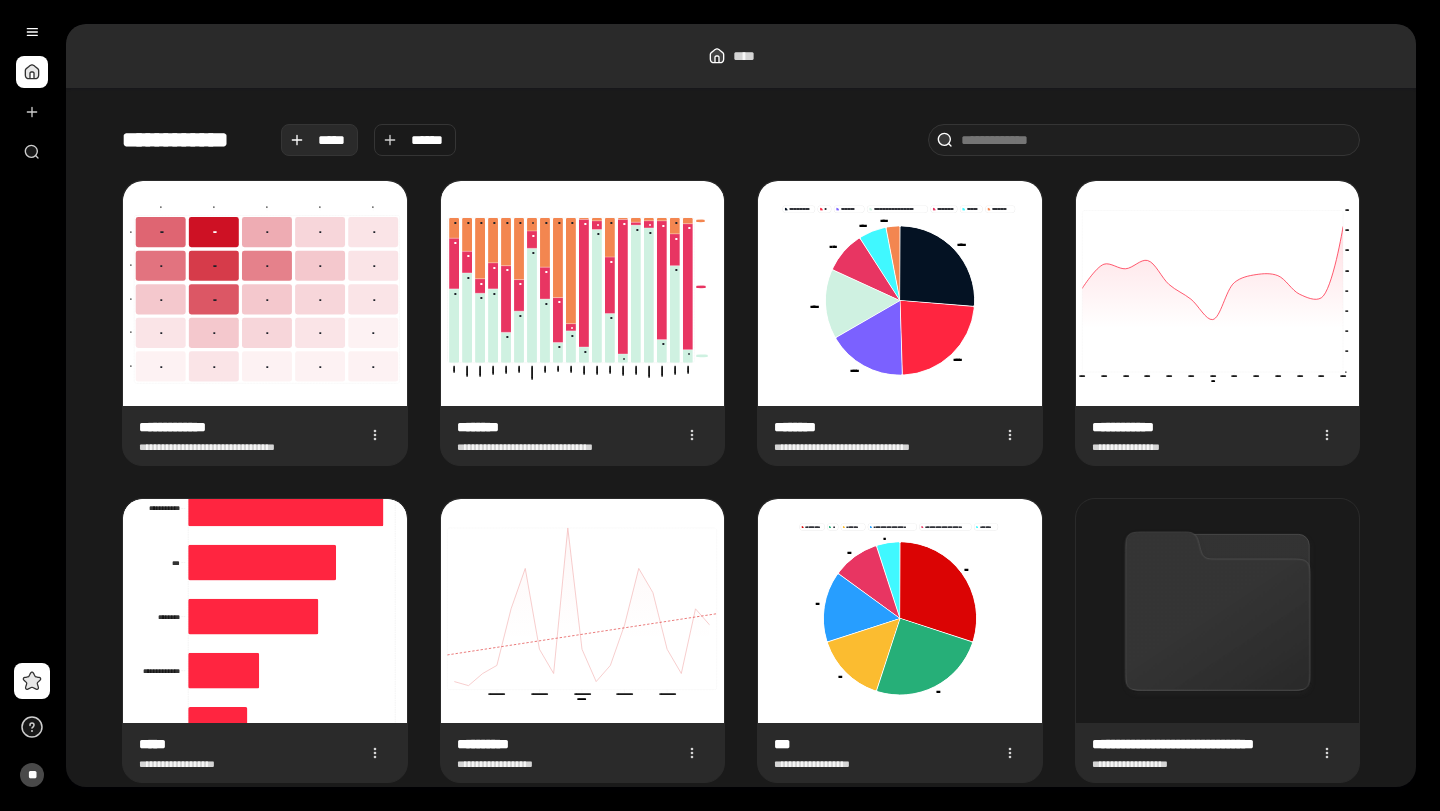 click on "*****" at bounding box center (332, 140) 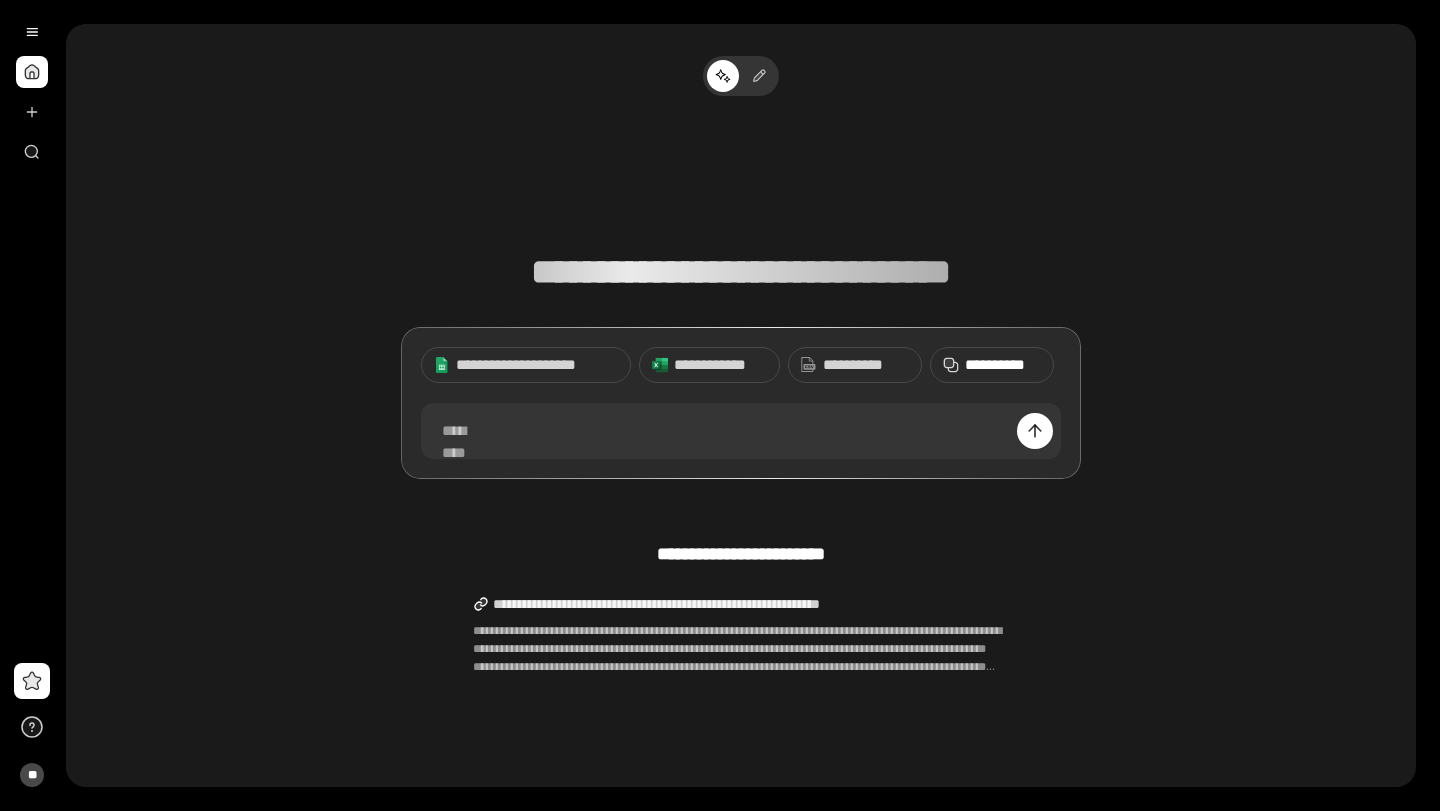 click on "**********" at bounding box center (1003, 365) 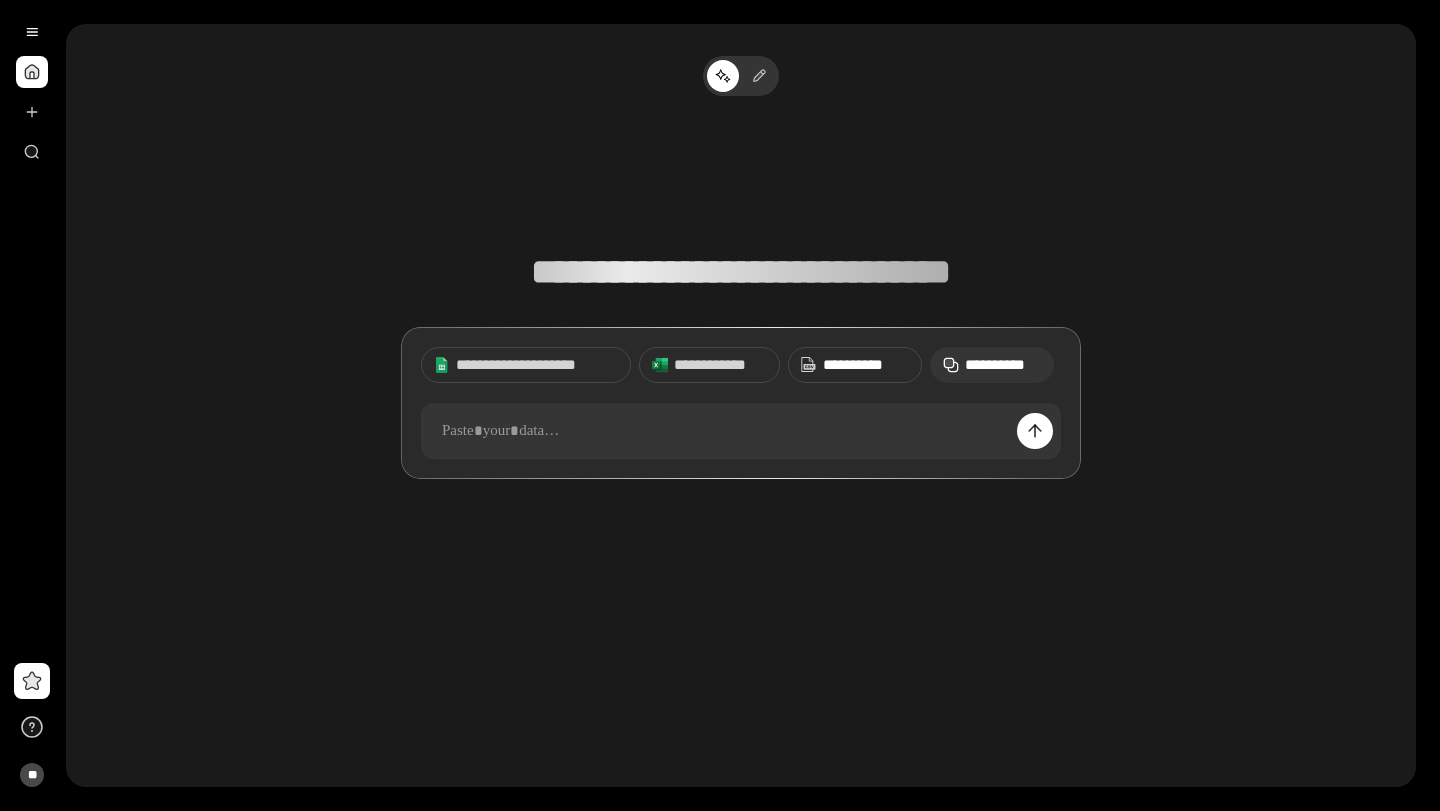 click on "**********" at bounding box center [866, 365] 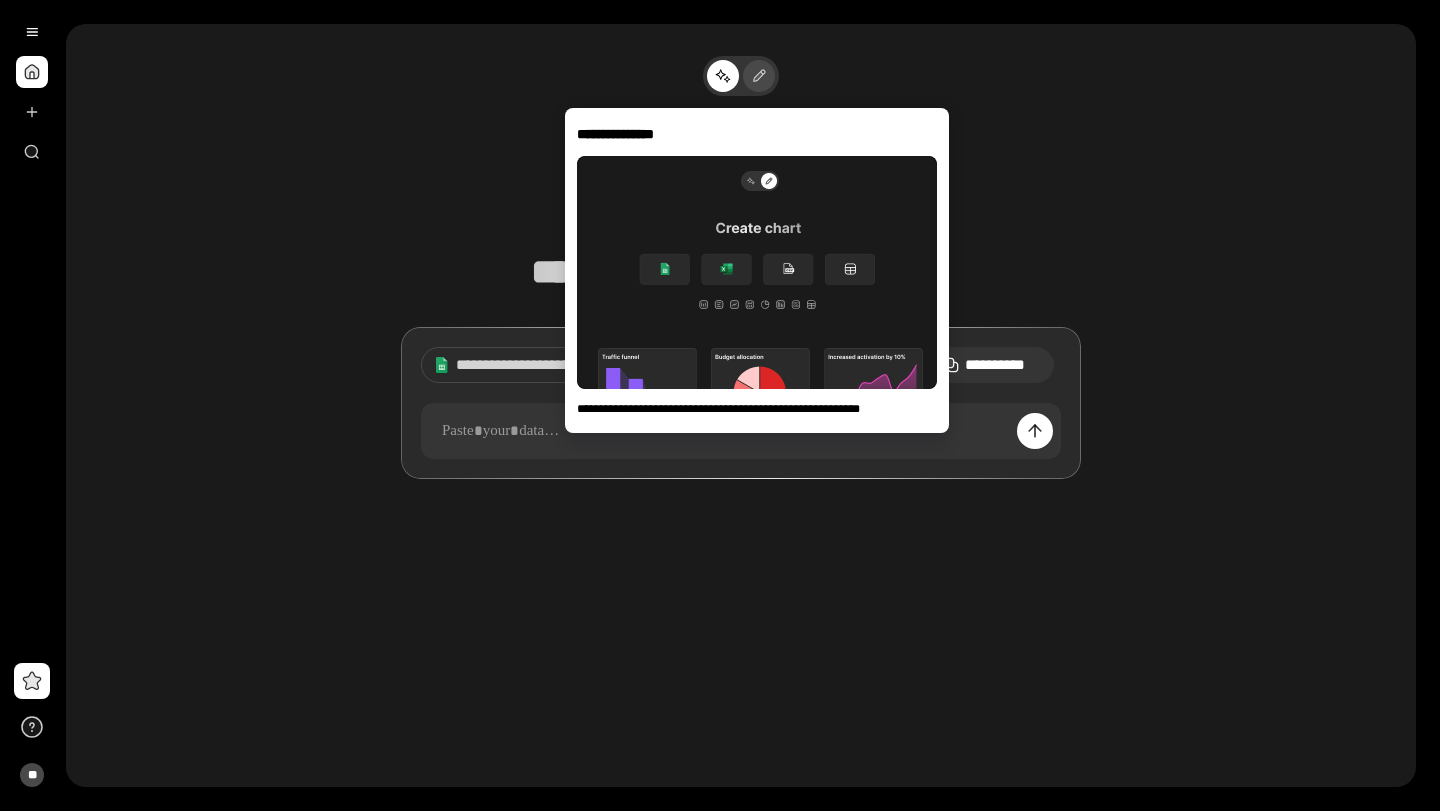 click at bounding box center [759, 76] 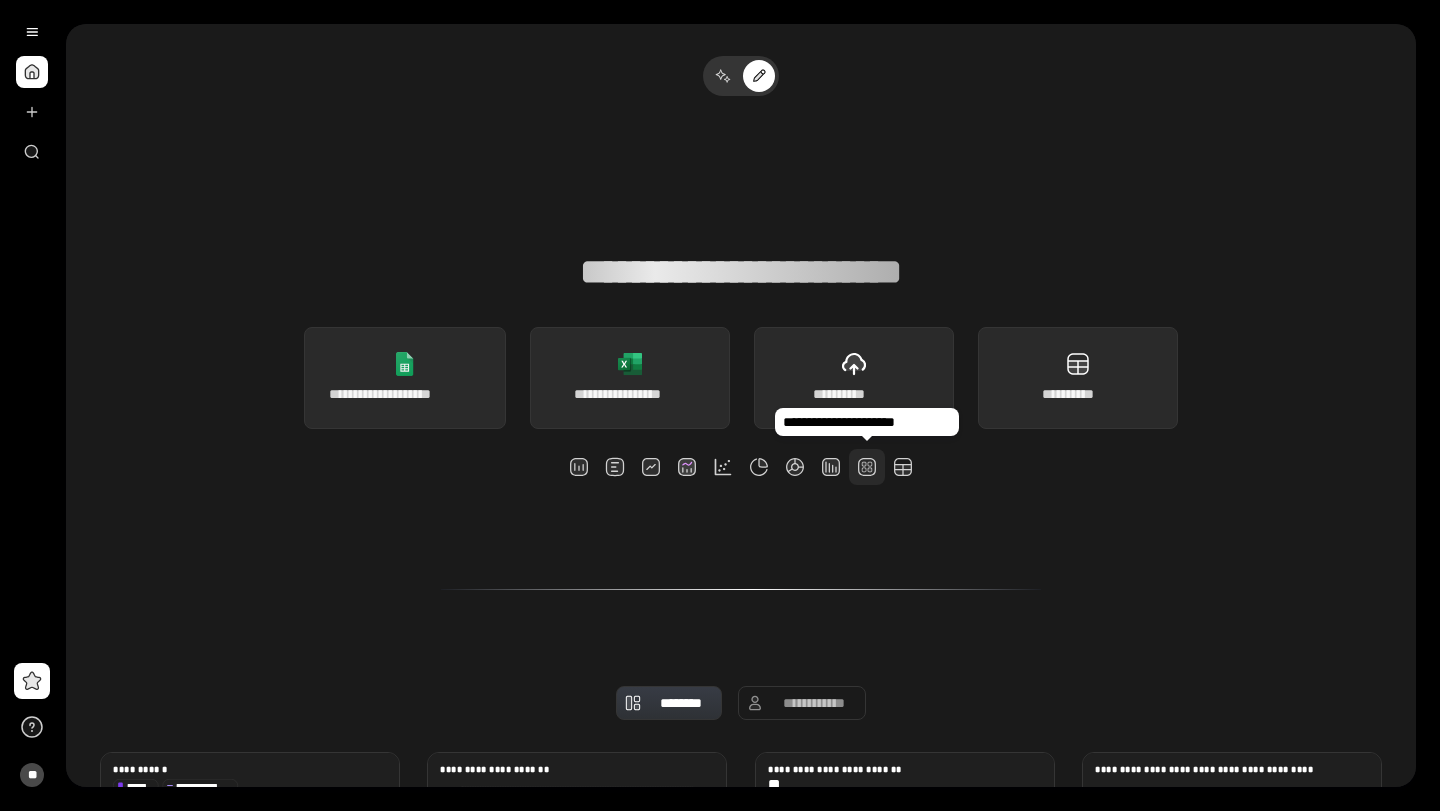 click at bounding box center [867, 467] 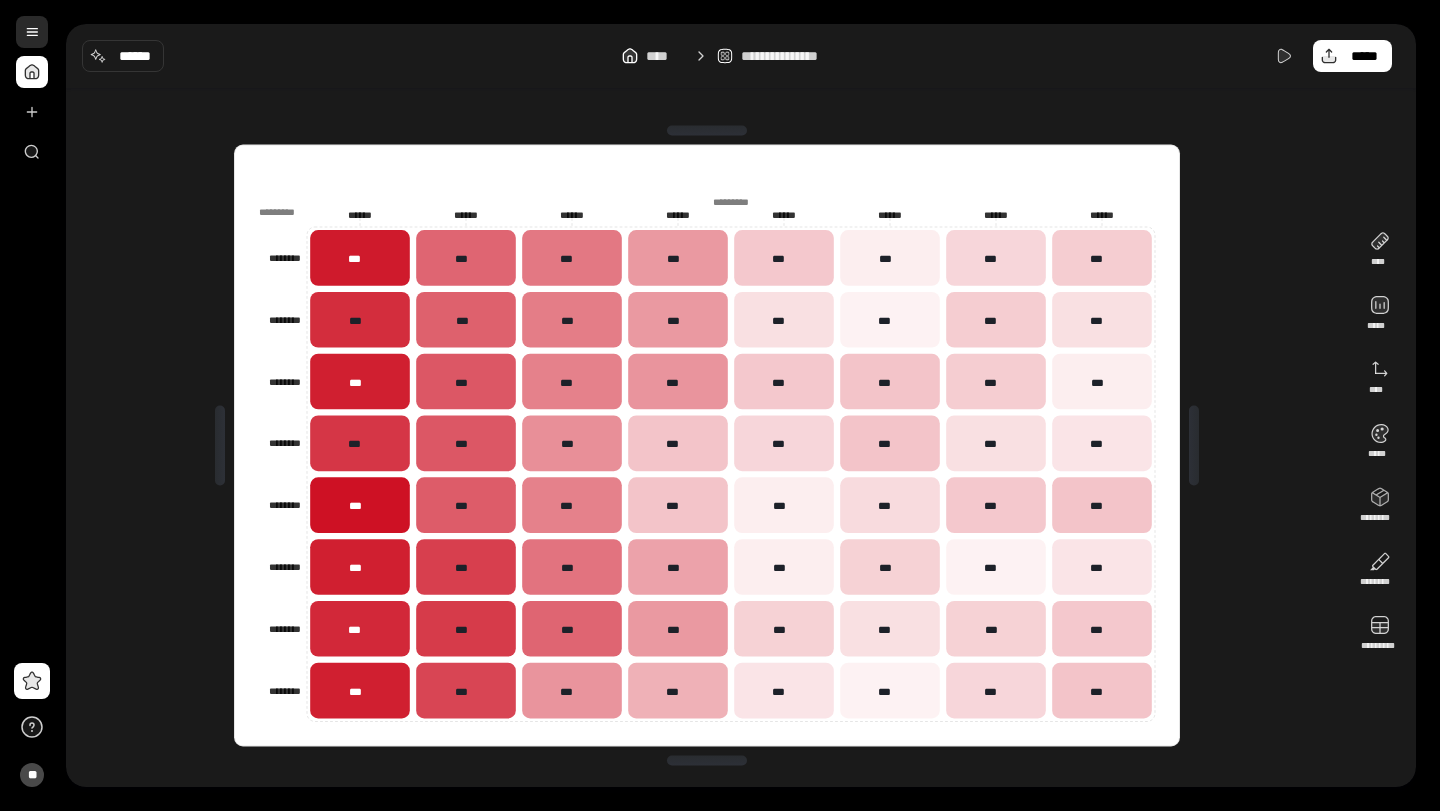 click at bounding box center (32, 32) 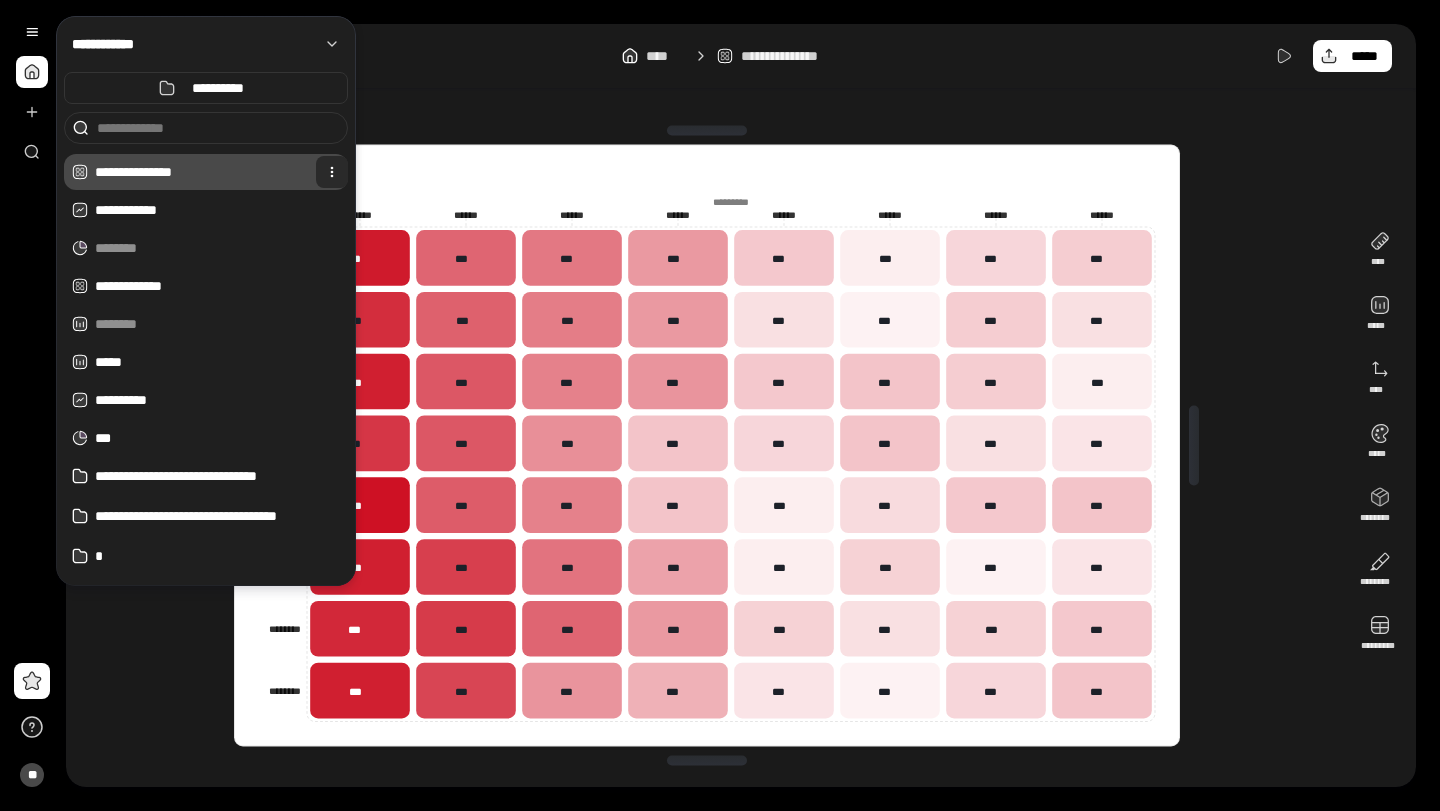 click at bounding box center (332, 172) 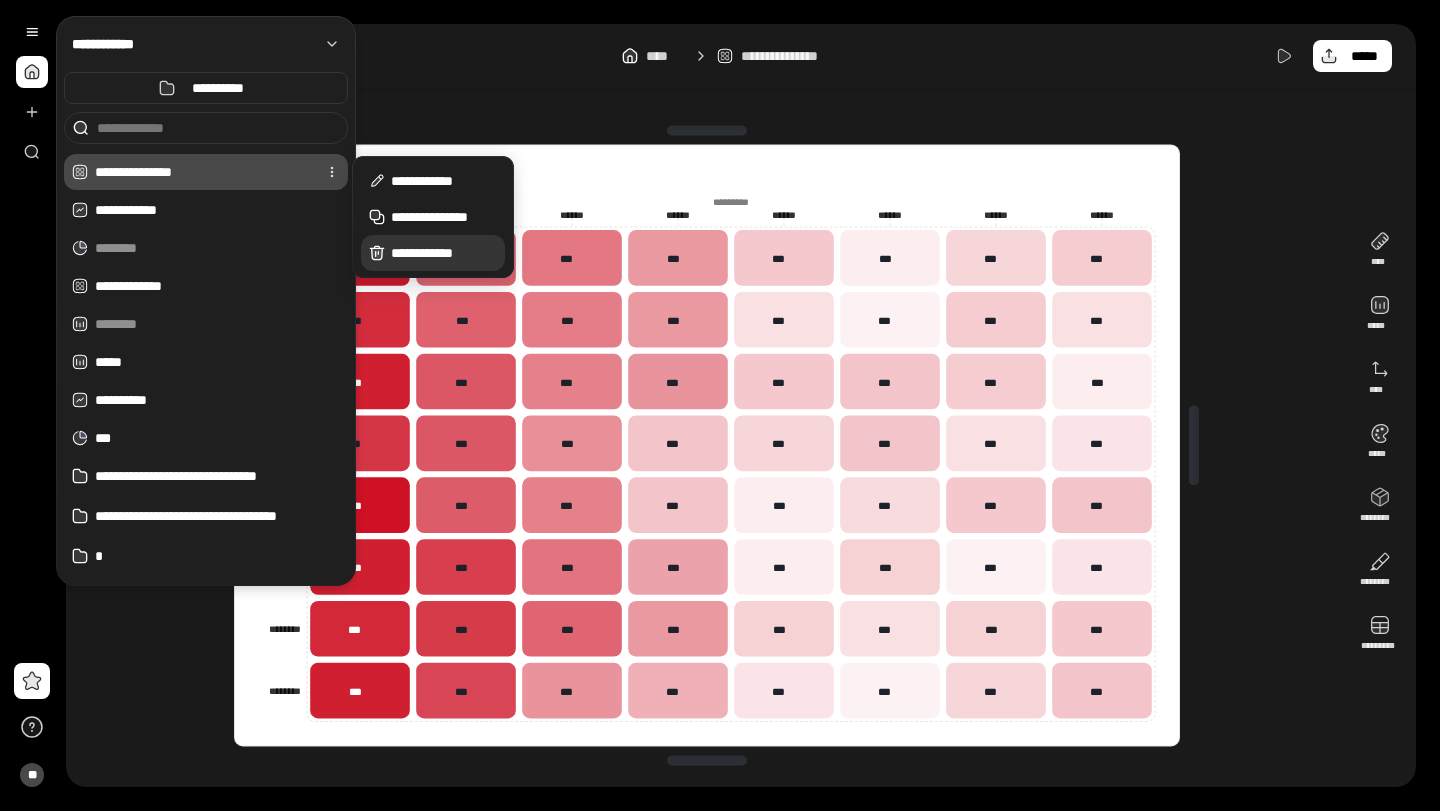 click on "**********" at bounding box center [433, 253] 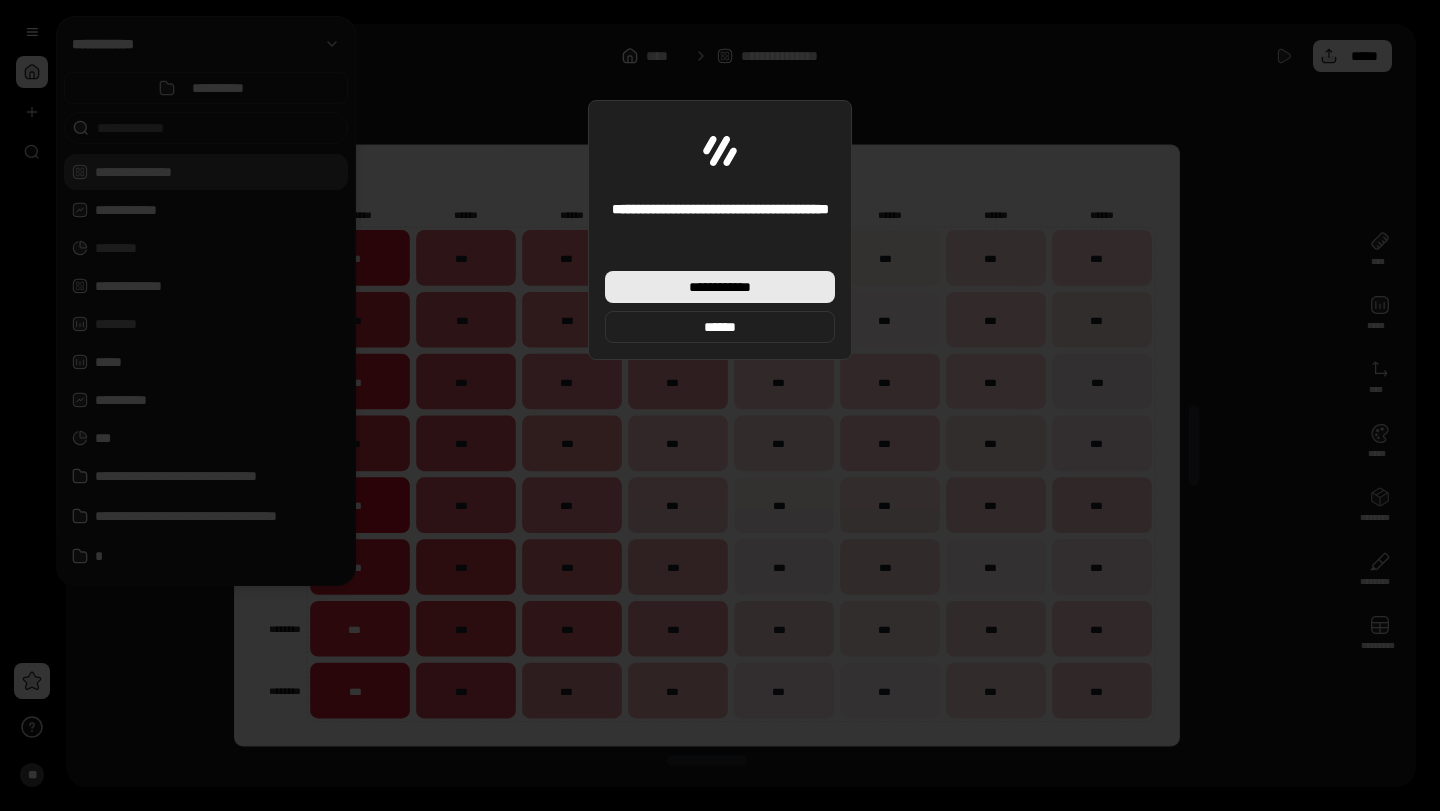 click on "**********" at bounding box center (720, 287) 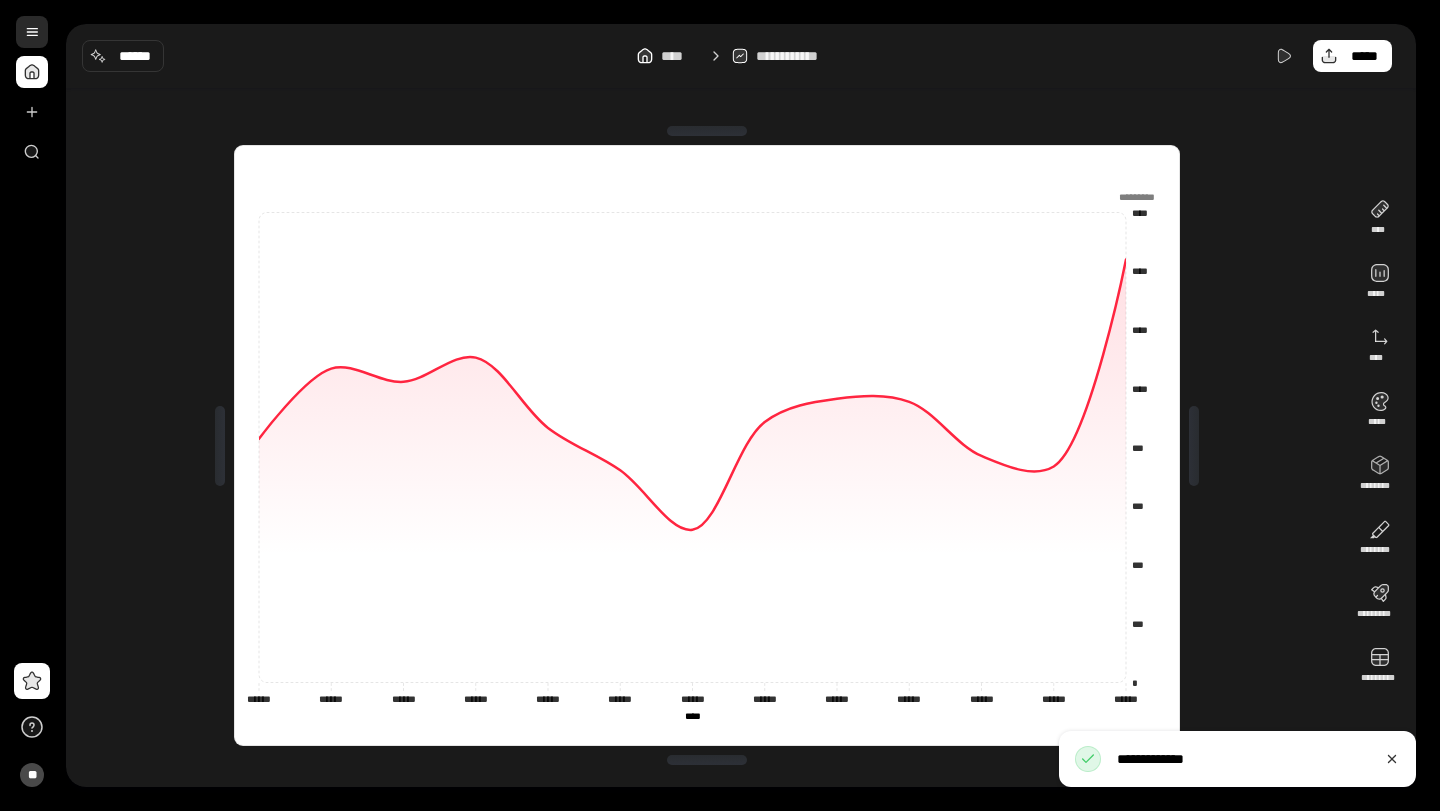 click at bounding box center (32, 32) 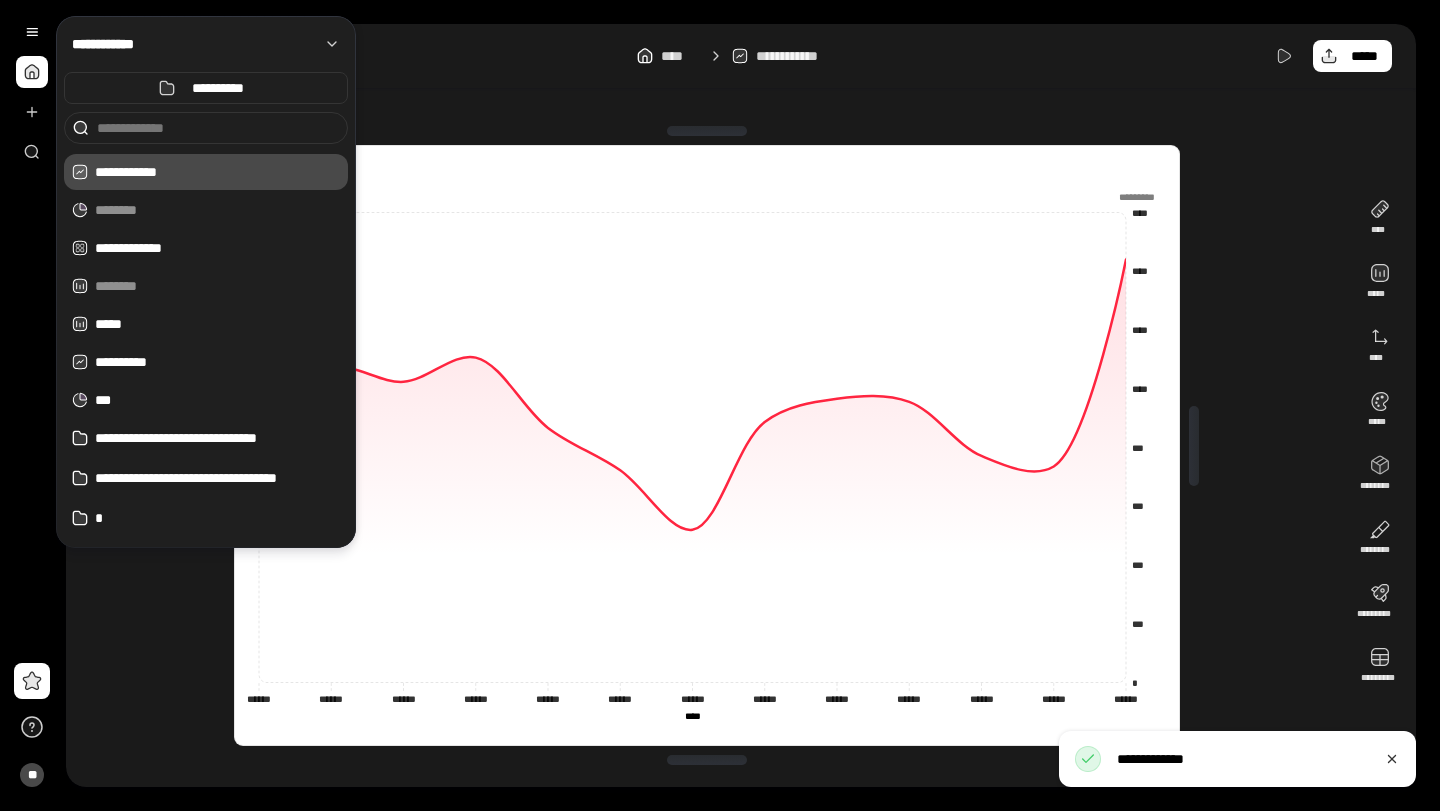 click on "[FIRST] [LAST] [PHONE]" at bounding box center (741, 56) 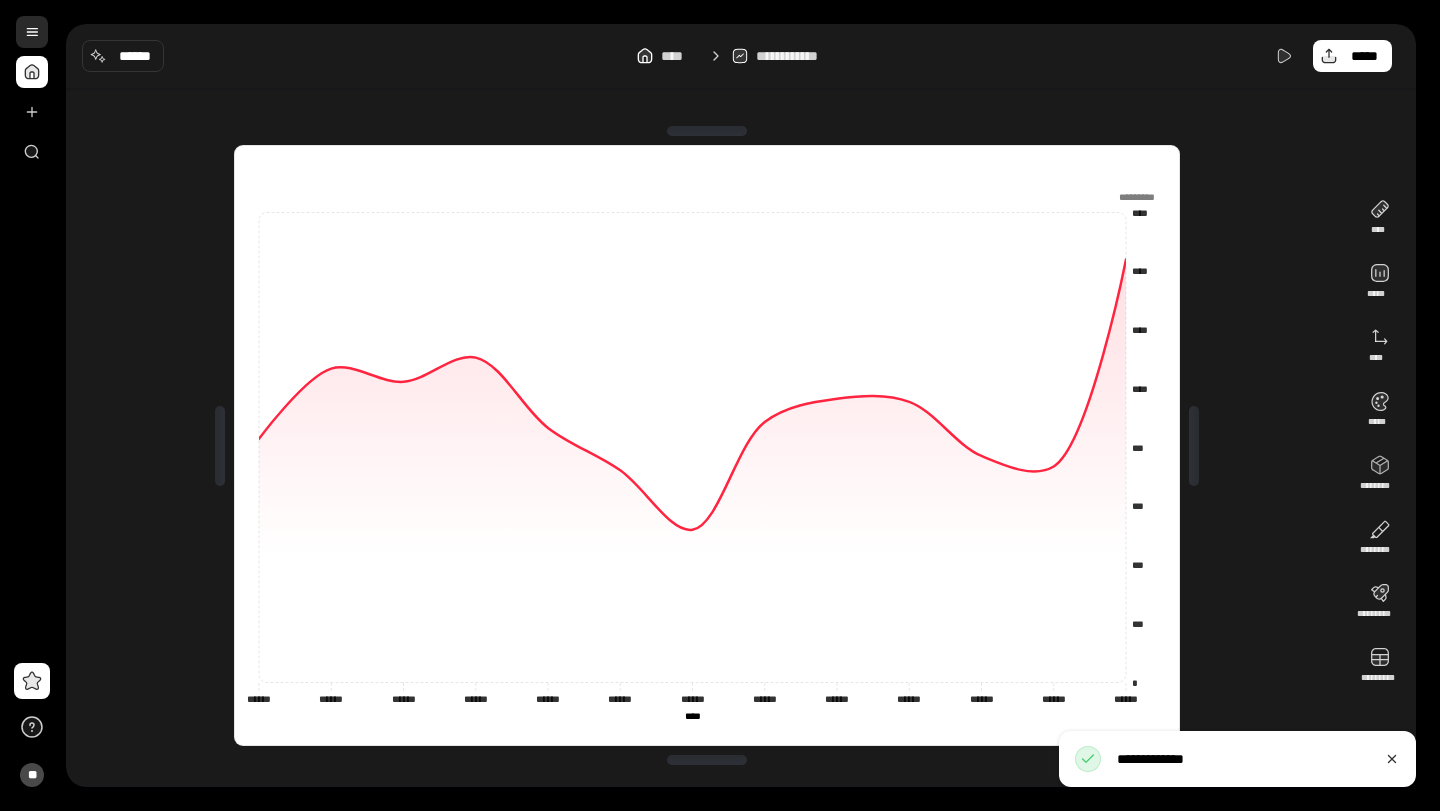 click at bounding box center (32, 32) 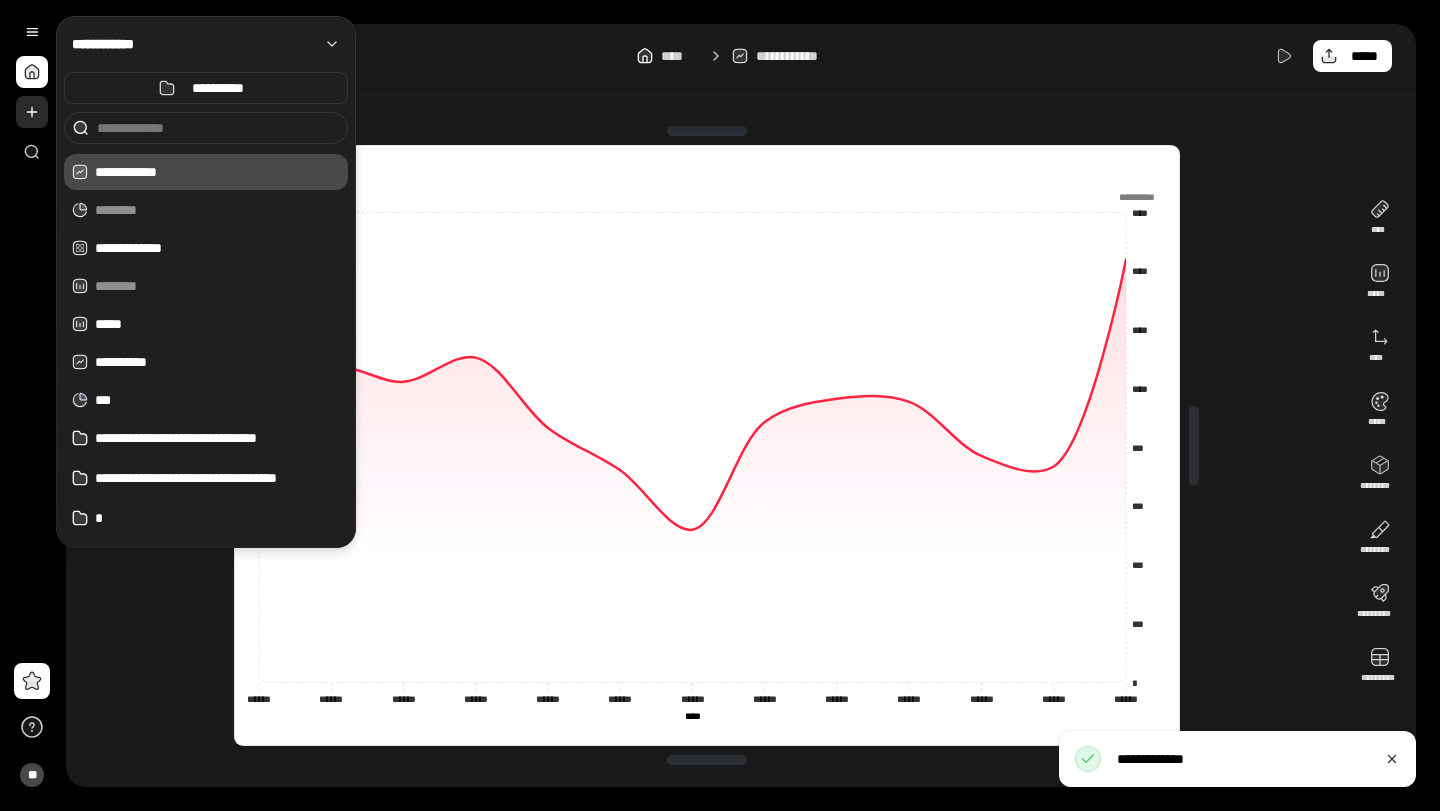 click at bounding box center (32, 112) 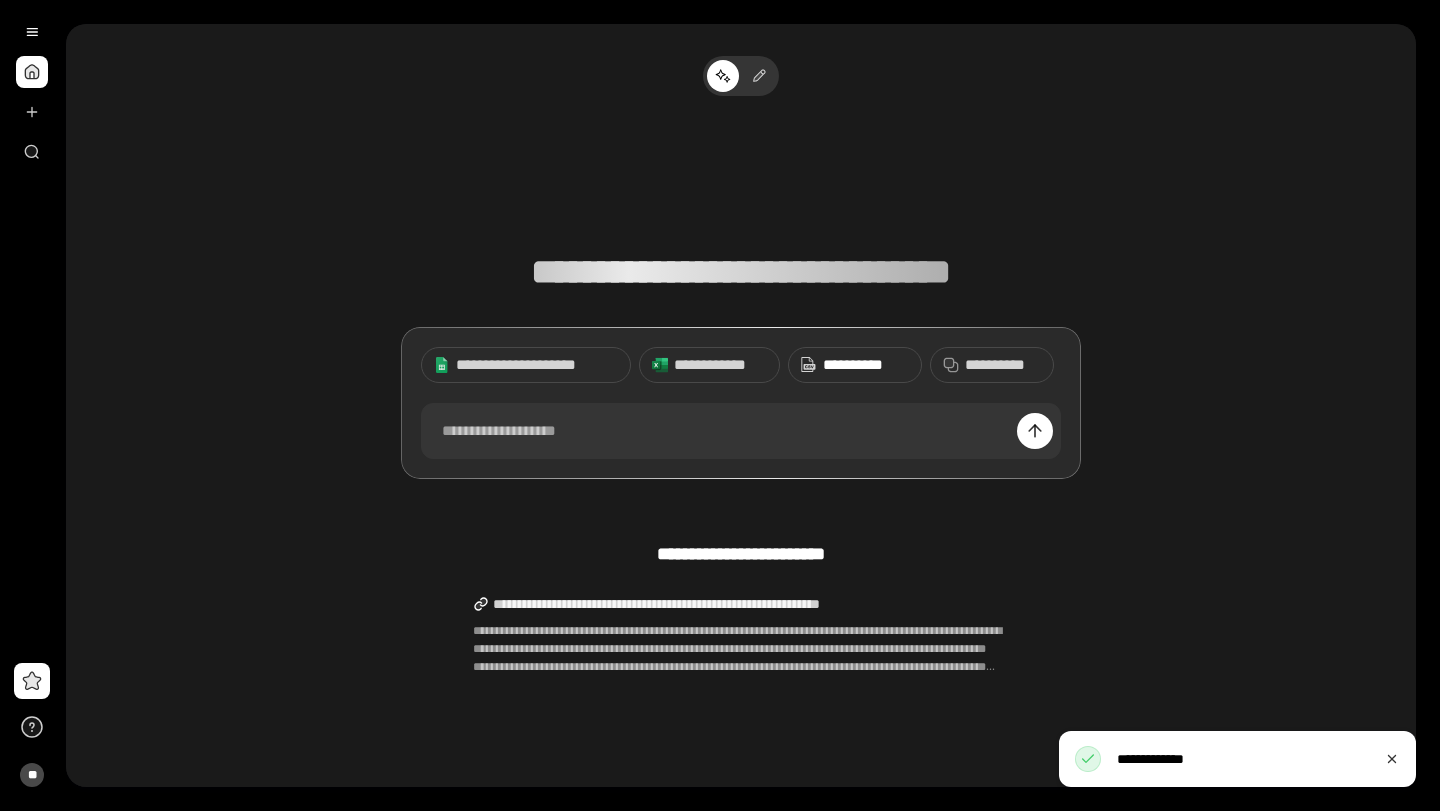 click on "**********" at bounding box center (866, 365) 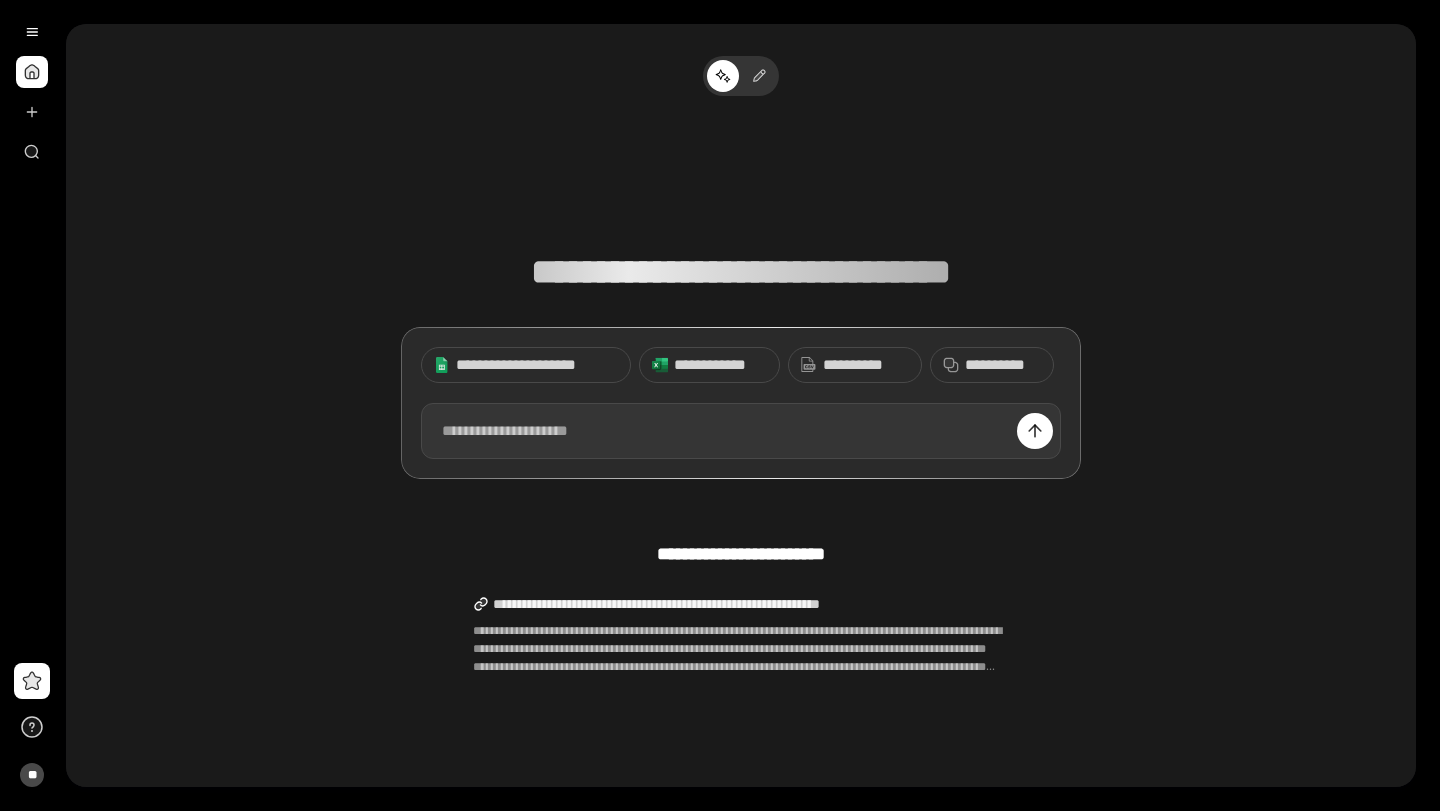 click at bounding box center (741, 431) 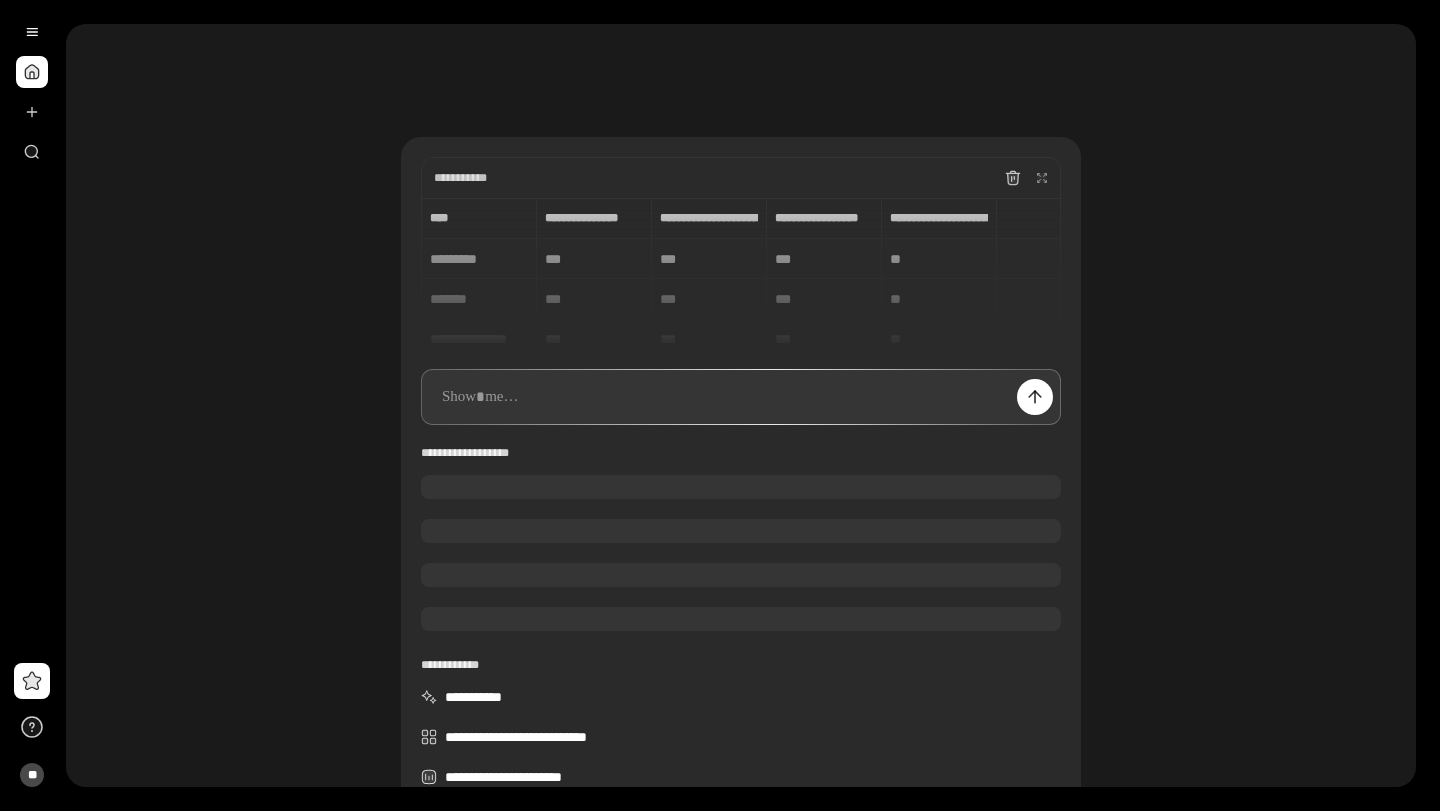 scroll, scrollTop: 191, scrollLeft: 0, axis: vertical 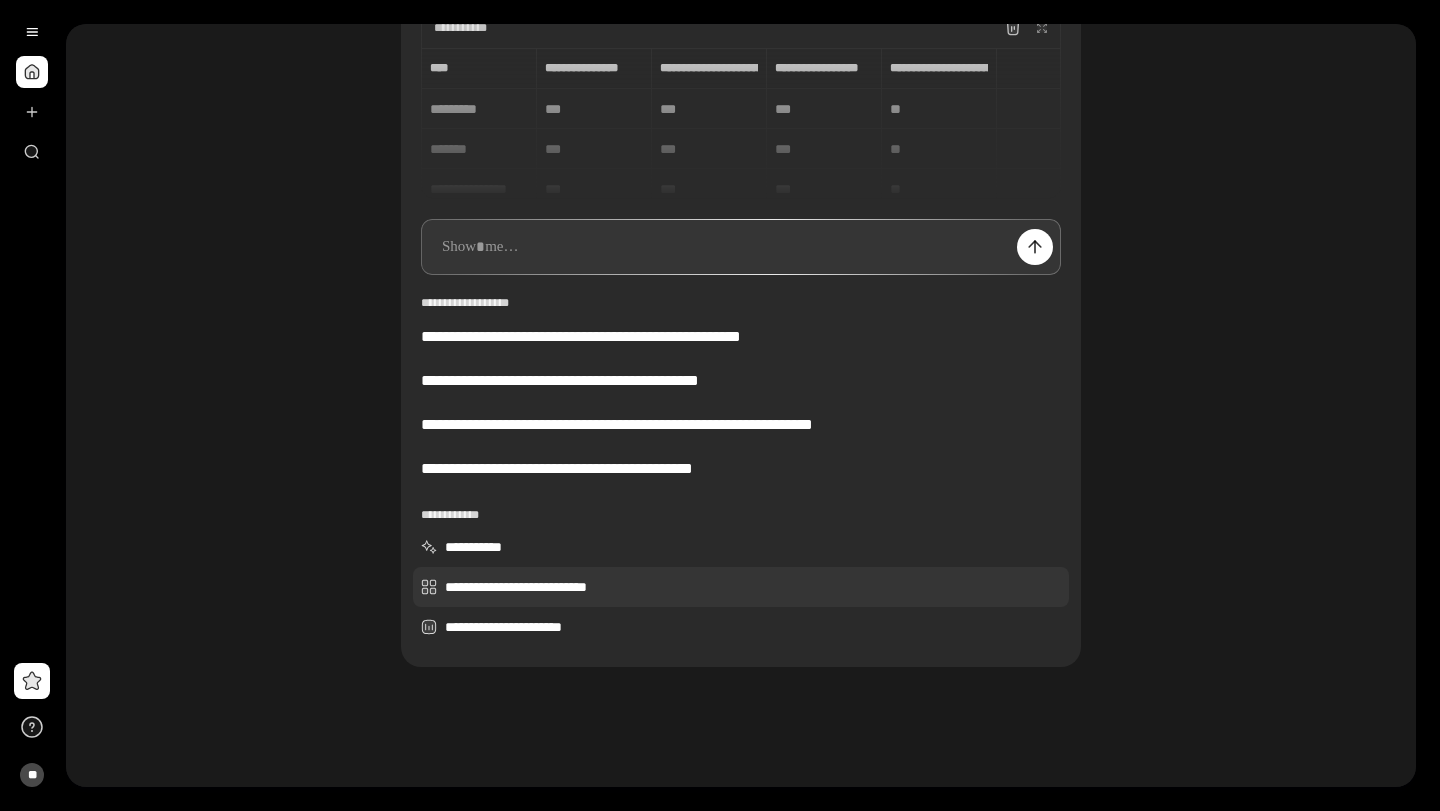 click on "[FIRST] [LAST]" at bounding box center (741, 587) 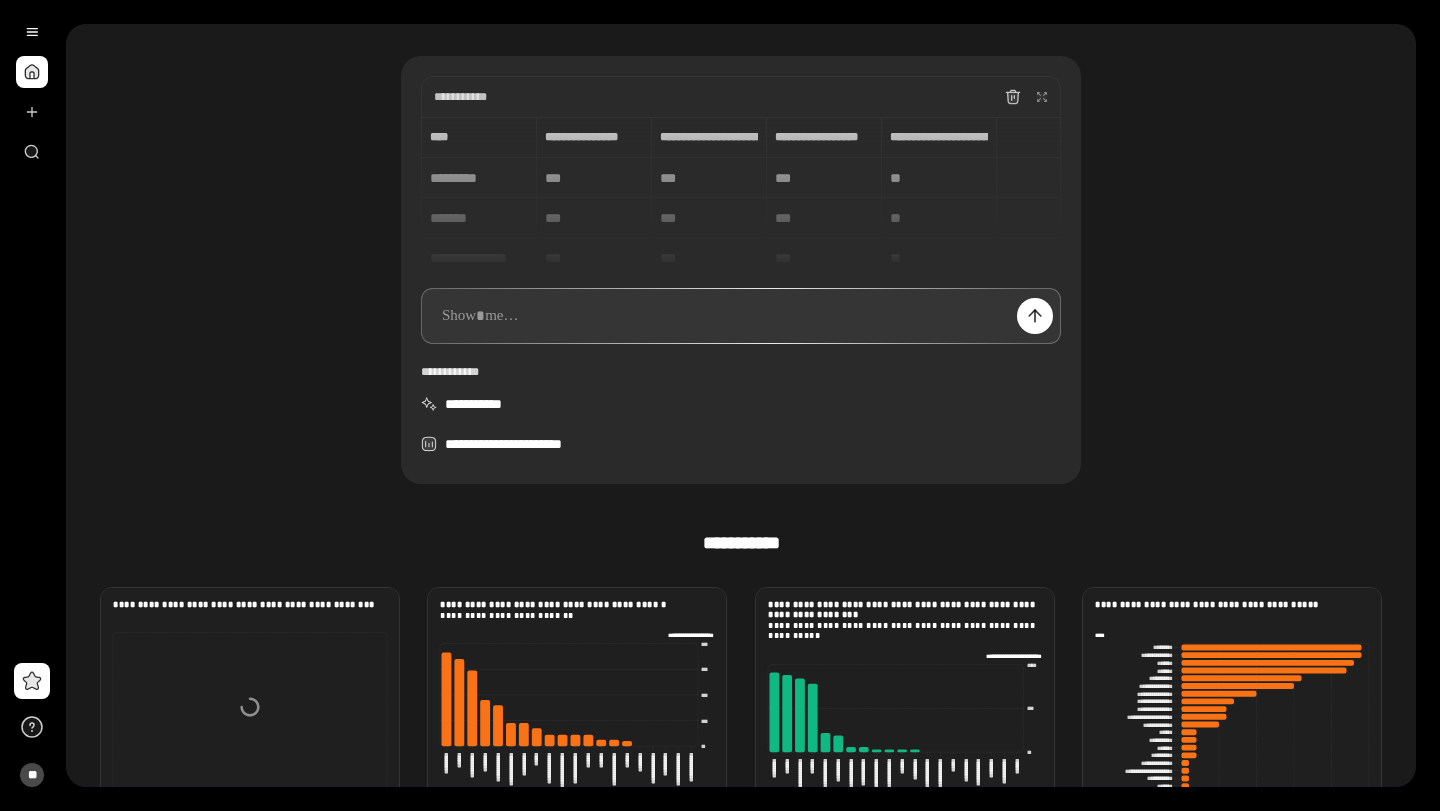 scroll, scrollTop: 140, scrollLeft: 0, axis: vertical 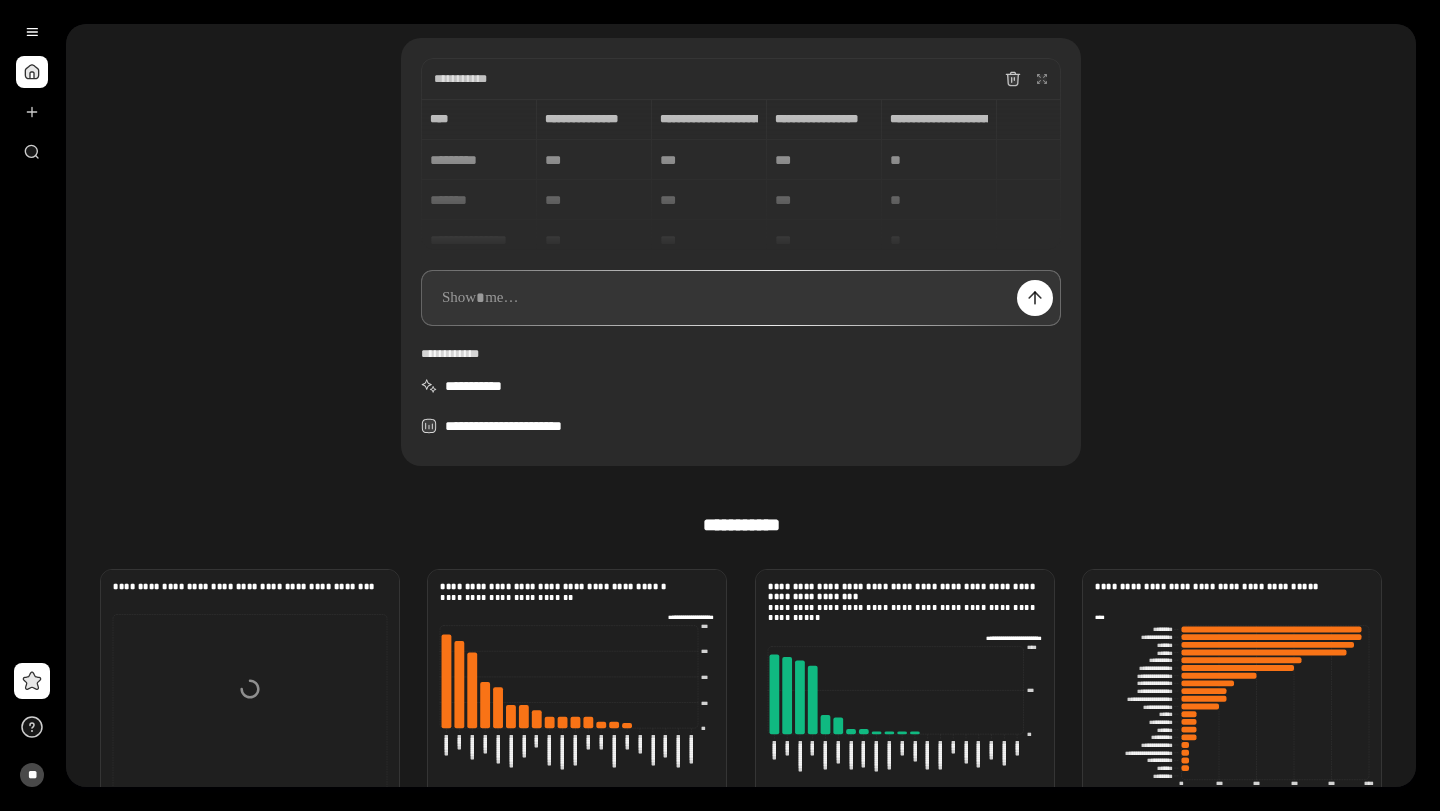click at bounding box center (741, 298) 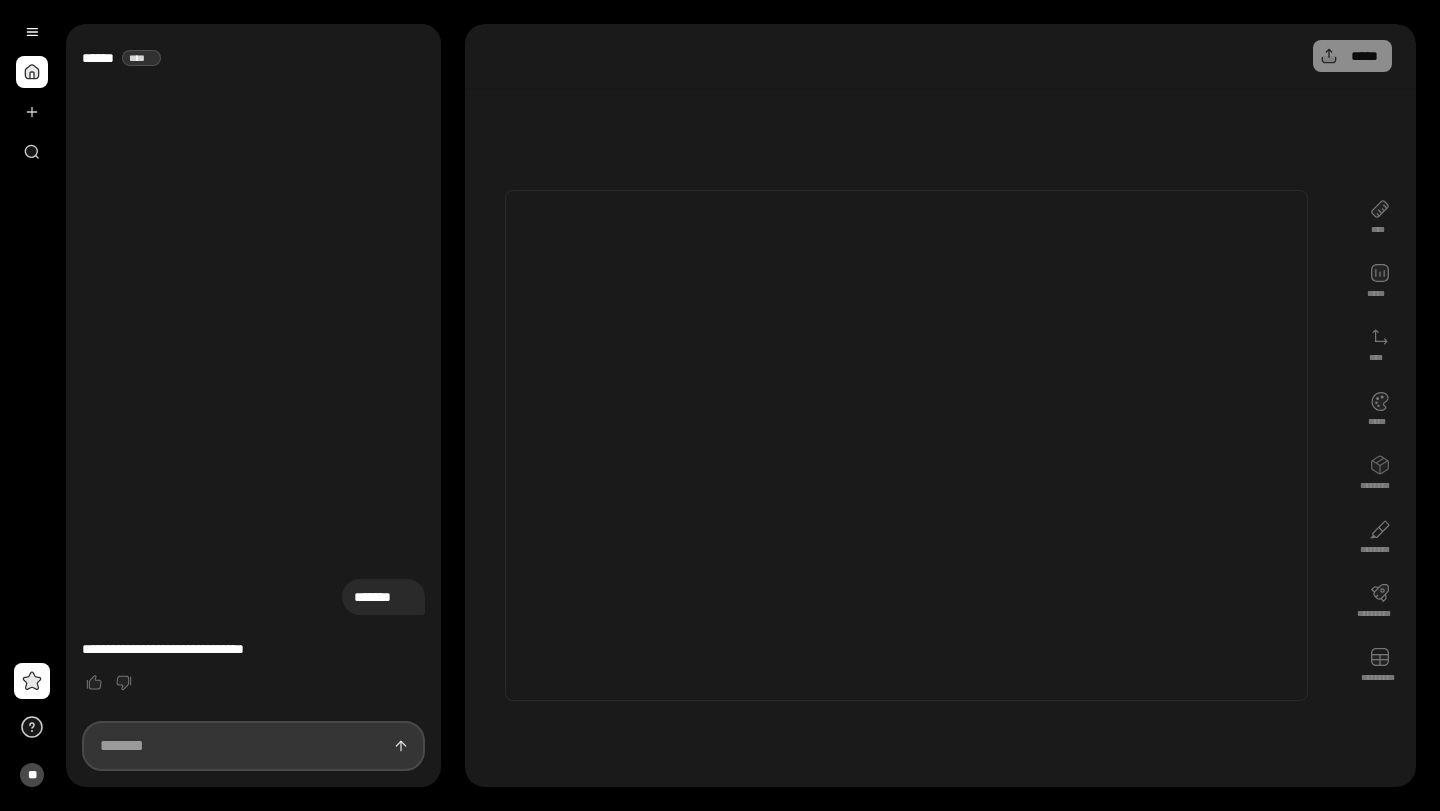 click at bounding box center [253, 746] 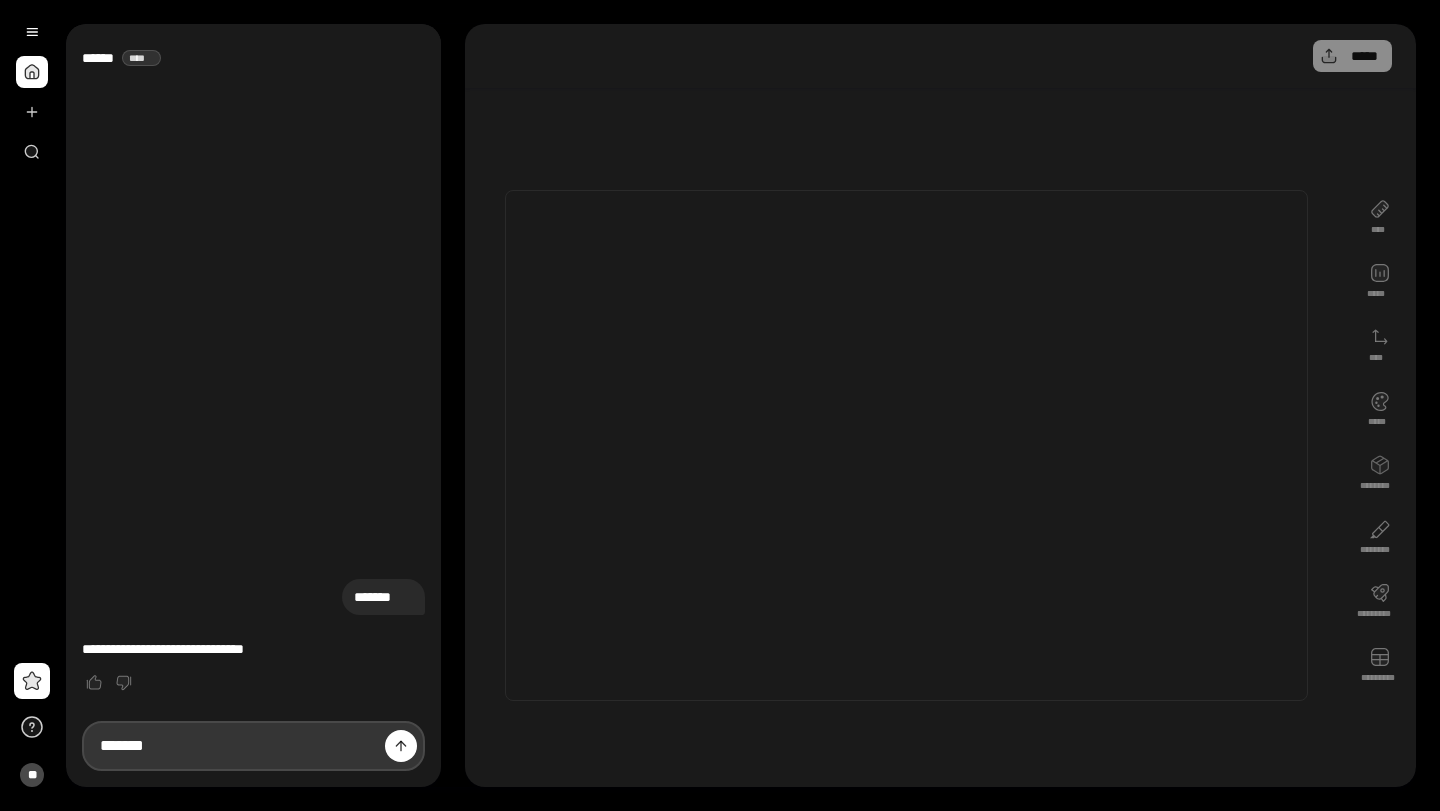 type on "*******" 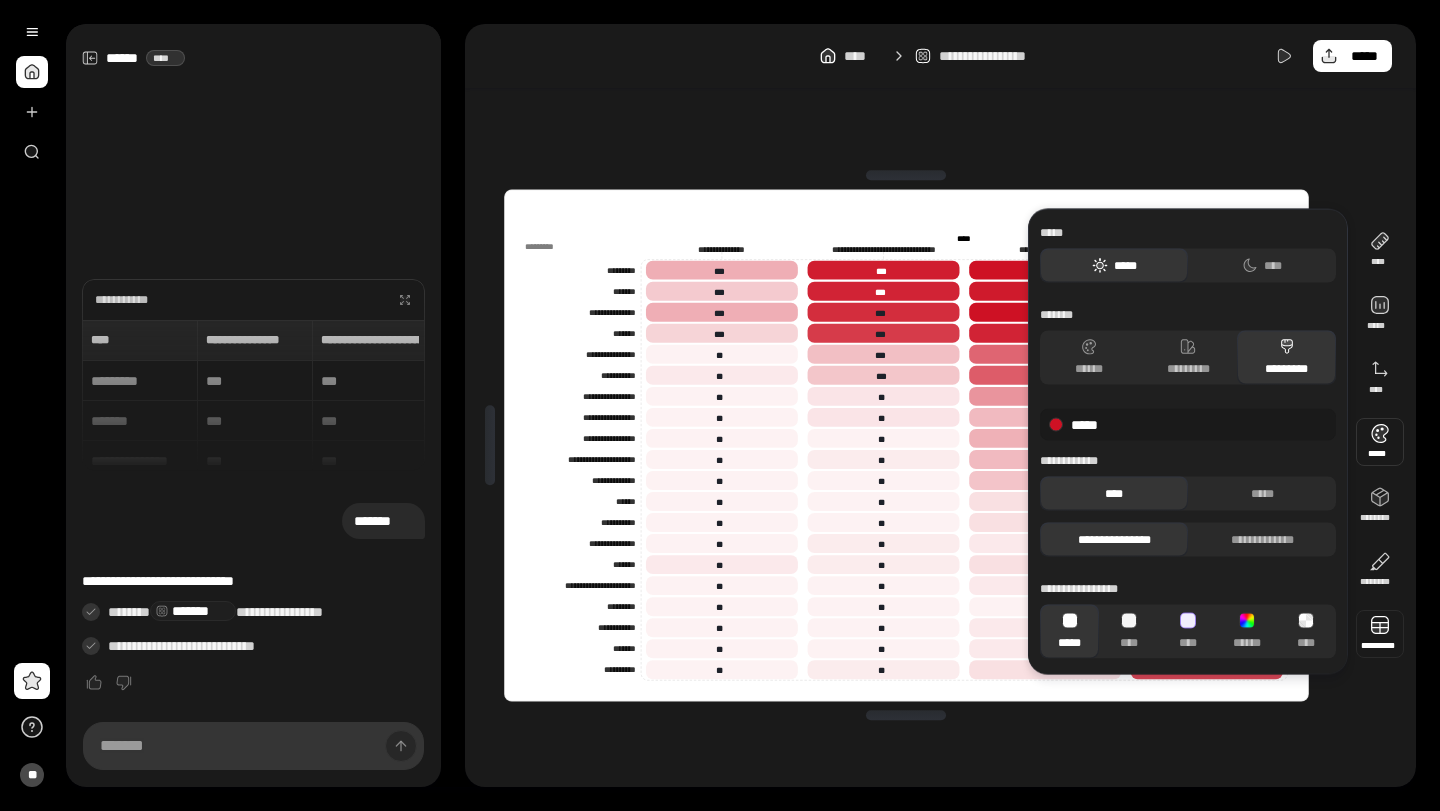 click at bounding box center [1380, 634] 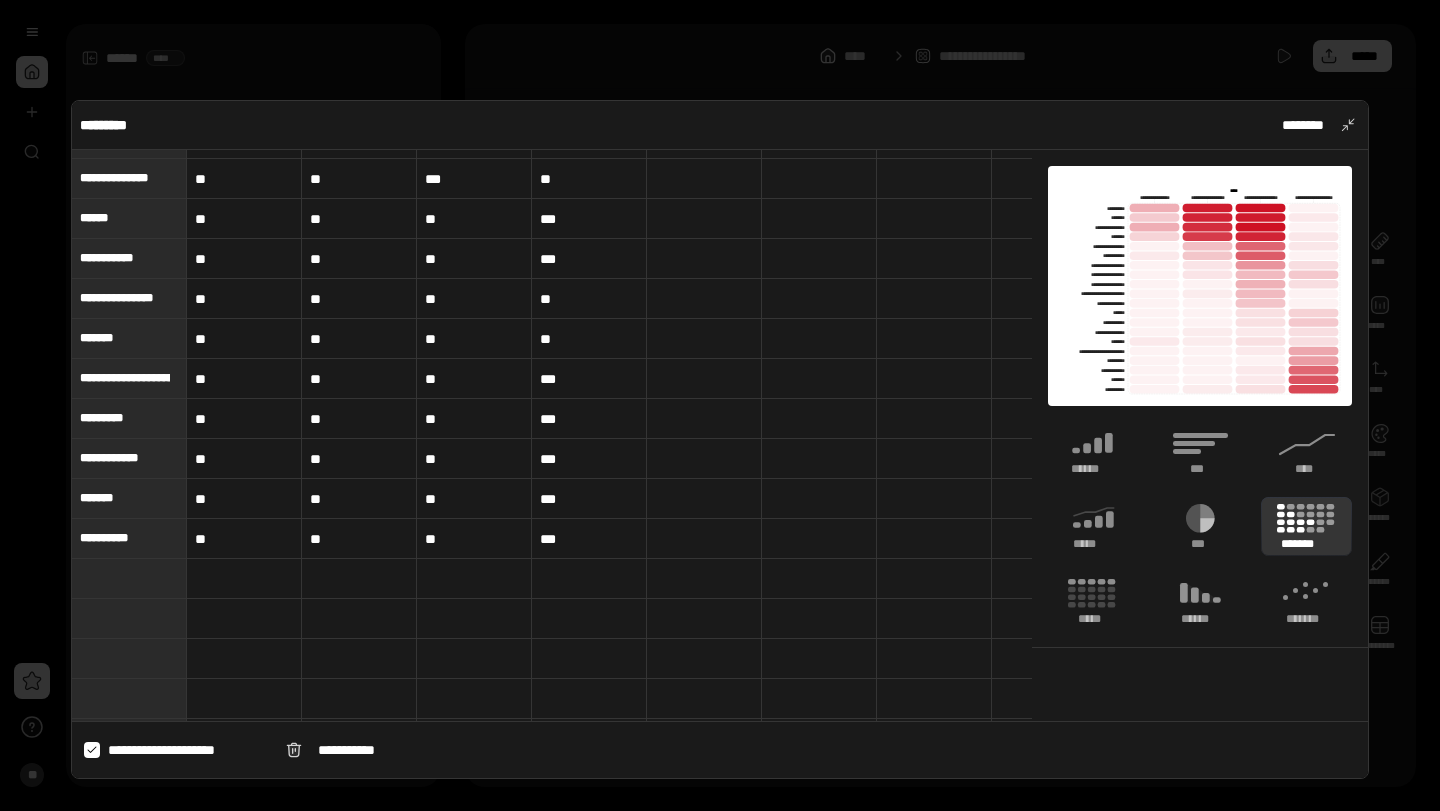scroll, scrollTop: 428, scrollLeft: 0, axis: vertical 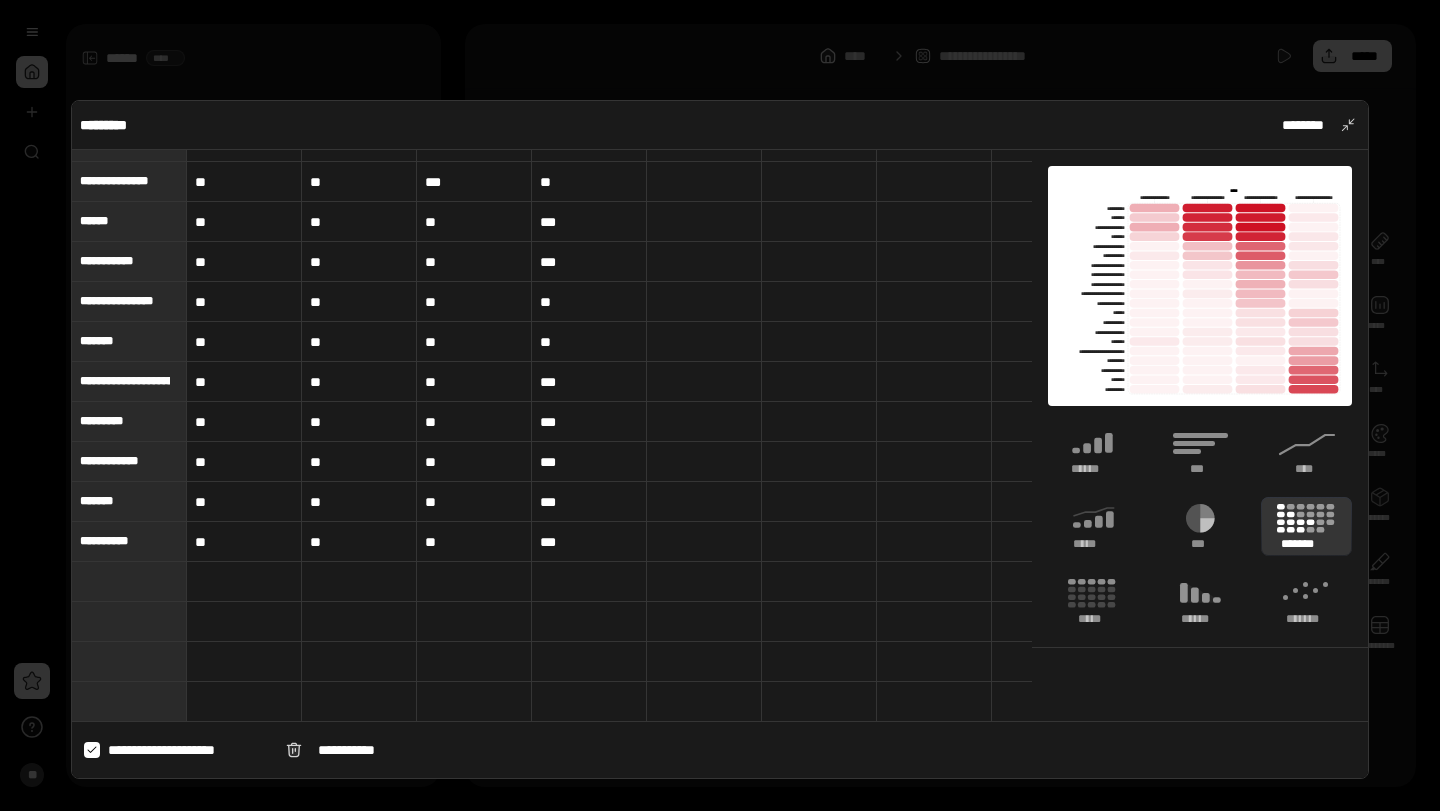click on "**********" at bounding box center (113, 541) 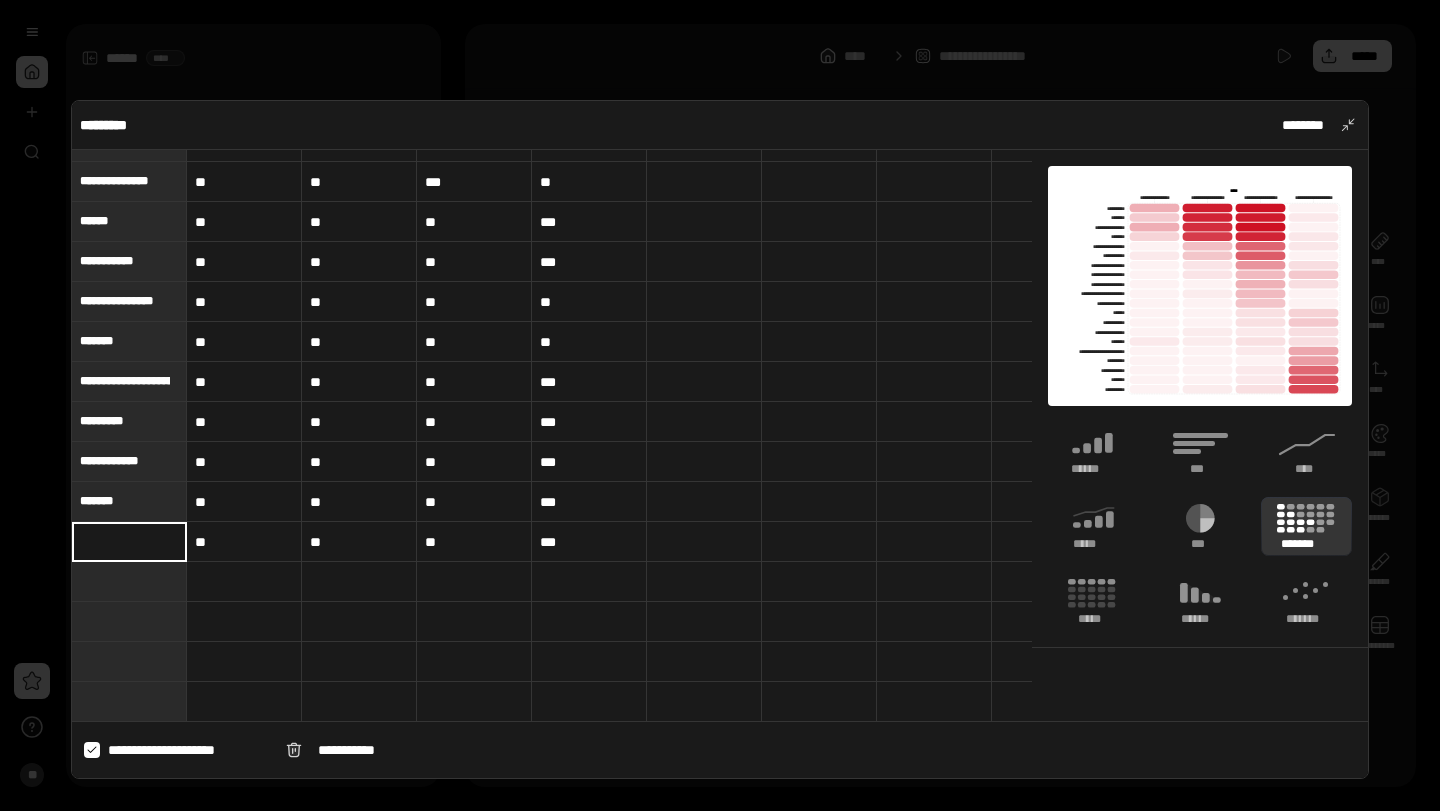 type 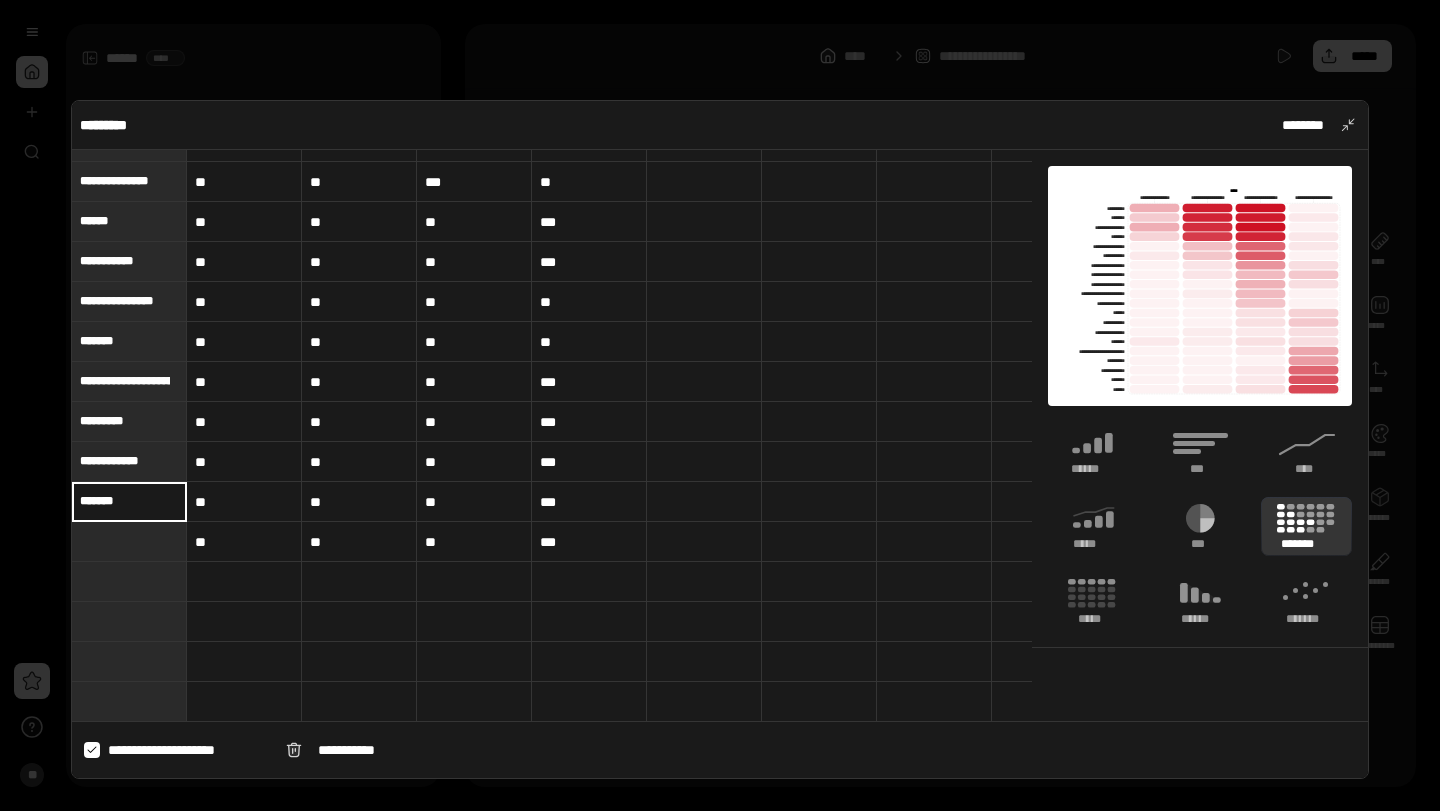 click on "*******" at bounding box center (129, 501) 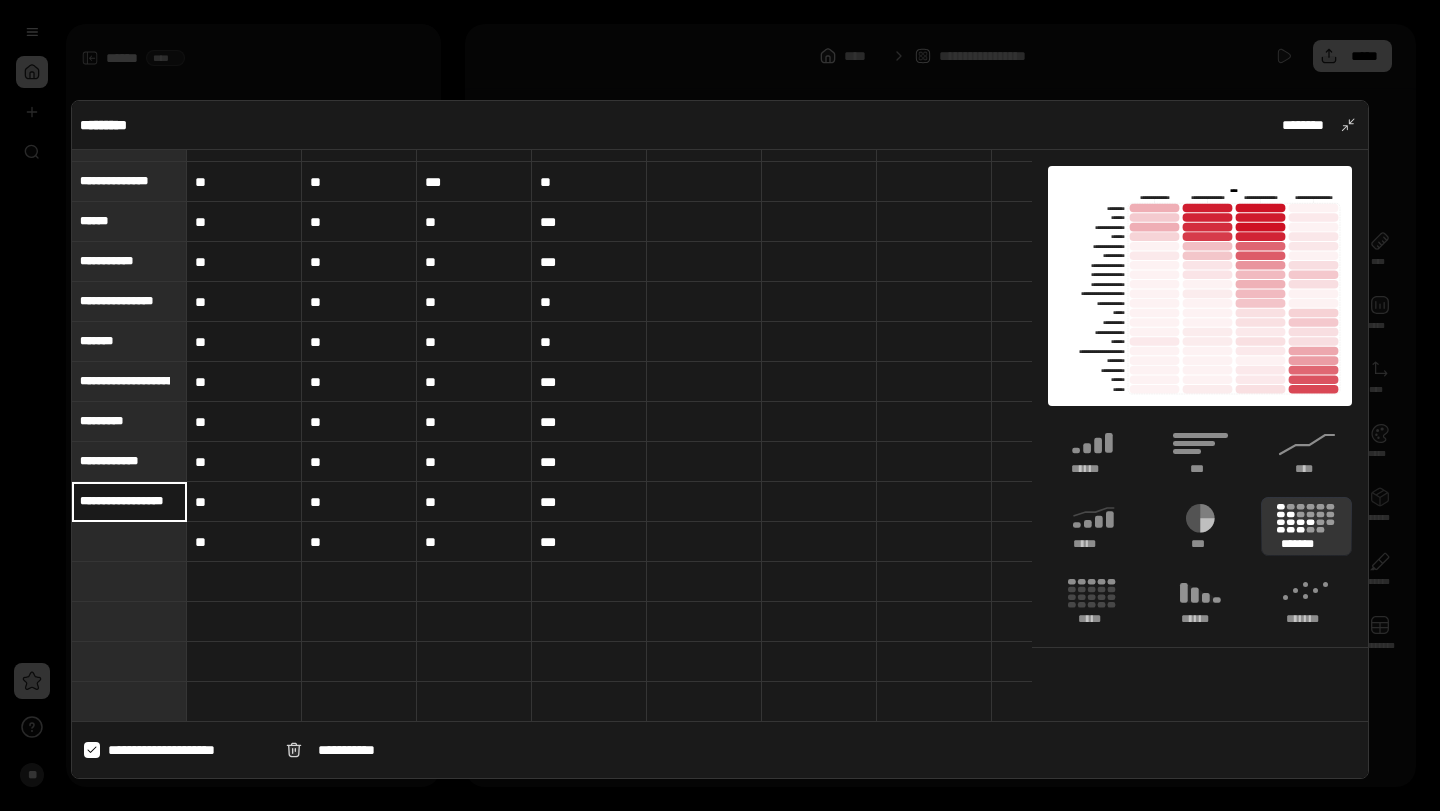 scroll, scrollTop: 0, scrollLeft: 12, axis: horizontal 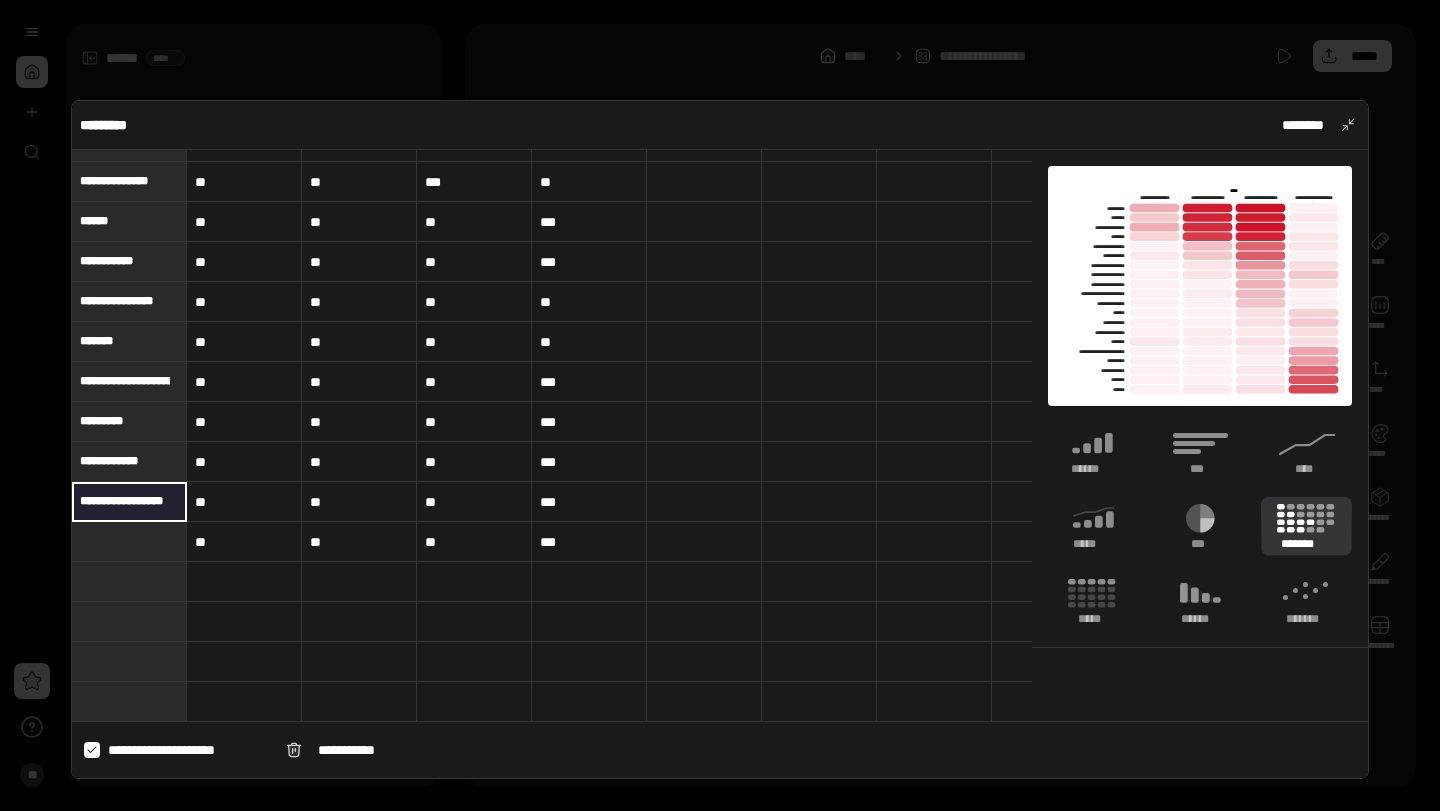 drag, startPoint x: 110, startPoint y: 501, endPoint x: 43, endPoint y: 504, distance: 67.06713 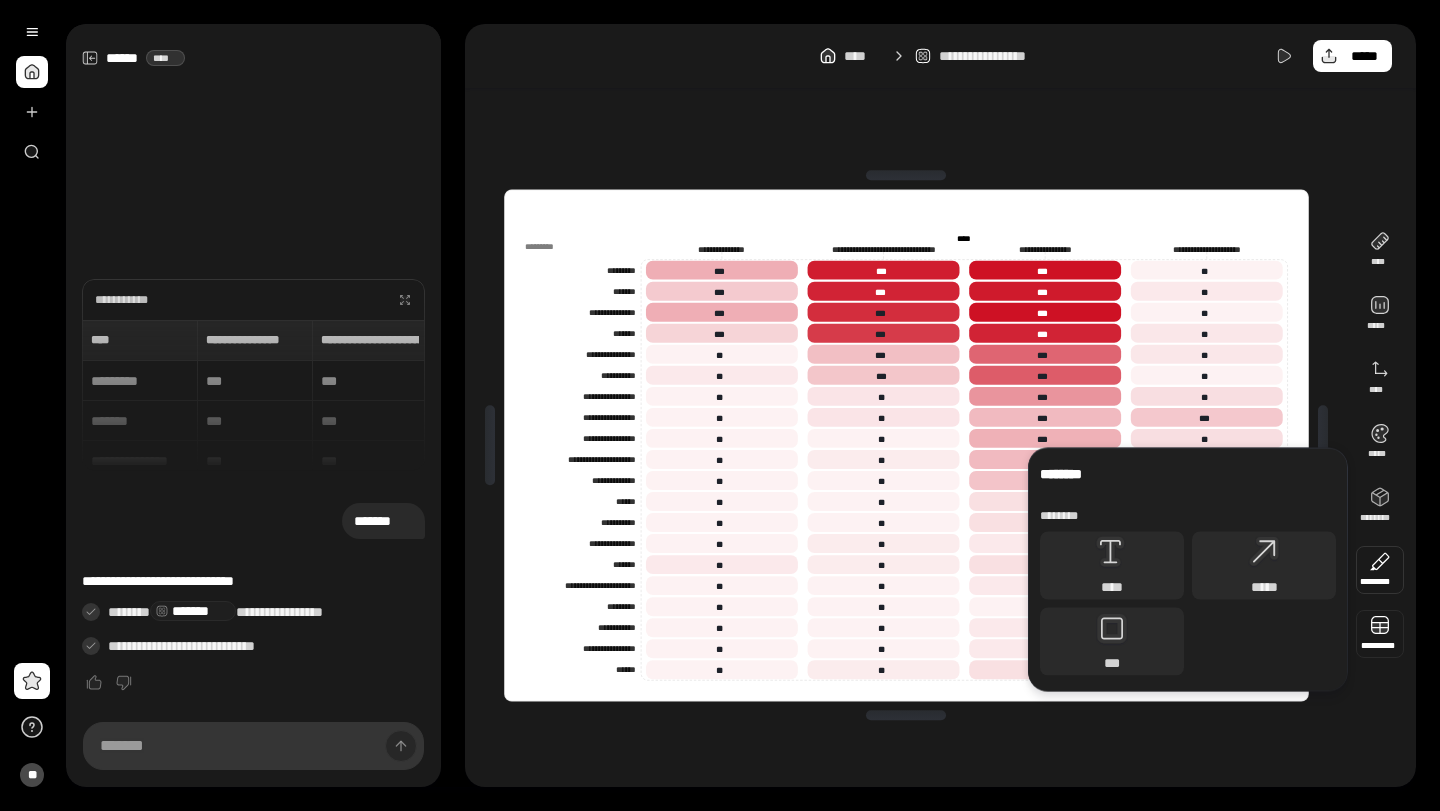 click at bounding box center (1380, 634) 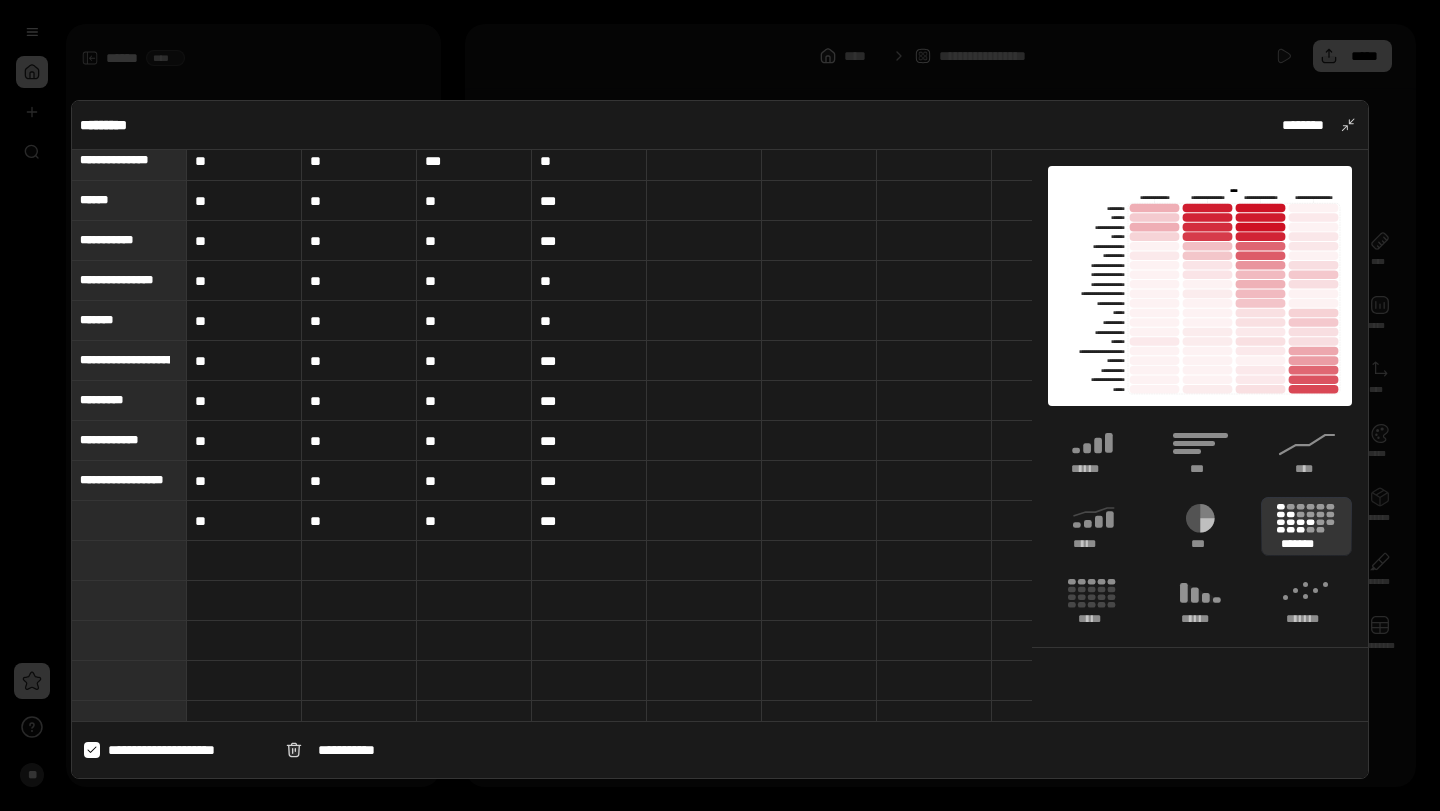 scroll, scrollTop: 429, scrollLeft: 0, axis: vertical 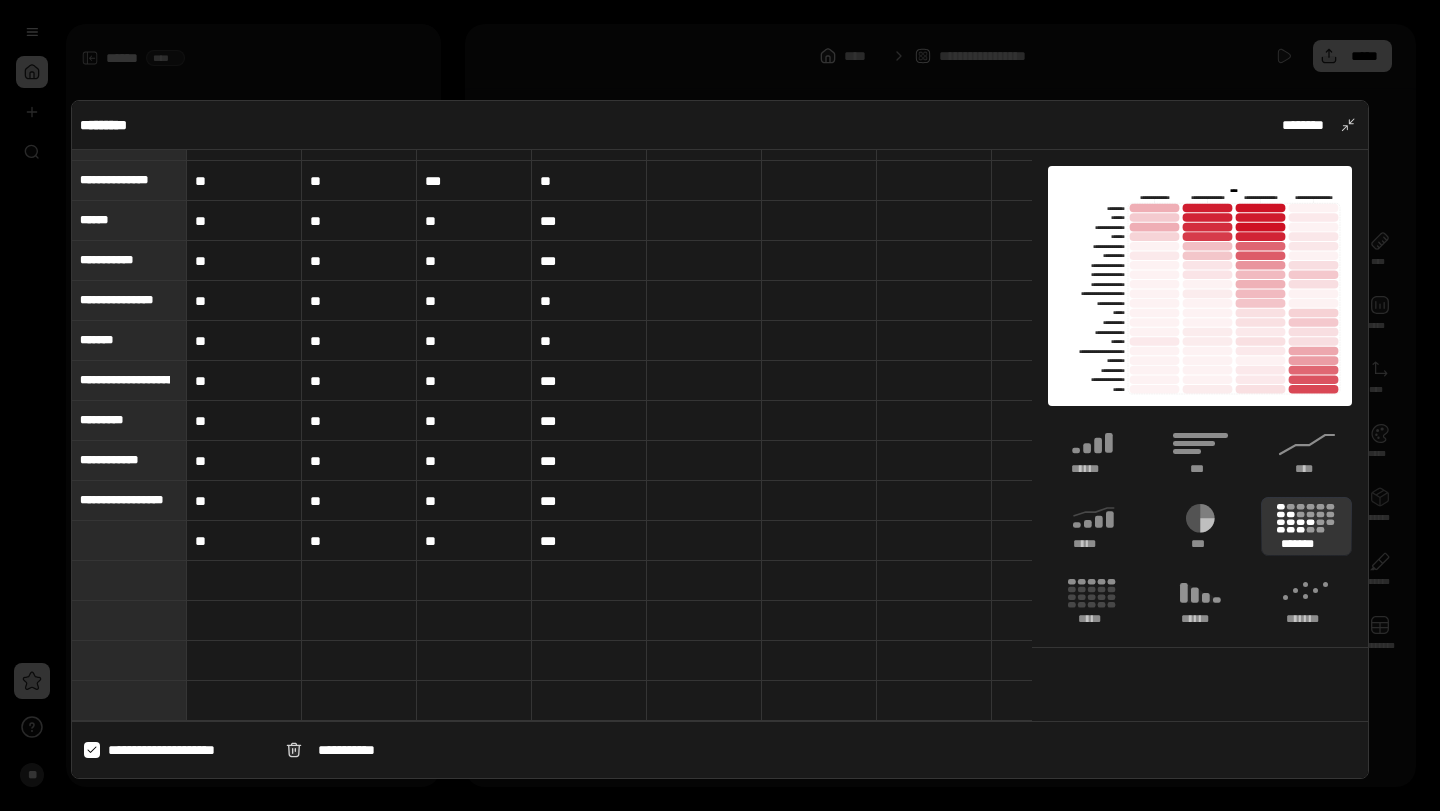 click on "**********" at bounding box center [129, 500] 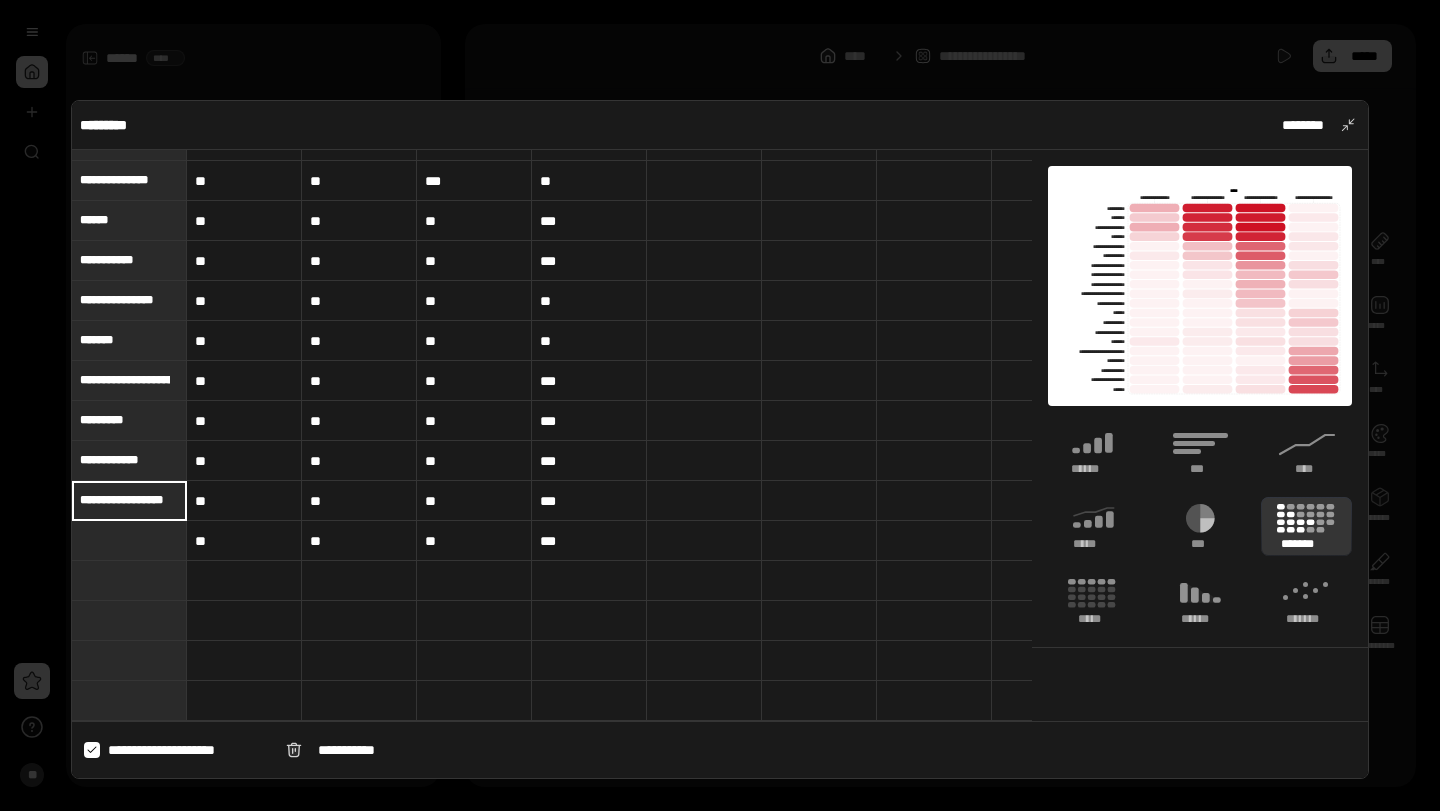 scroll, scrollTop: 0, scrollLeft: 13, axis: horizontal 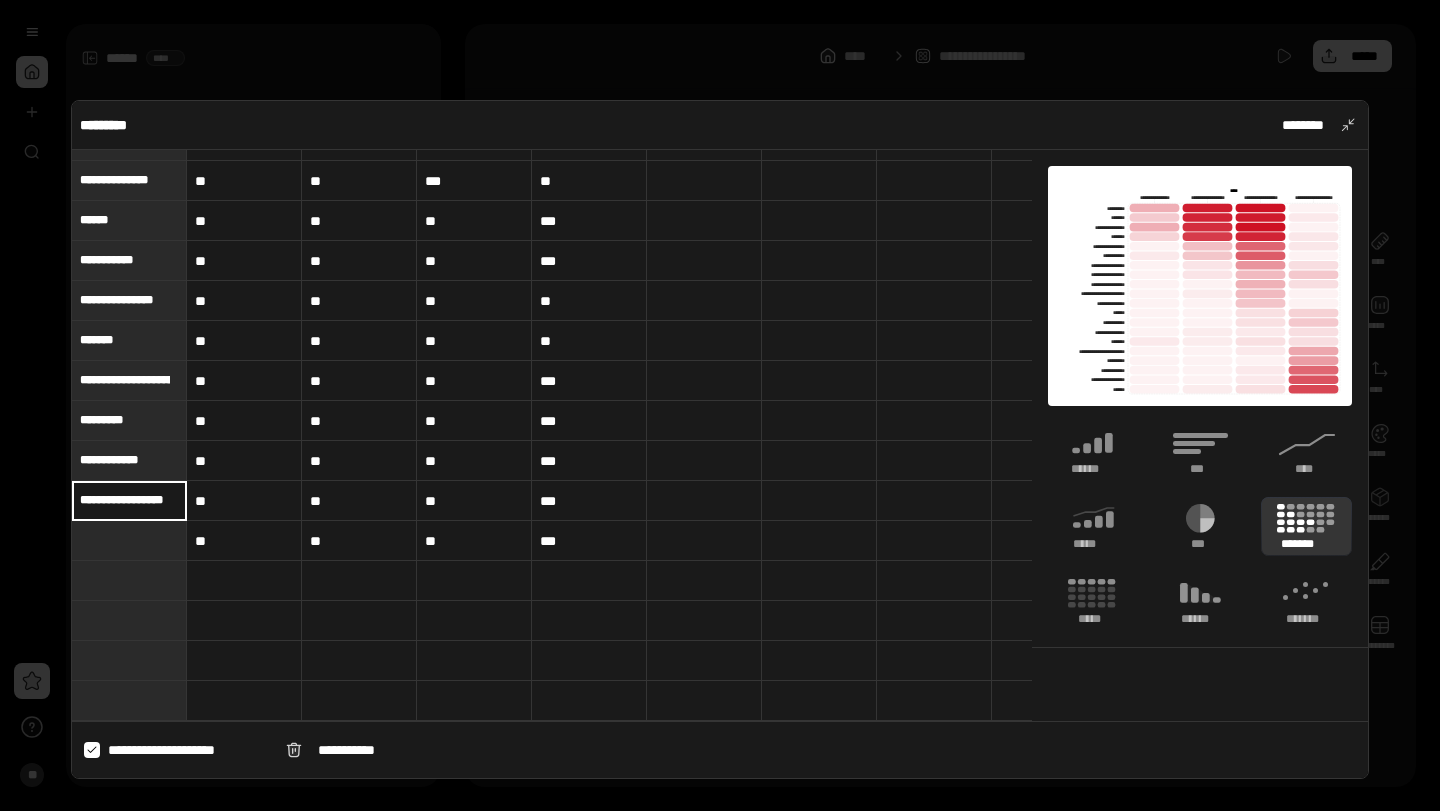 click on "**********" at bounding box center [129, 500] 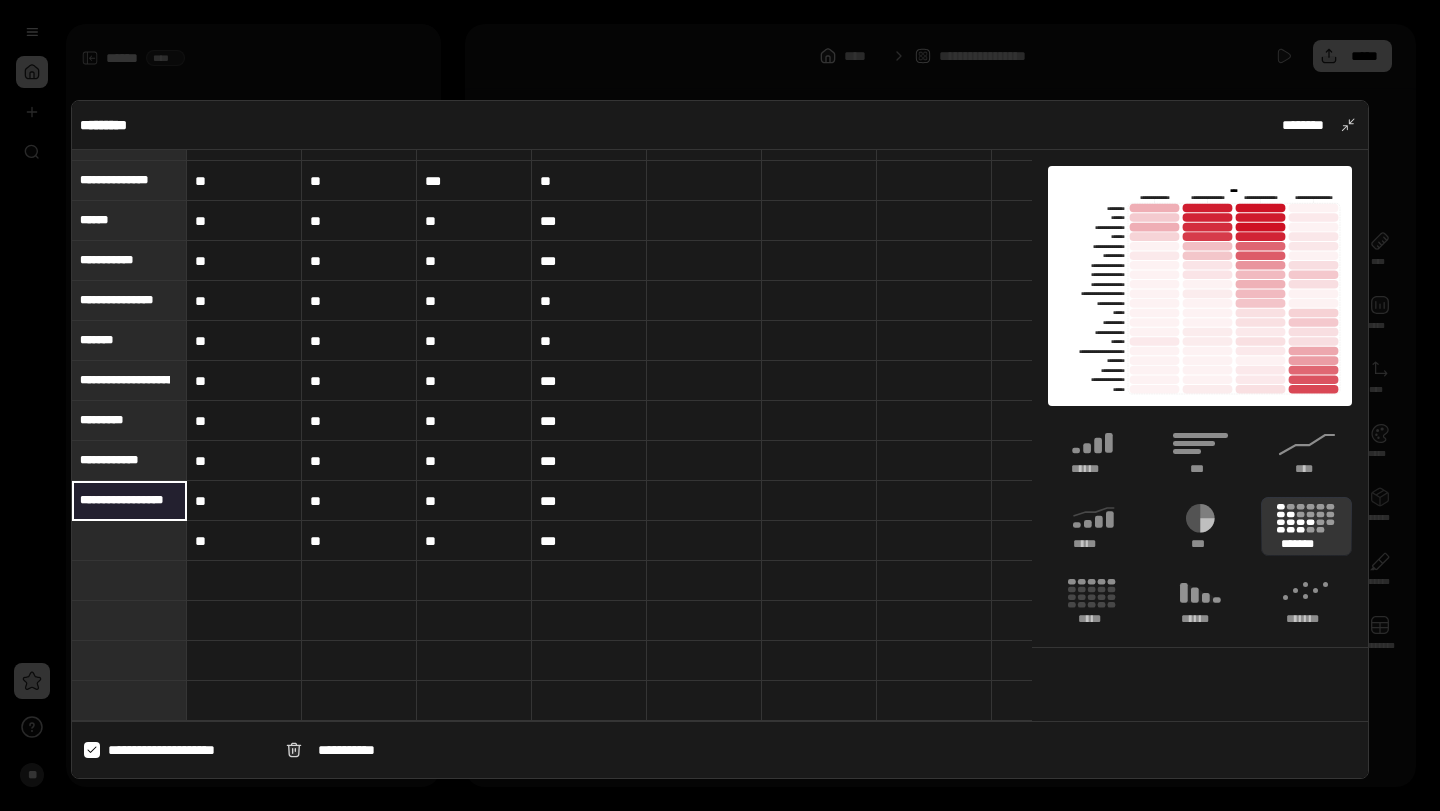 scroll, scrollTop: 0, scrollLeft: 0, axis: both 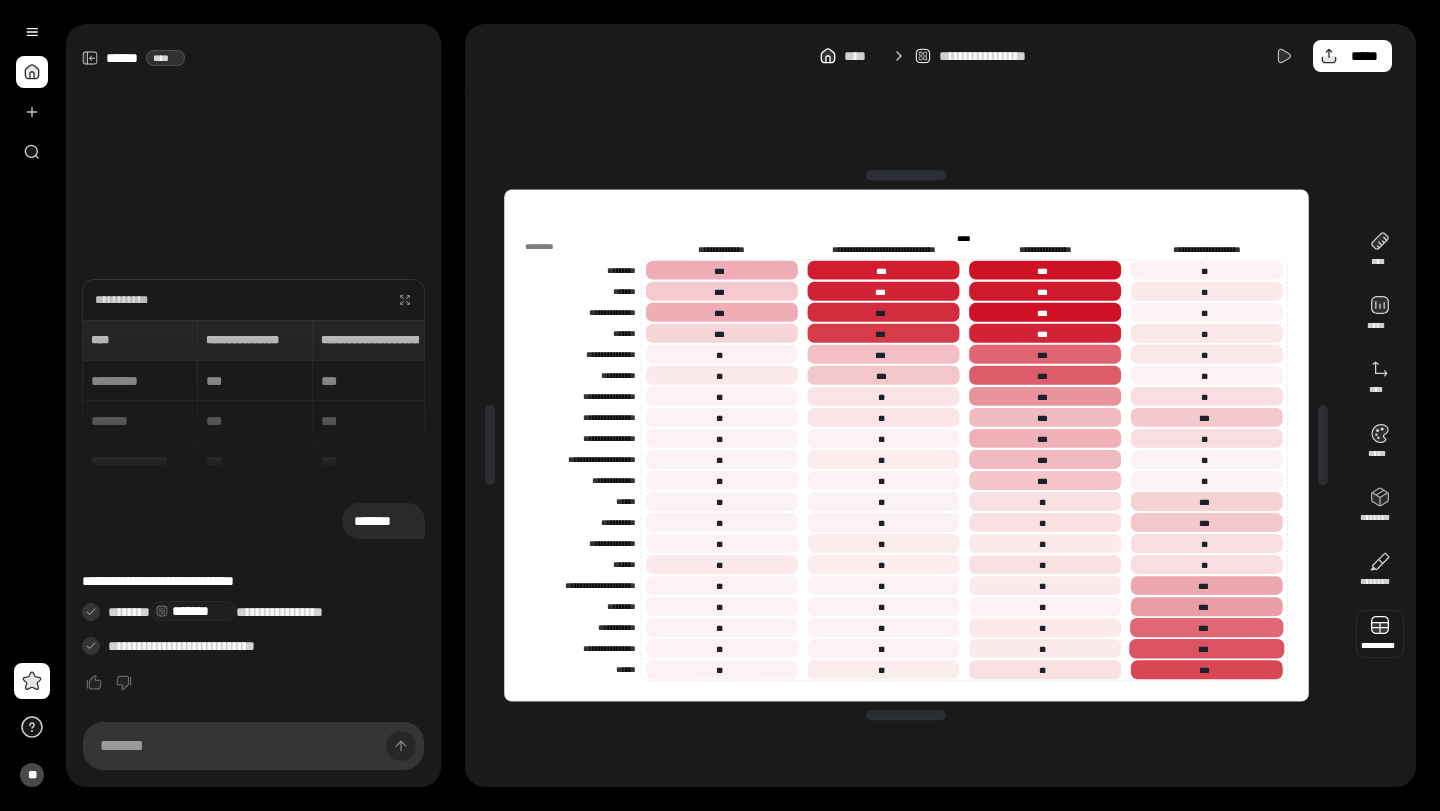 click at bounding box center (1380, 634) 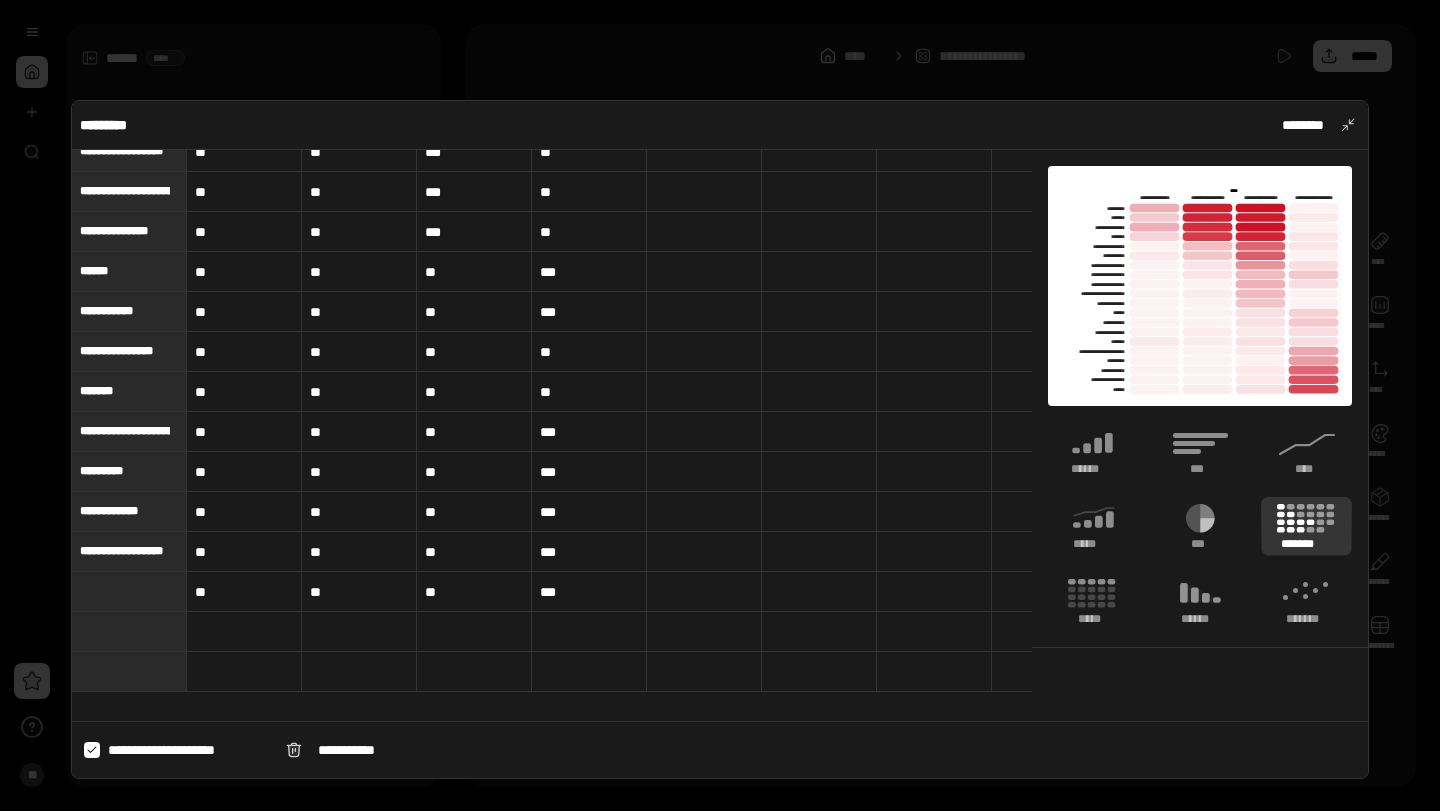 scroll, scrollTop: 448, scrollLeft: 0, axis: vertical 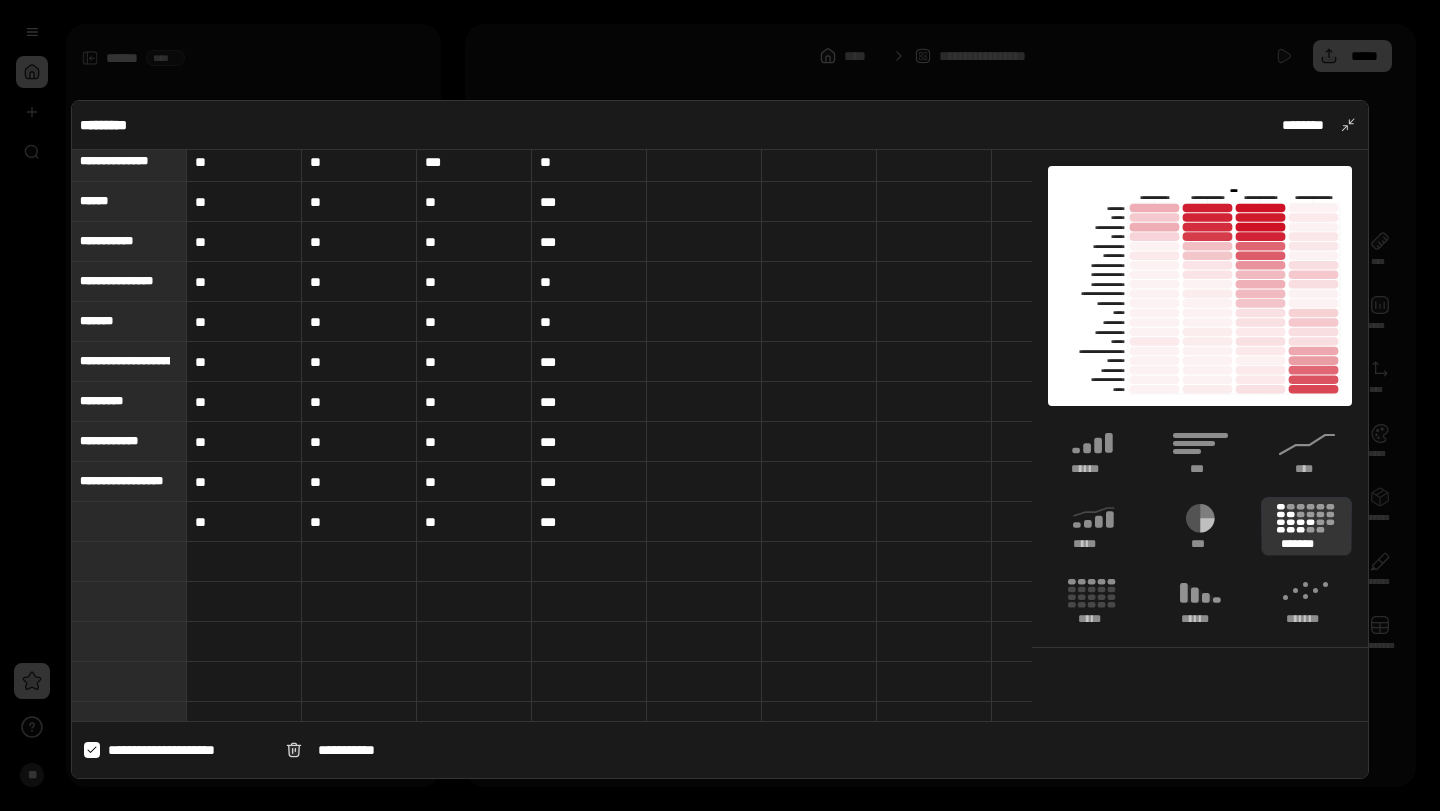 click on "**********" at bounding box center (125, 481) 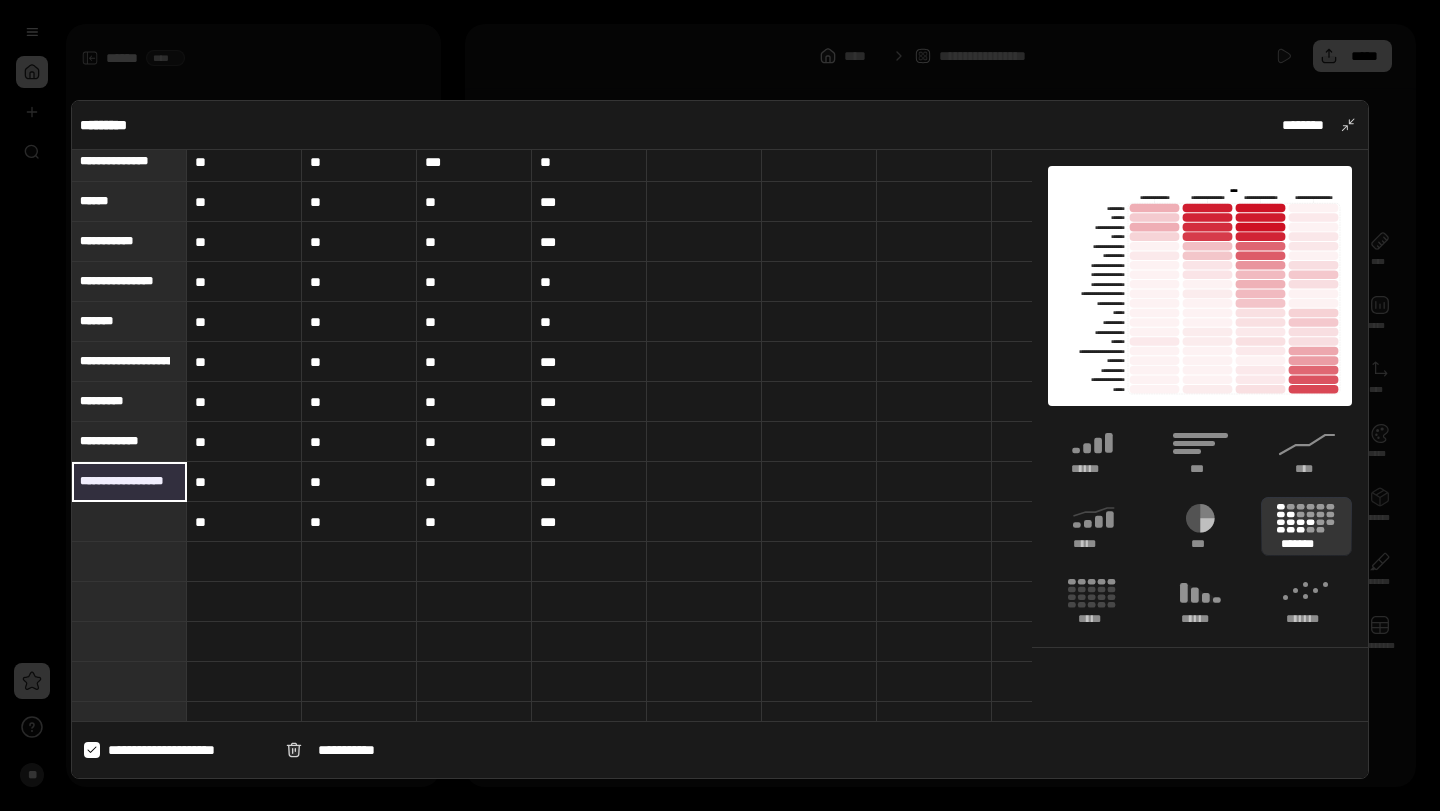 drag, startPoint x: 124, startPoint y: 482, endPoint x: 81, endPoint y: 479, distance: 43.104523 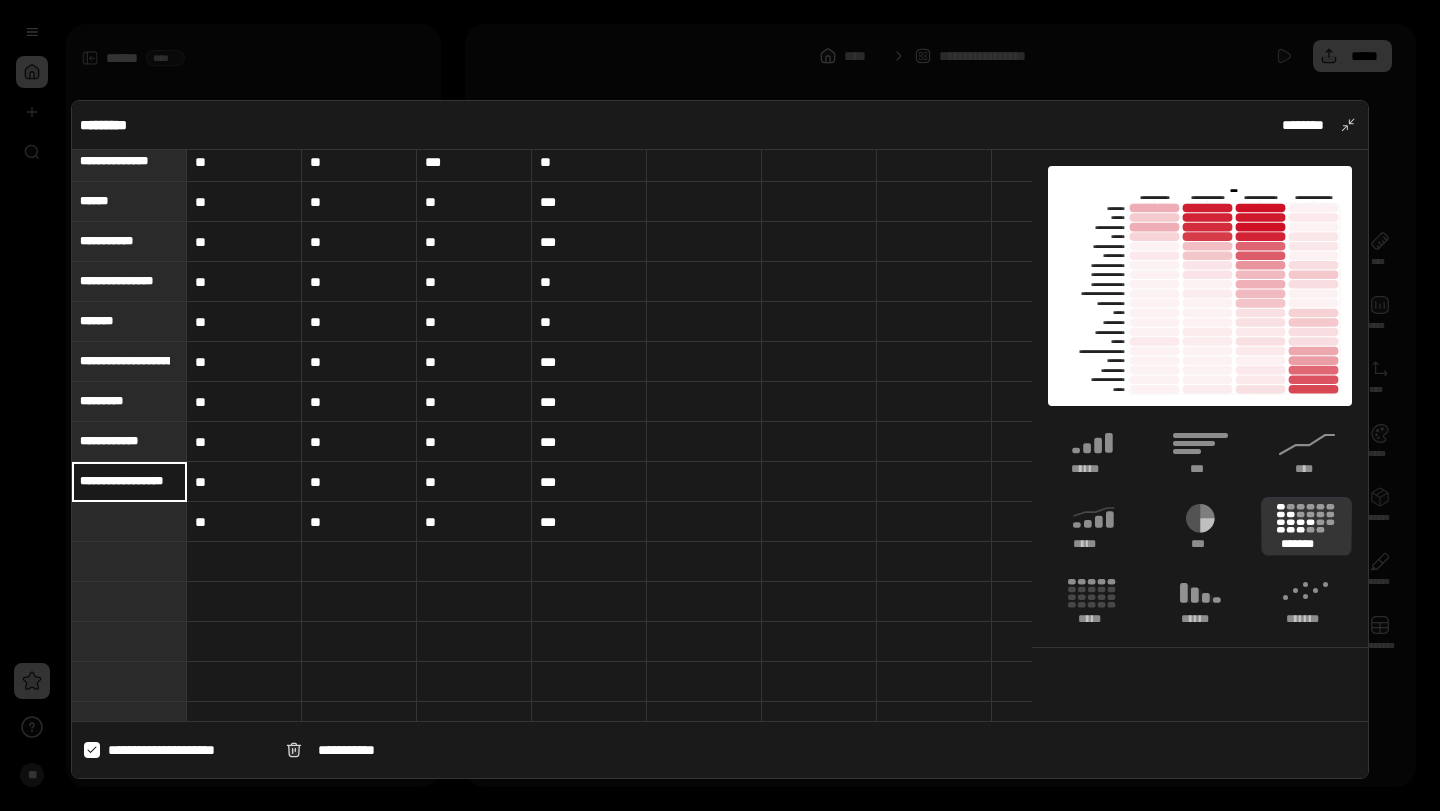 scroll, scrollTop: 0, scrollLeft: 13, axis: horizontal 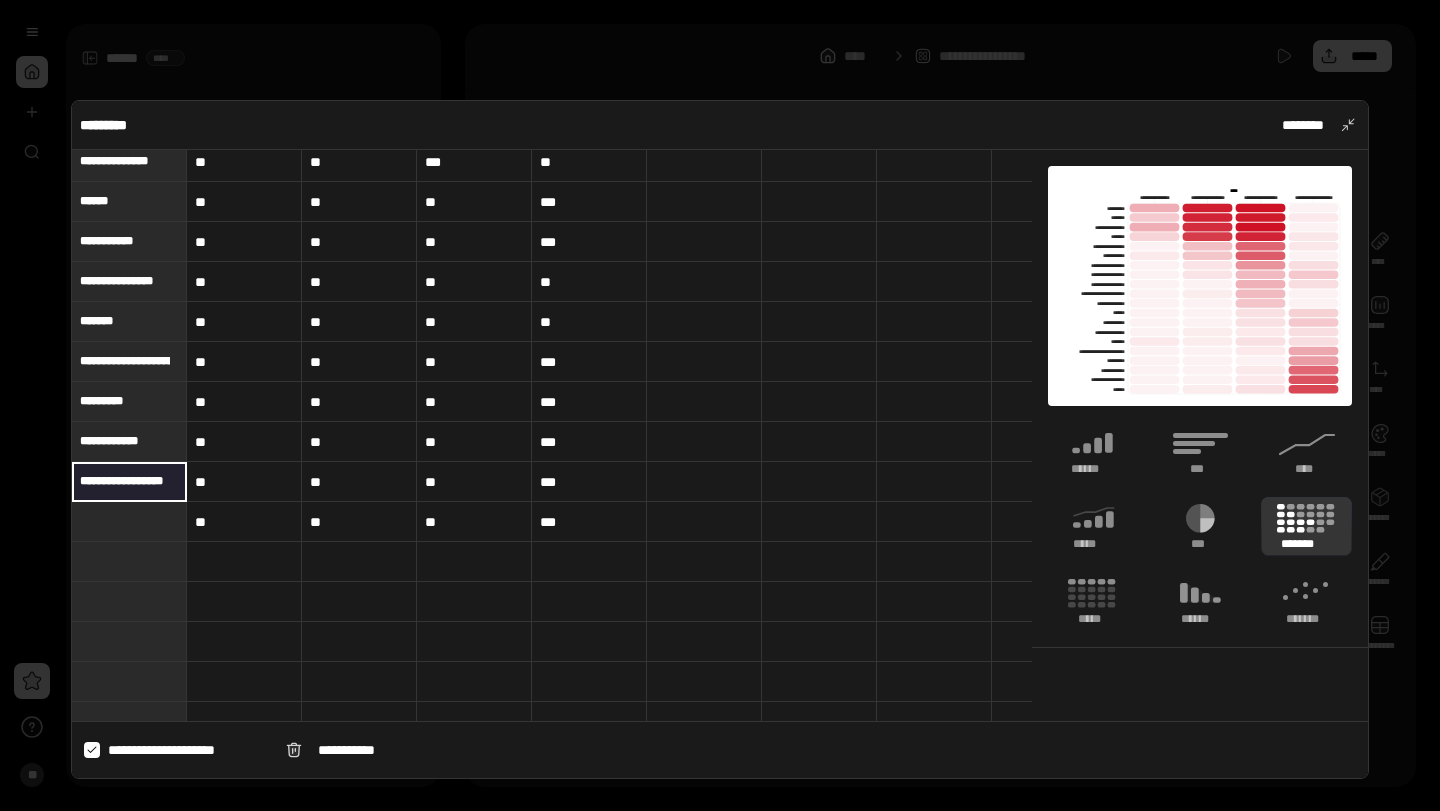 drag, startPoint x: 109, startPoint y: 481, endPoint x: 79, endPoint y: 481, distance: 30 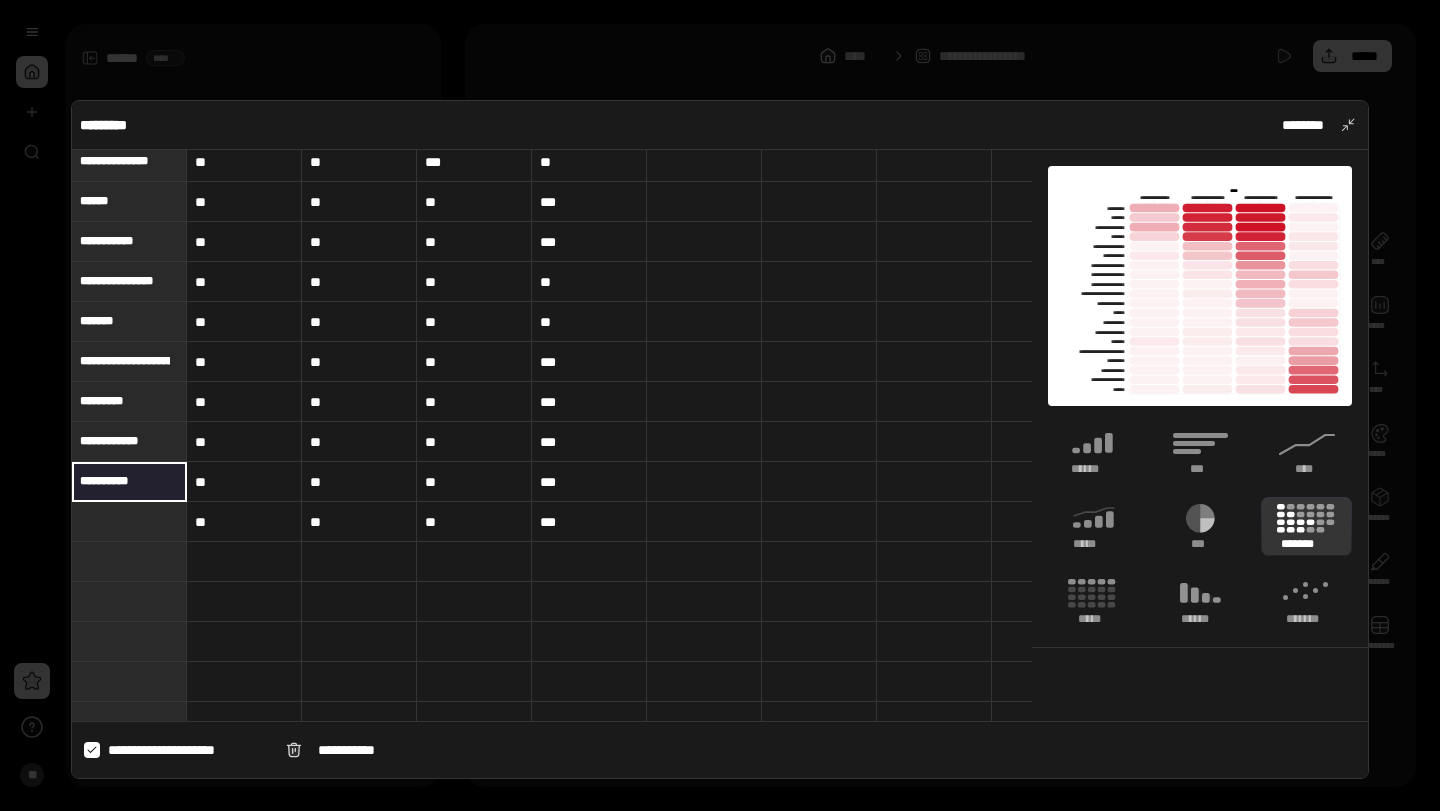 type on "**********" 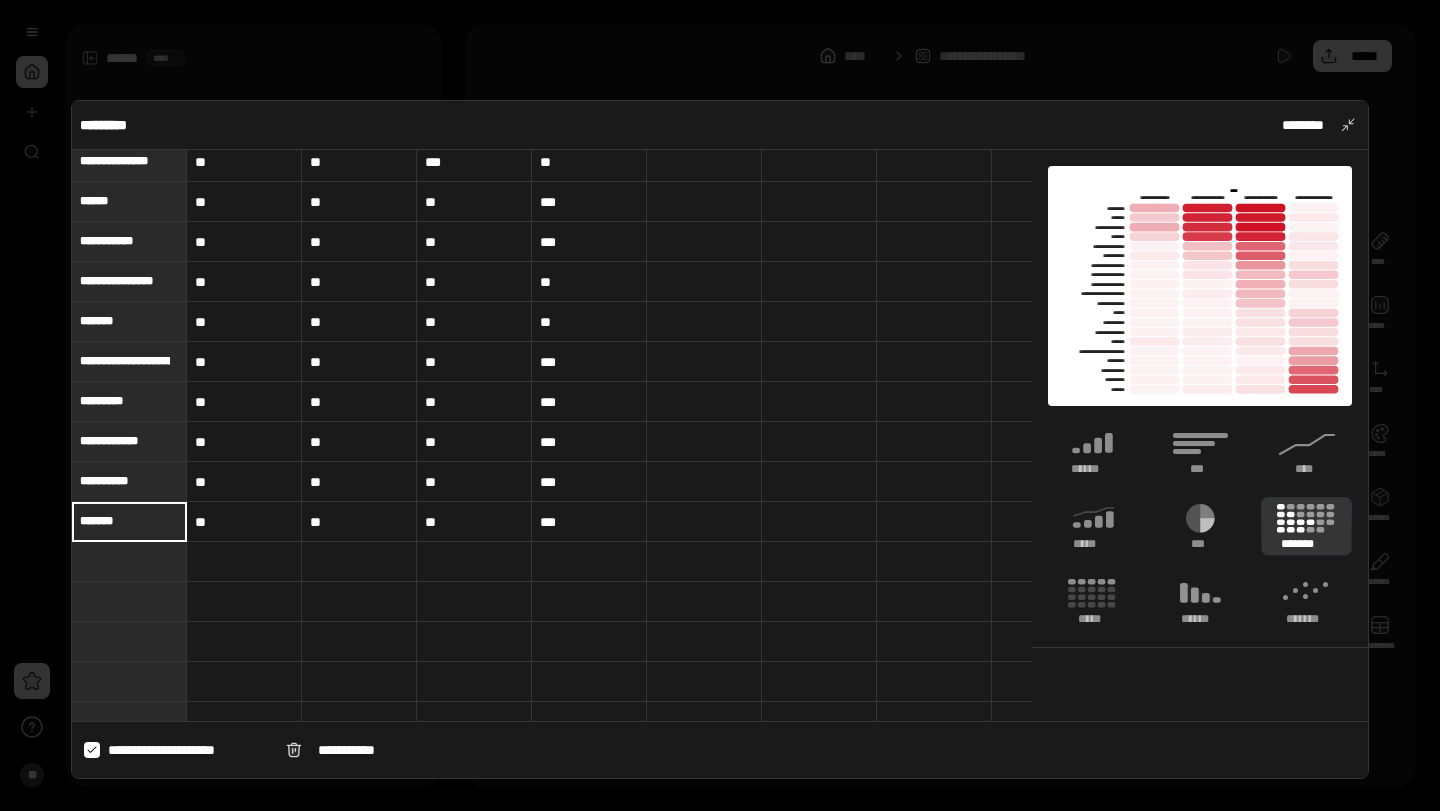 type on "*******" 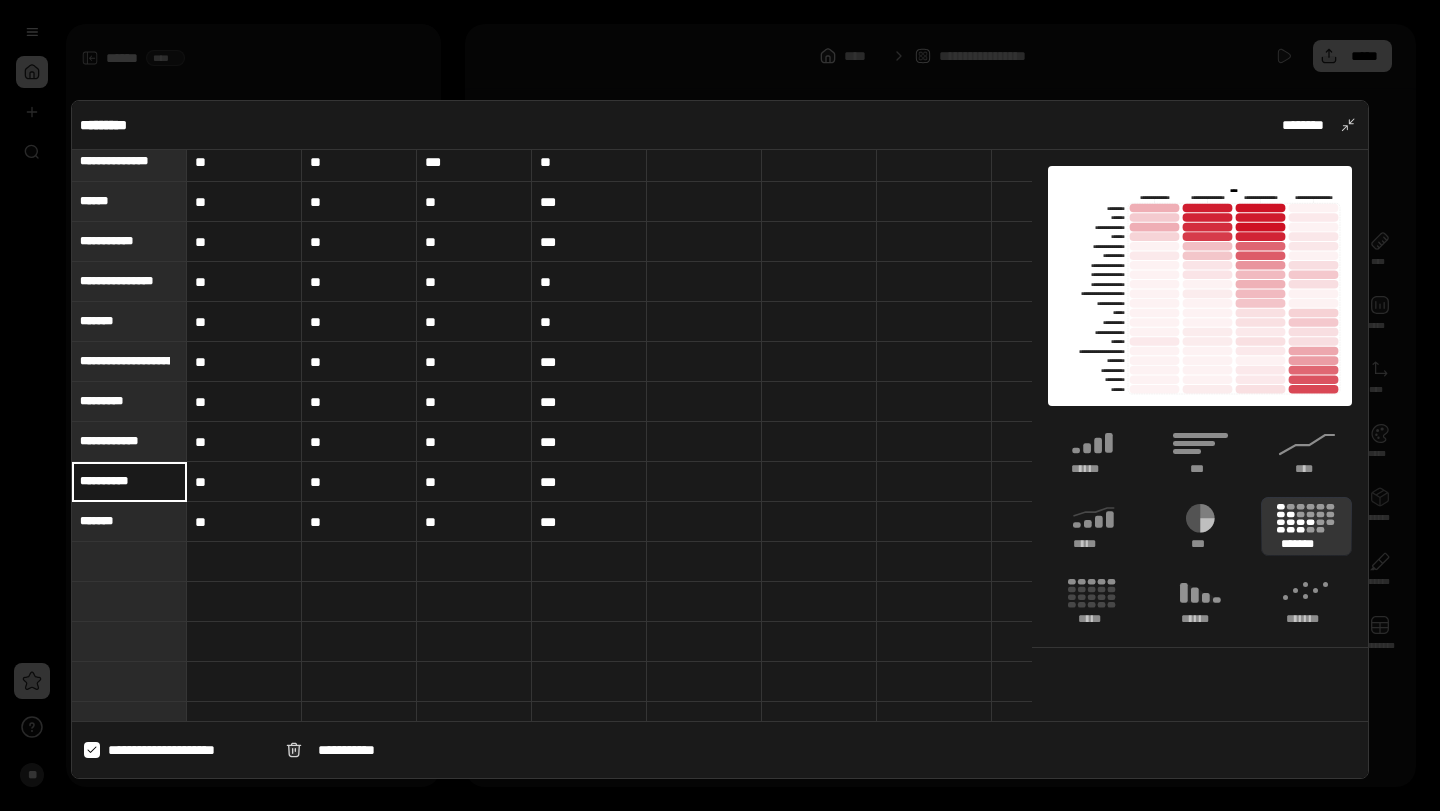 click on "**********" at bounding box center (129, 481) 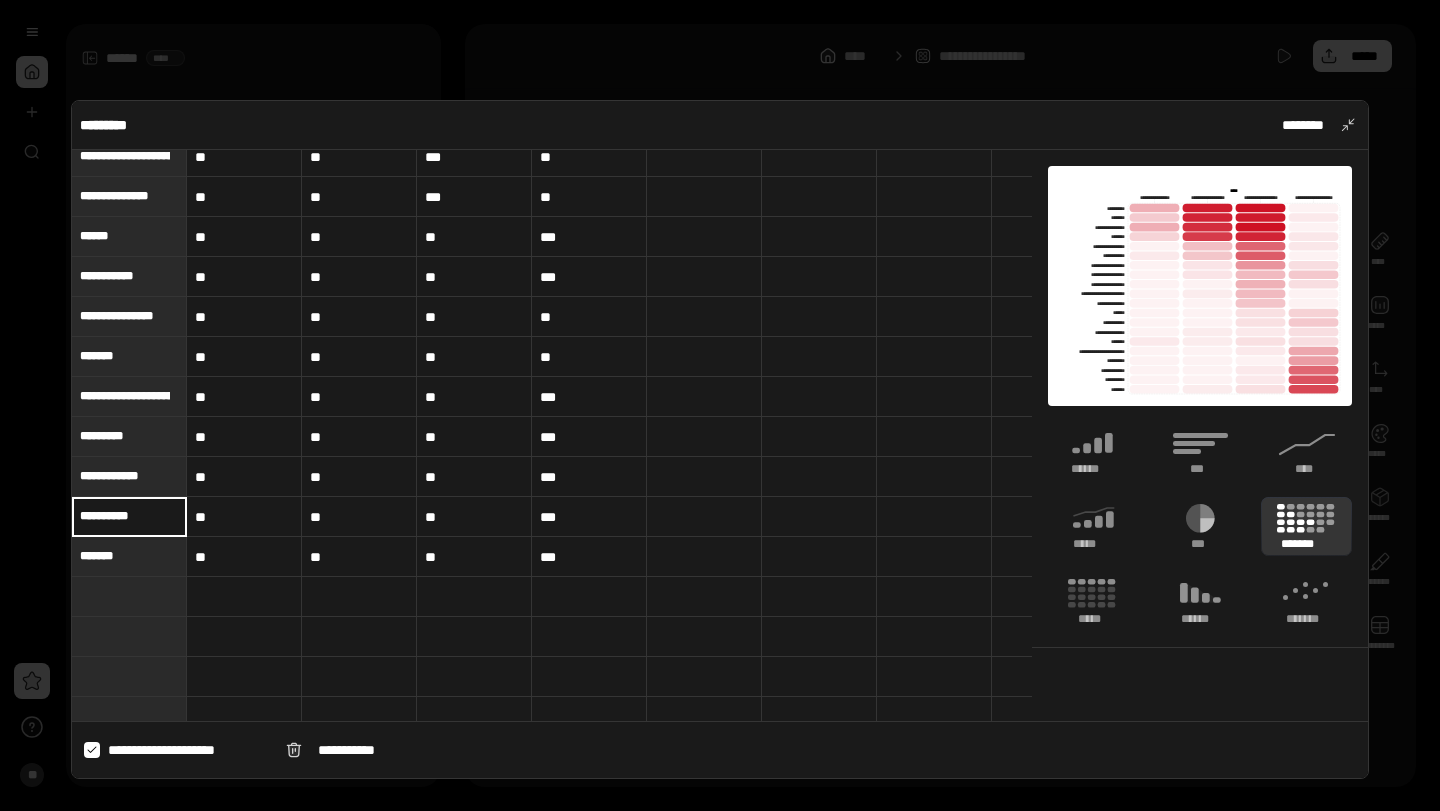 scroll, scrollTop: 409, scrollLeft: 0, axis: vertical 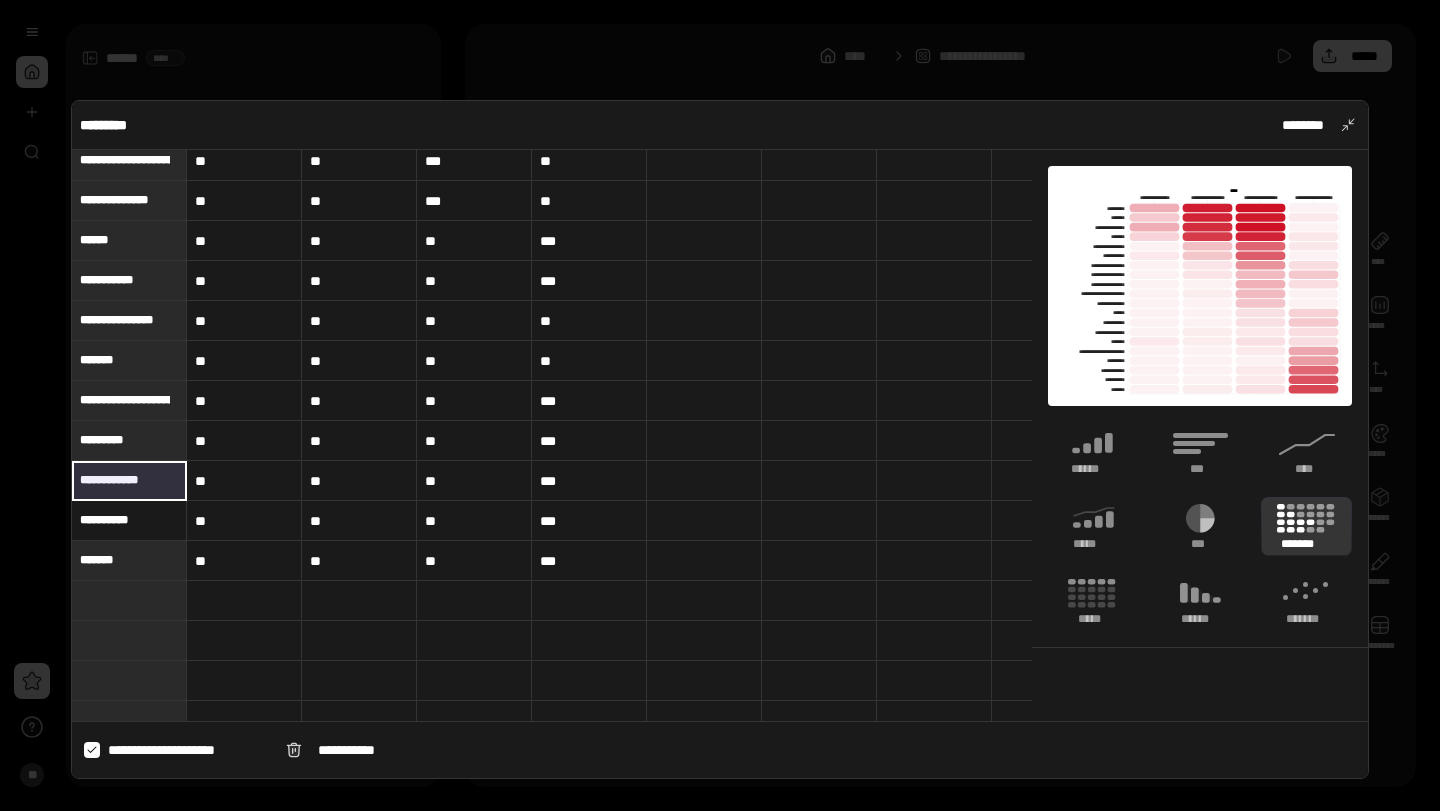 drag, startPoint x: 159, startPoint y: 476, endPoint x: 131, endPoint y: 478, distance: 28.071337 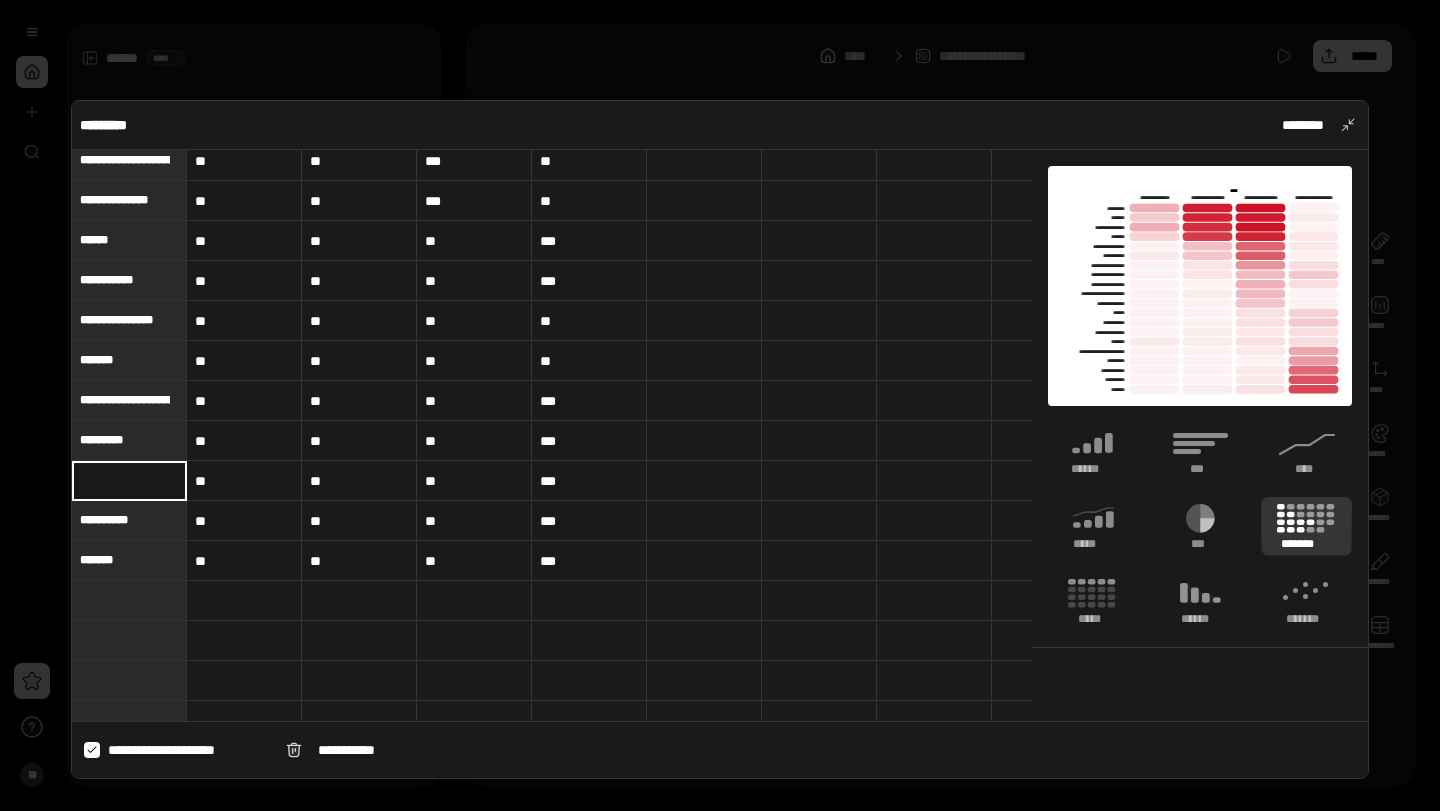 type 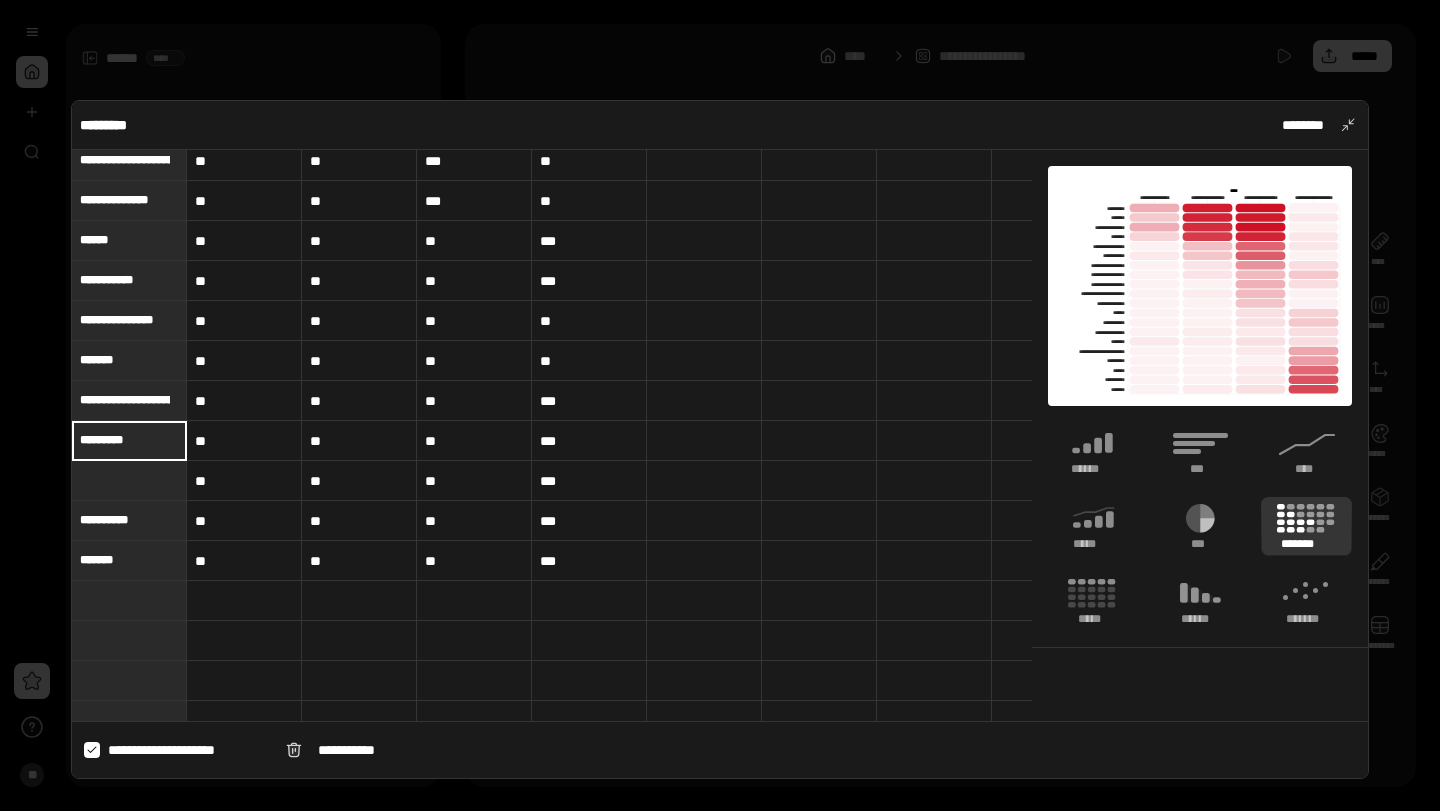 drag, startPoint x: 83, startPoint y: 441, endPoint x: 95, endPoint y: 446, distance: 13 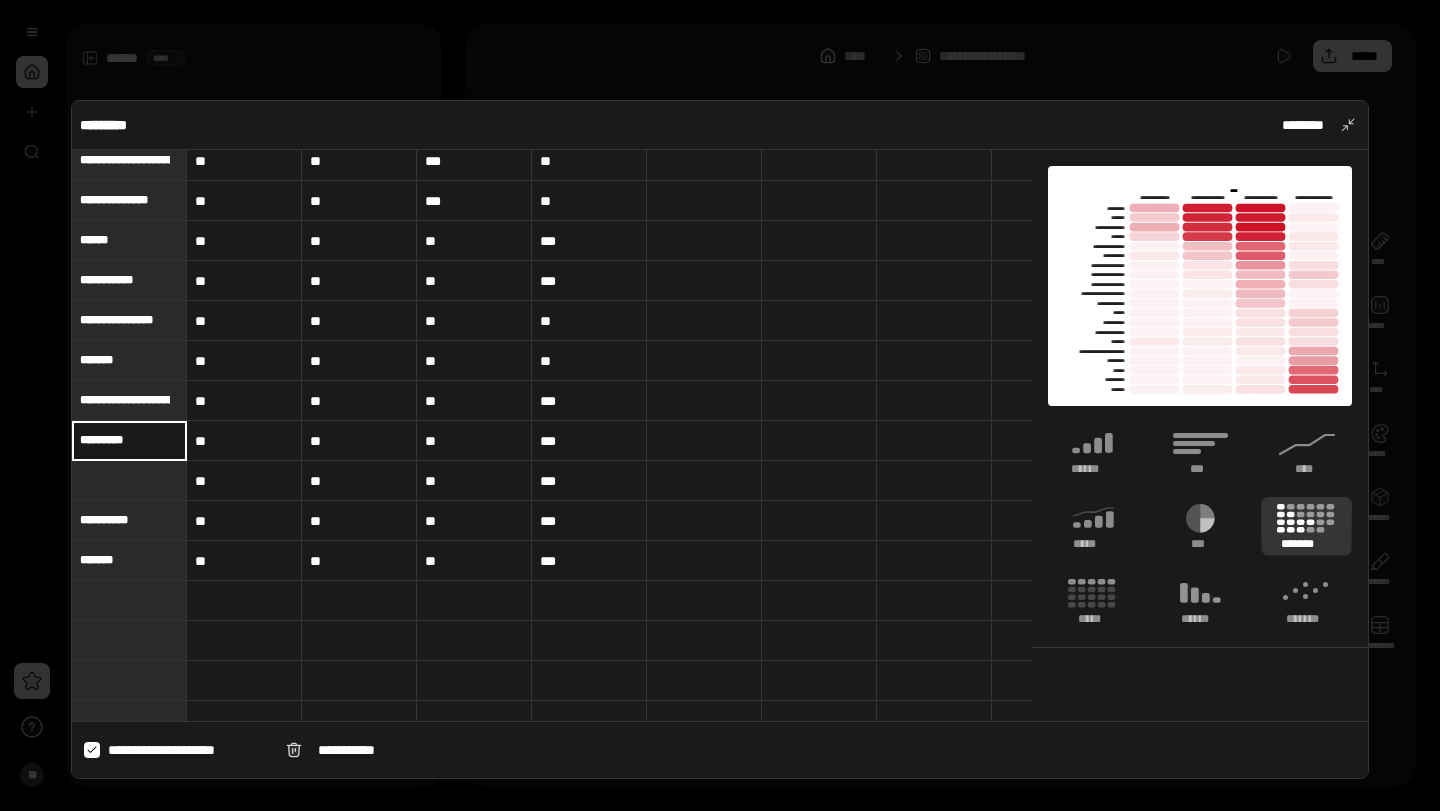 paste on "**********" 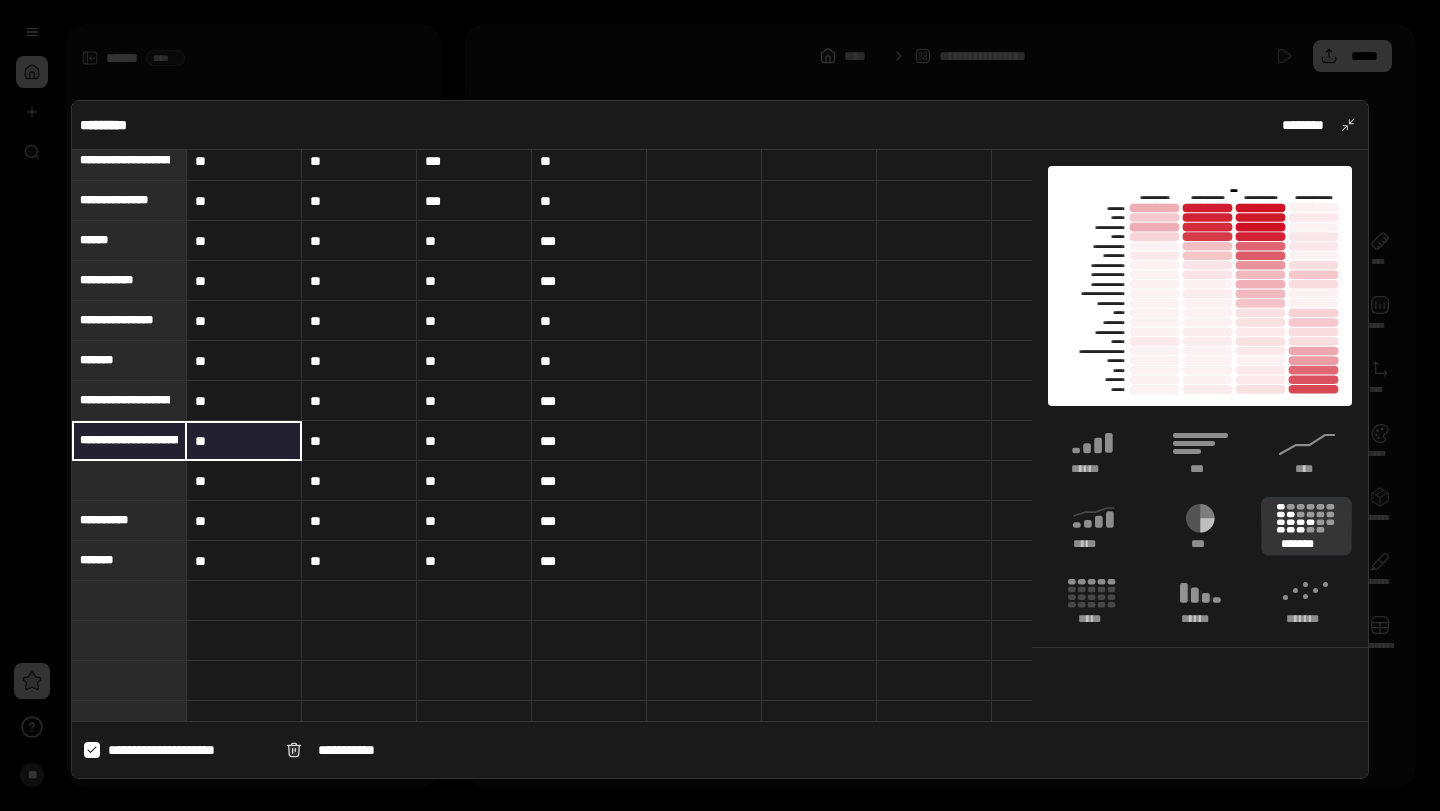 scroll, scrollTop: 0, scrollLeft: 33, axis: horizontal 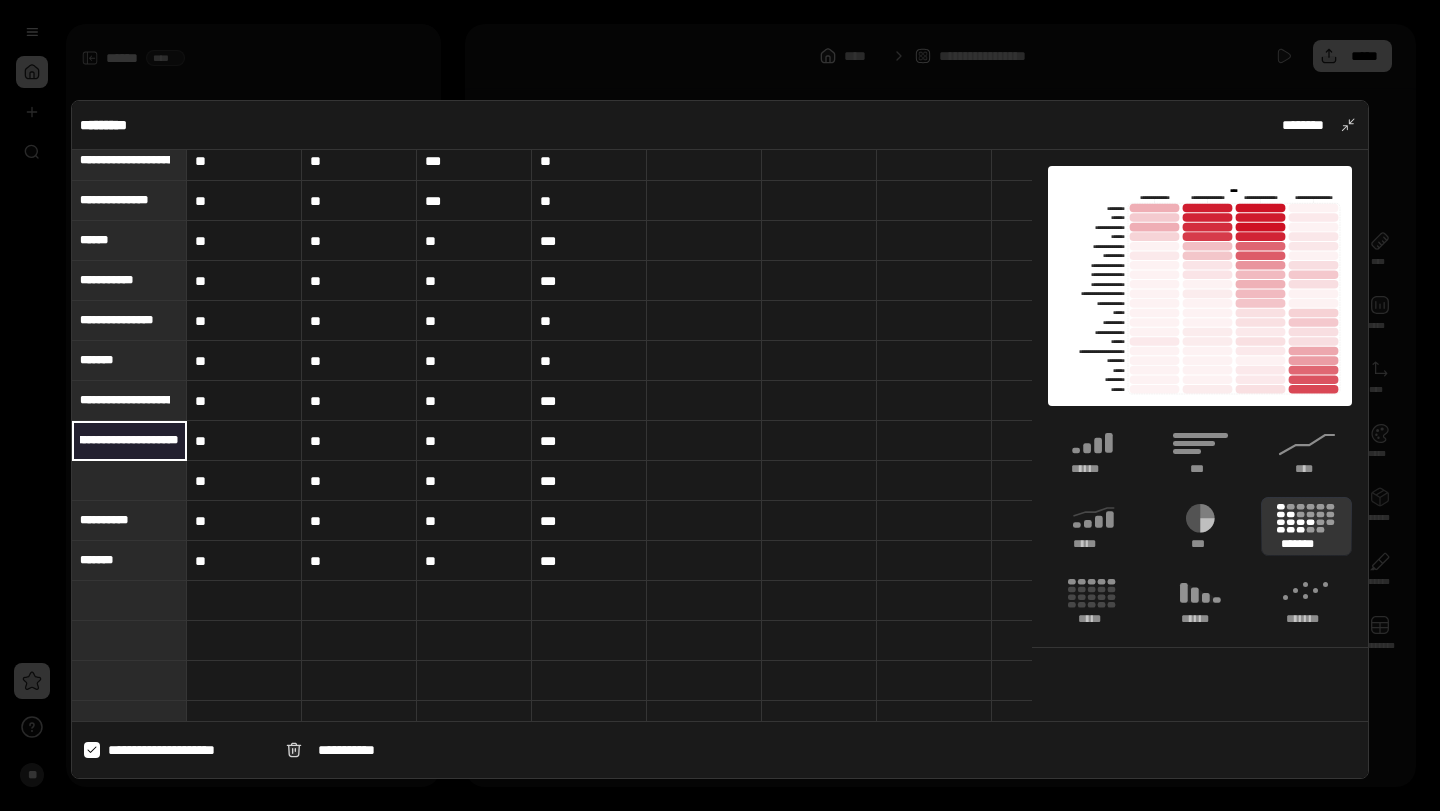 drag, startPoint x: 199, startPoint y: 439, endPoint x: 179, endPoint y: 447, distance: 21.540659 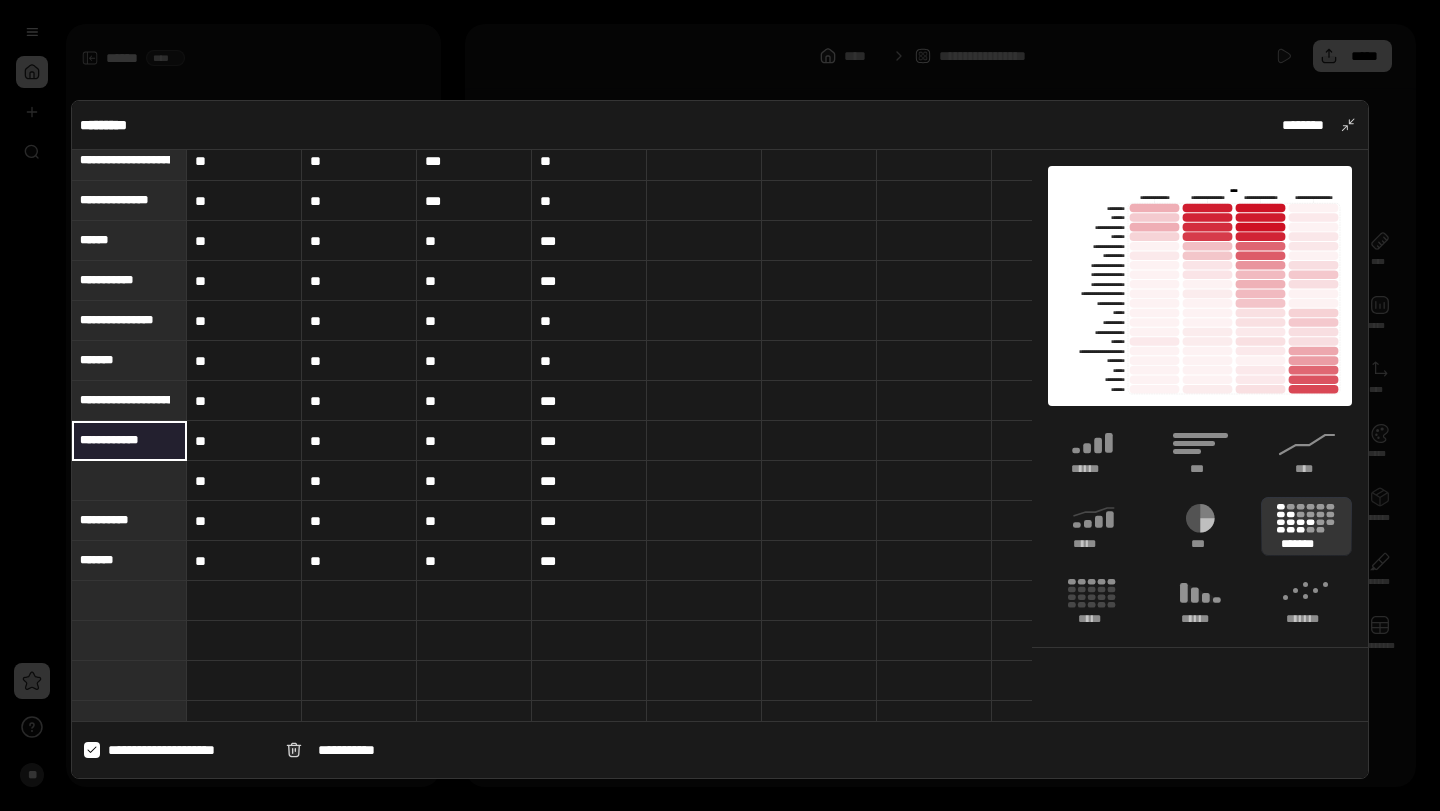 scroll, scrollTop: 0, scrollLeft: 0, axis: both 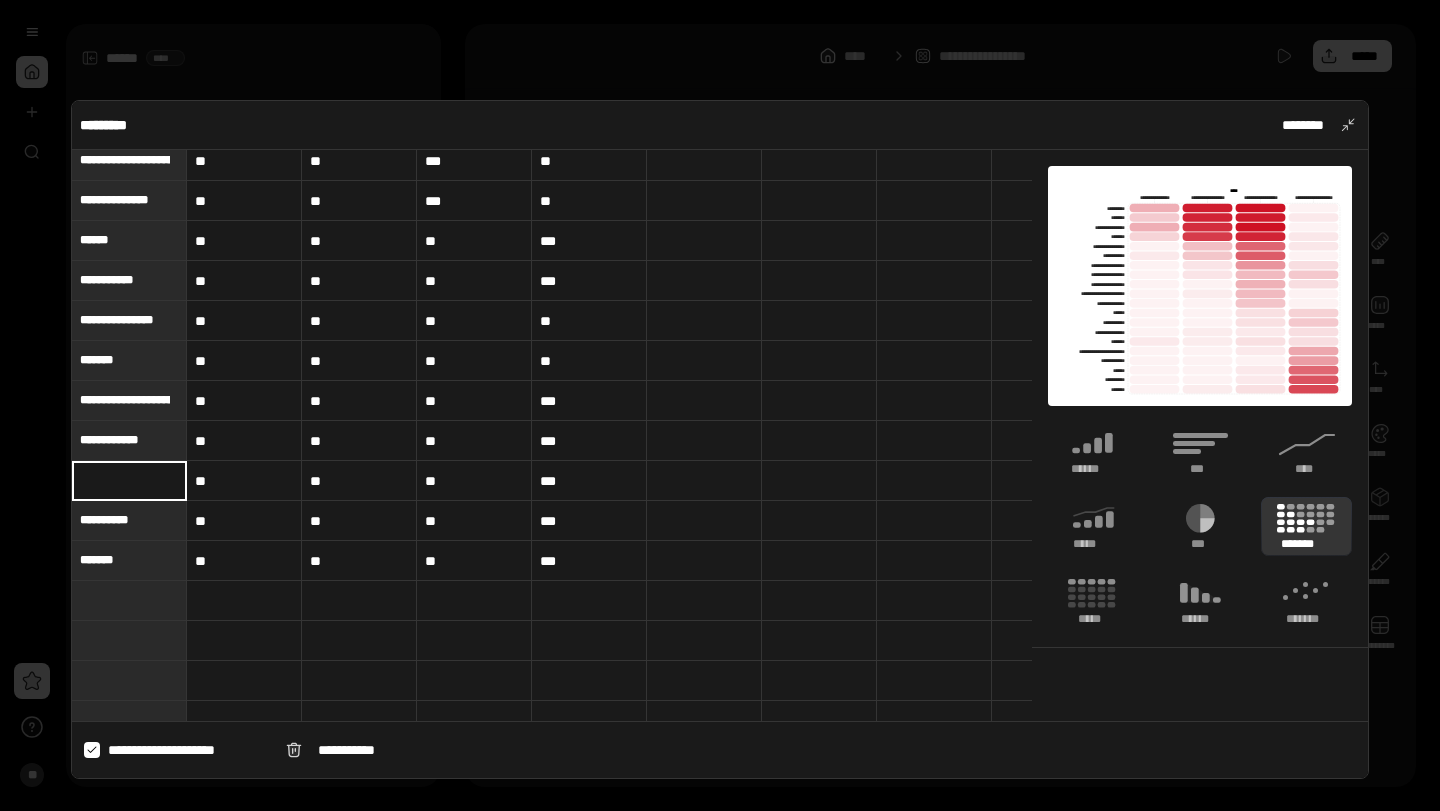 paste on "*********" 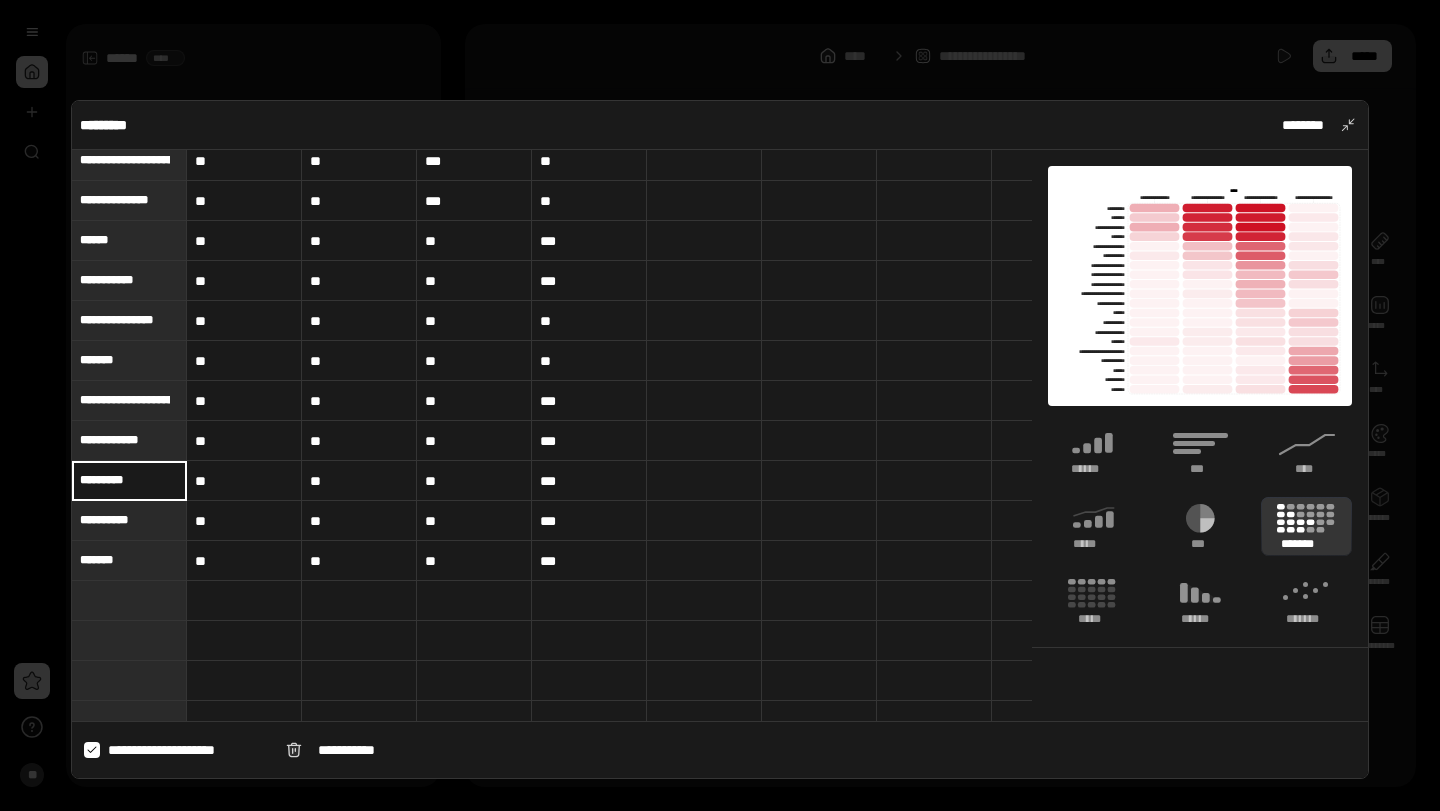 type on "*********" 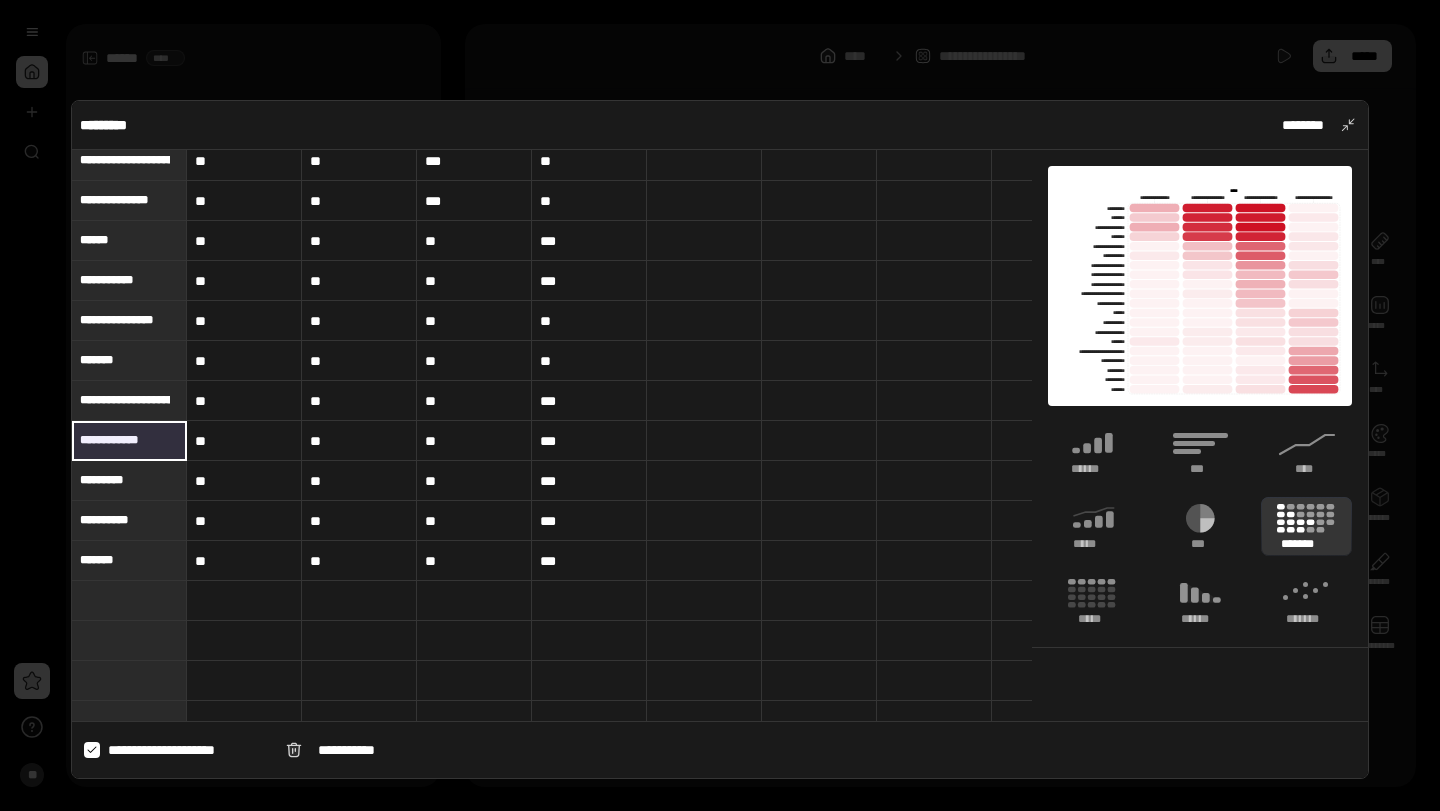 drag, startPoint x: 153, startPoint y: 438, endPoint x: 80, endPoint y: 435, distance: 73.061615 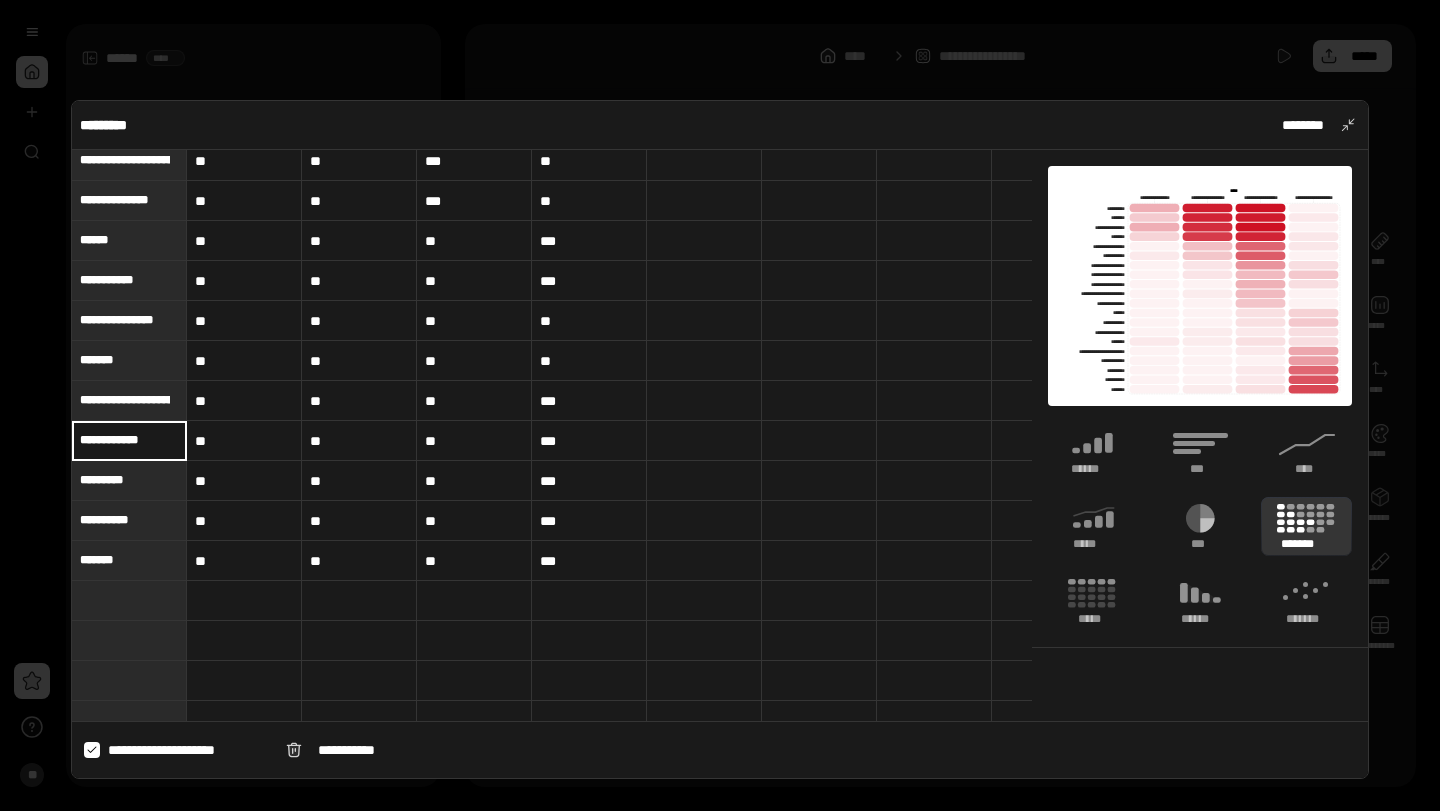 click at bounding box center (720, 405) 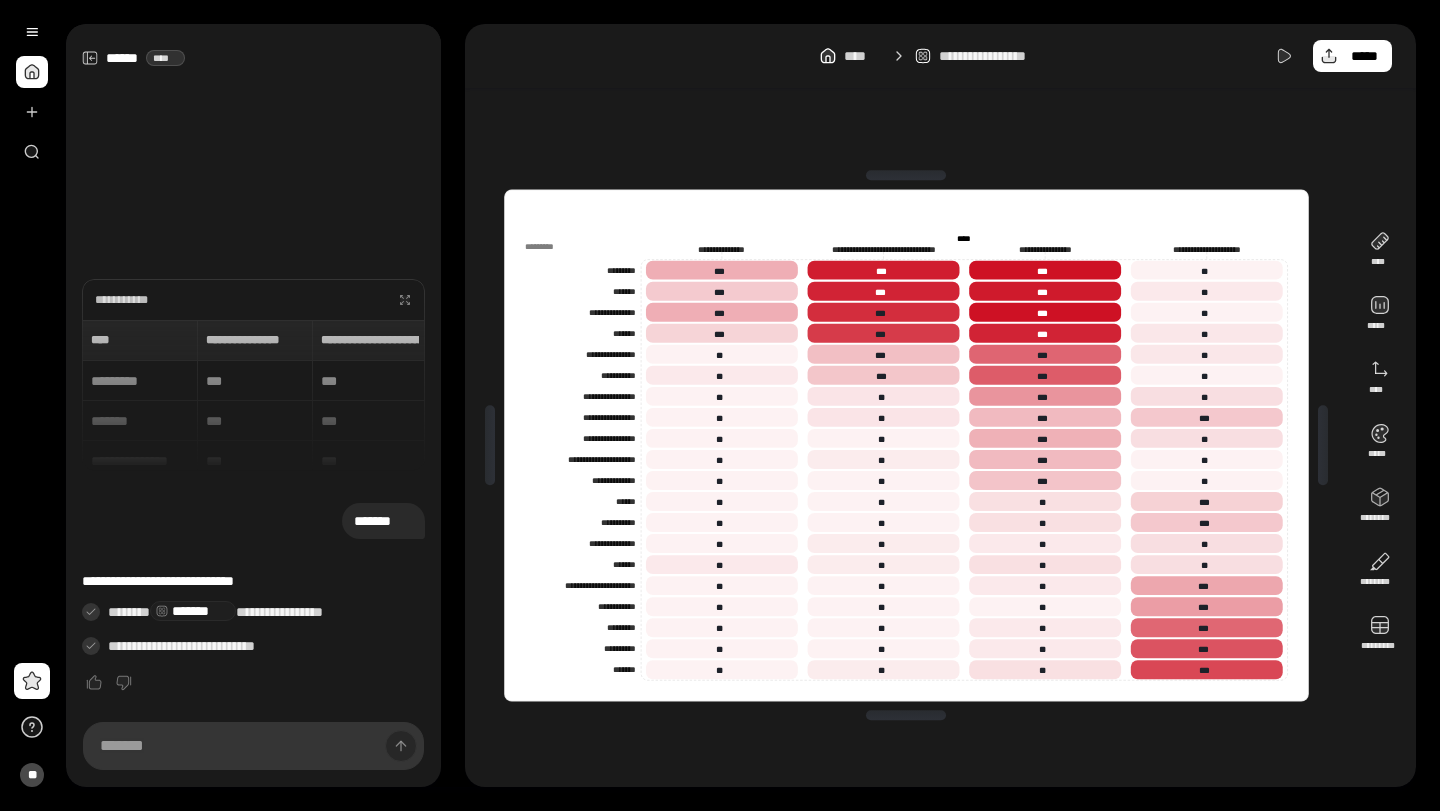 click on "[FIRST] [LAST] [STREET] [CITY], [STATE] [ZIP] [COUNTRY] [PHONE] [EMAIL] [SSN] [DLN] [CC] [DOB]" at bounding box center (720, 405) 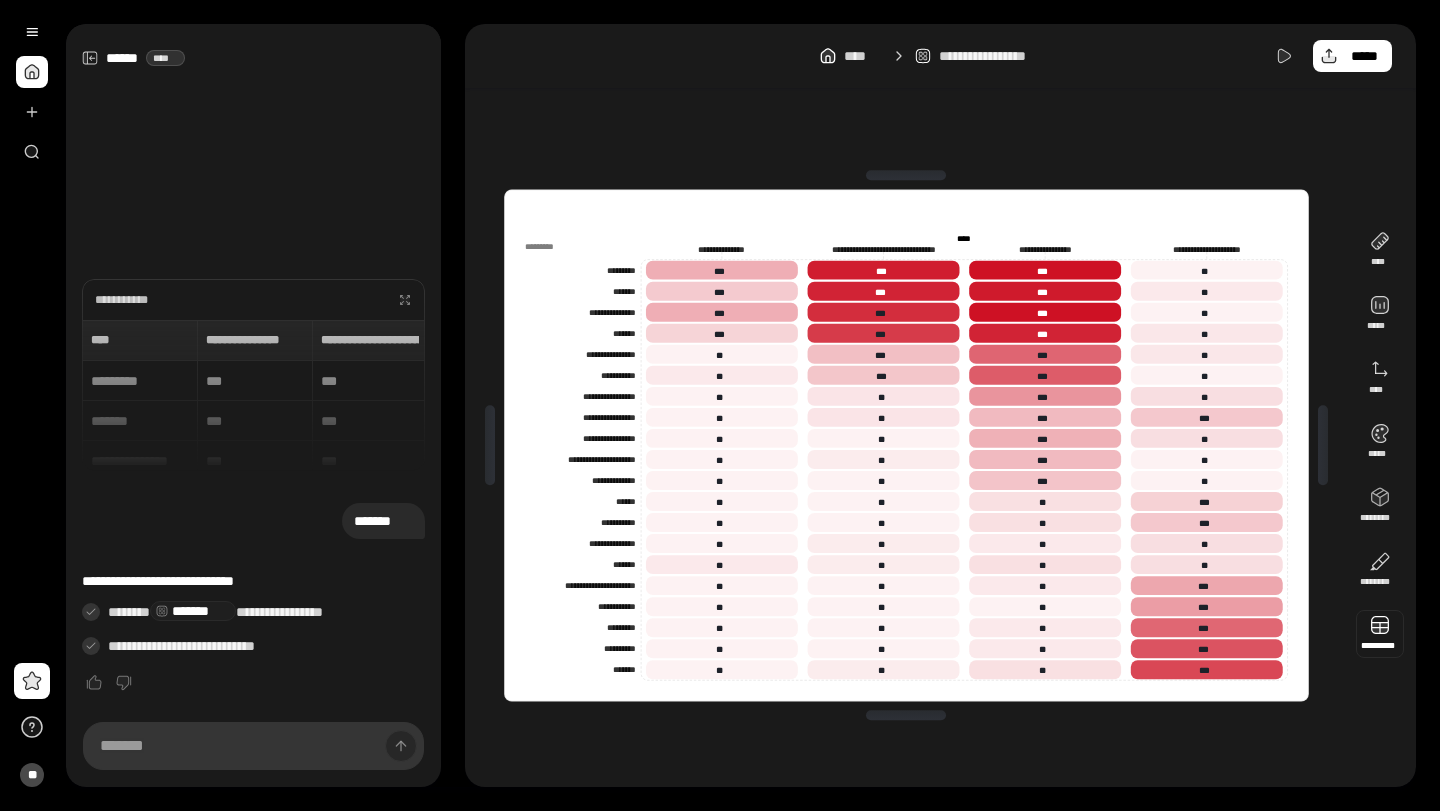 click at bounding box center [1380, 634] 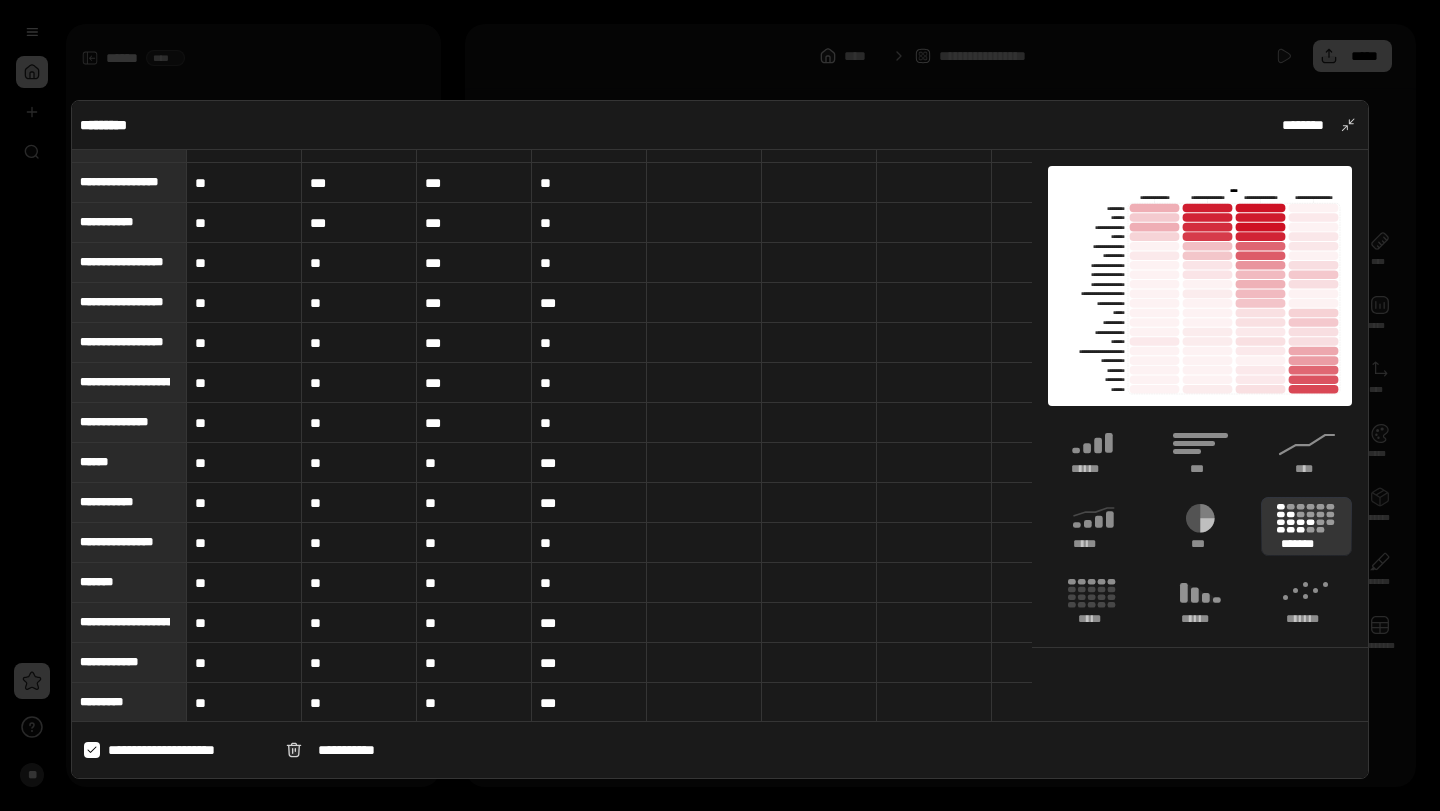 scroll, scrollTop: 195, scrollLeft: 0, axis: vertical 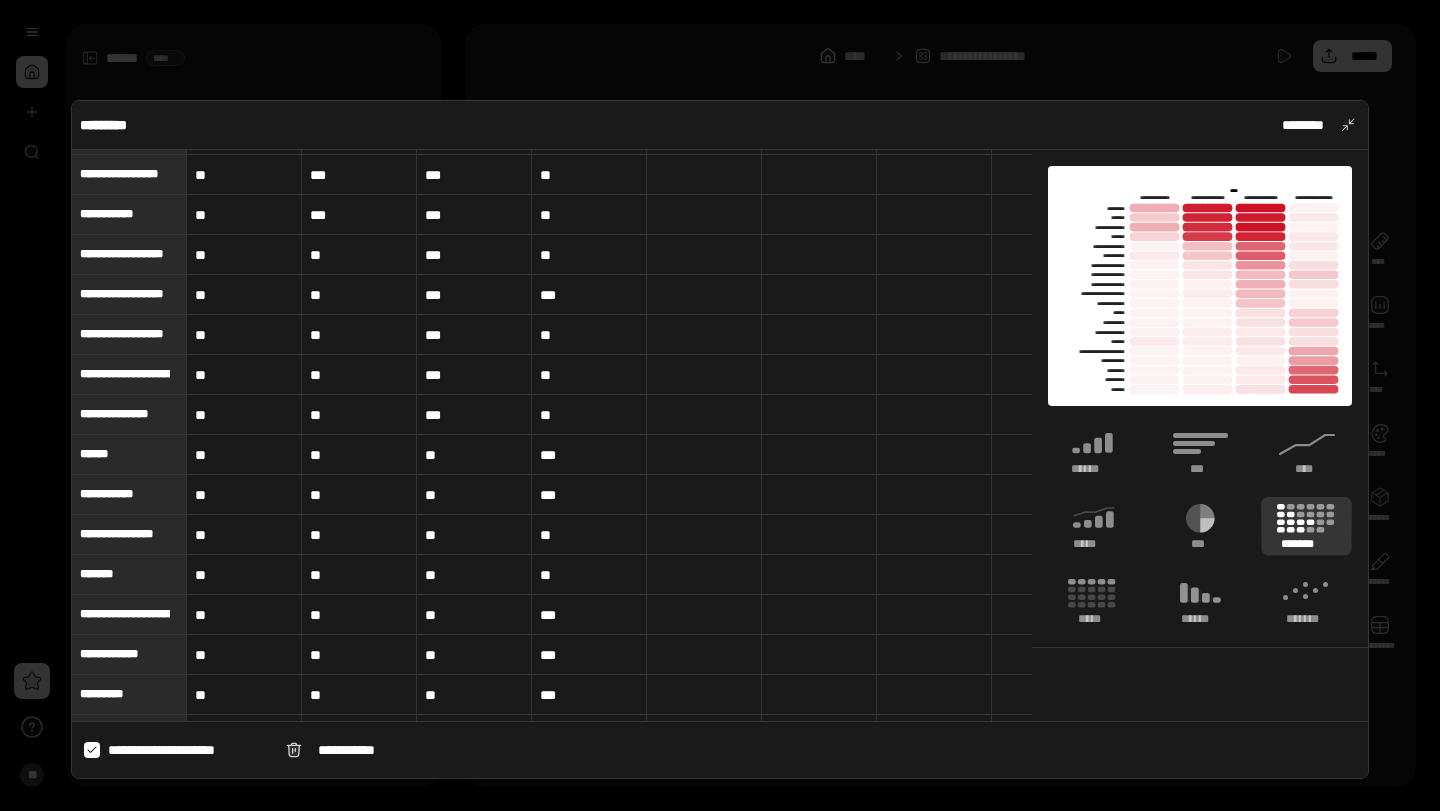 click on "**********" at bounding box center (125, 614) 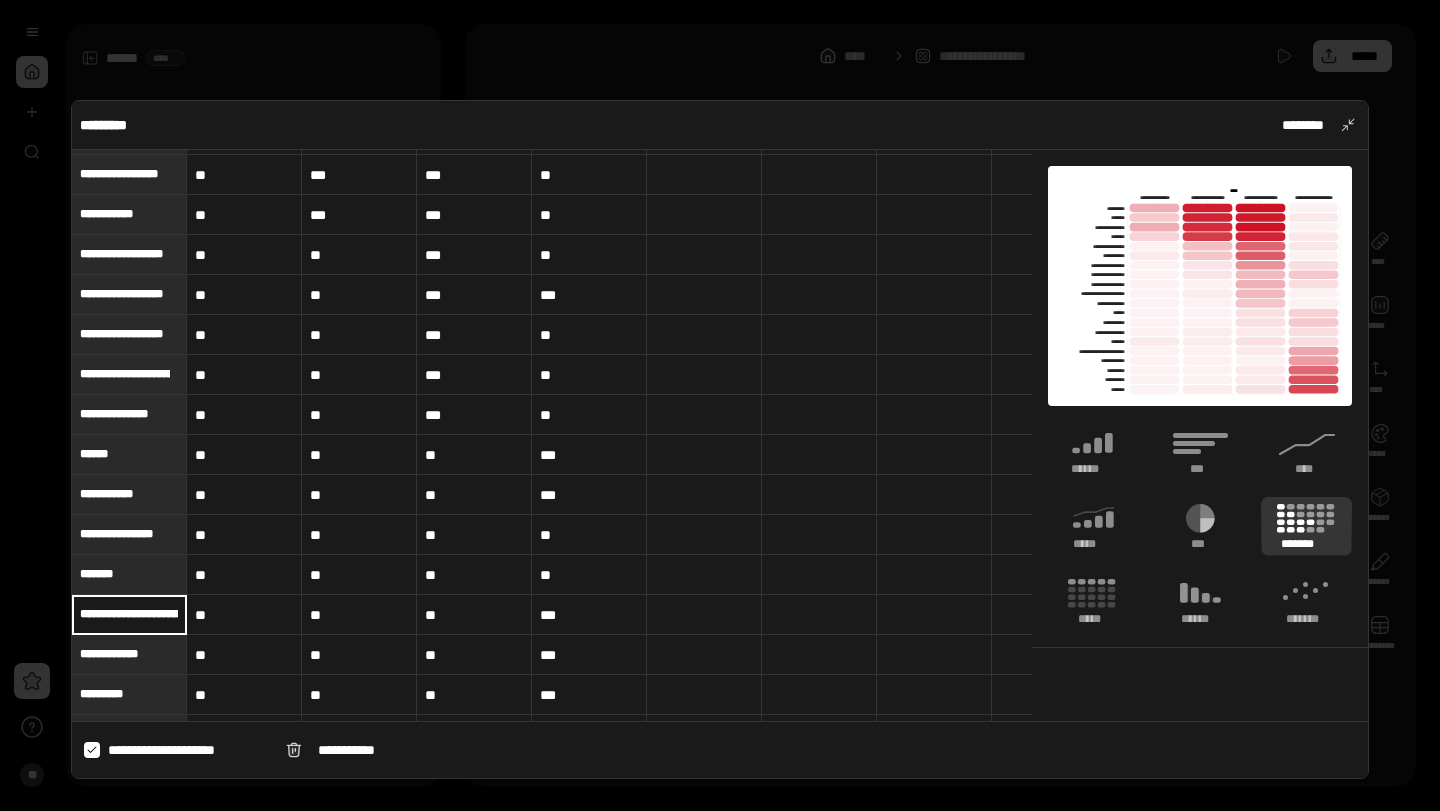 scroll, scrollTop: 0, scrollLeft: 60, axis: horizontal 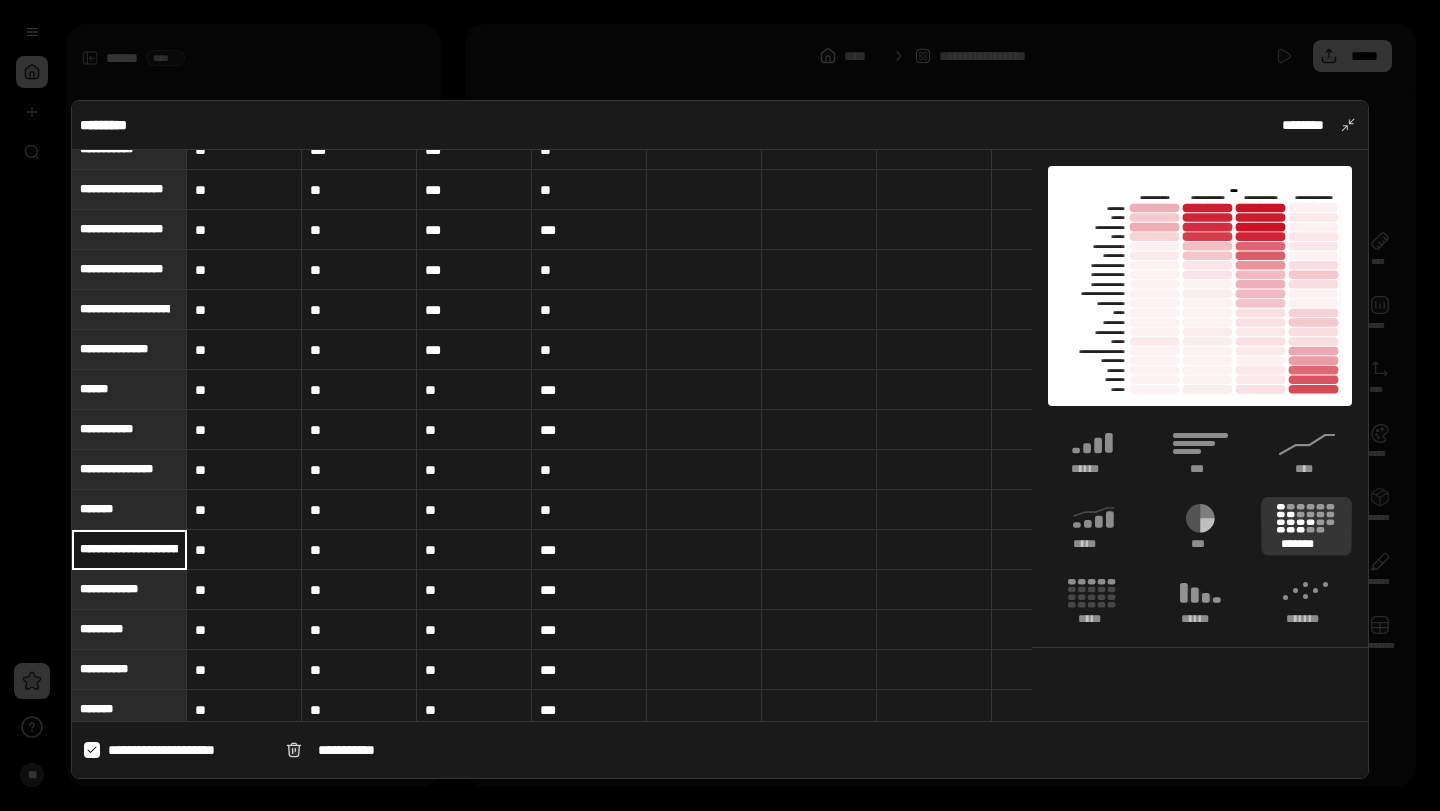 click on "**********" at bounding box center (129, 589) 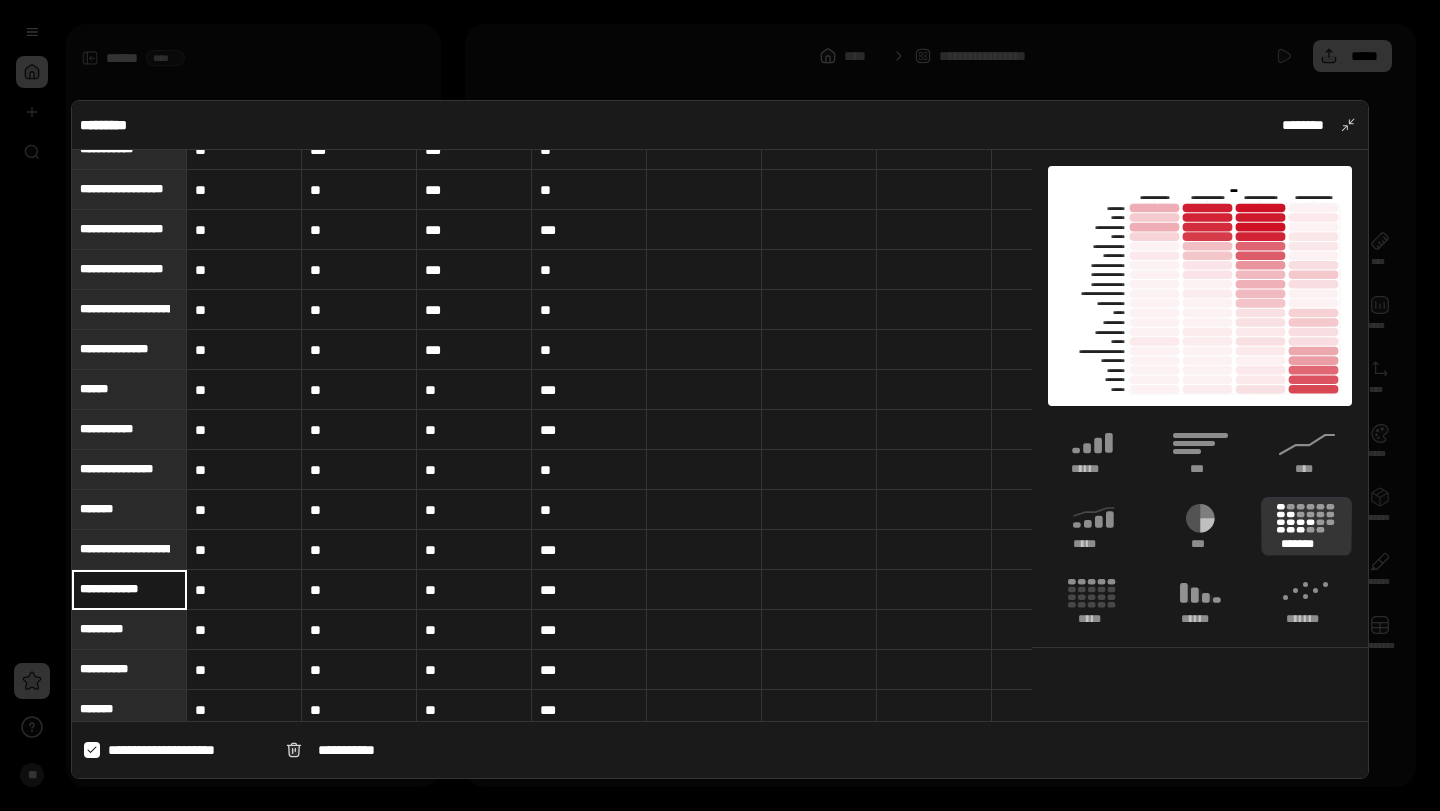 click on "**********" at bounding box center (129, 589) 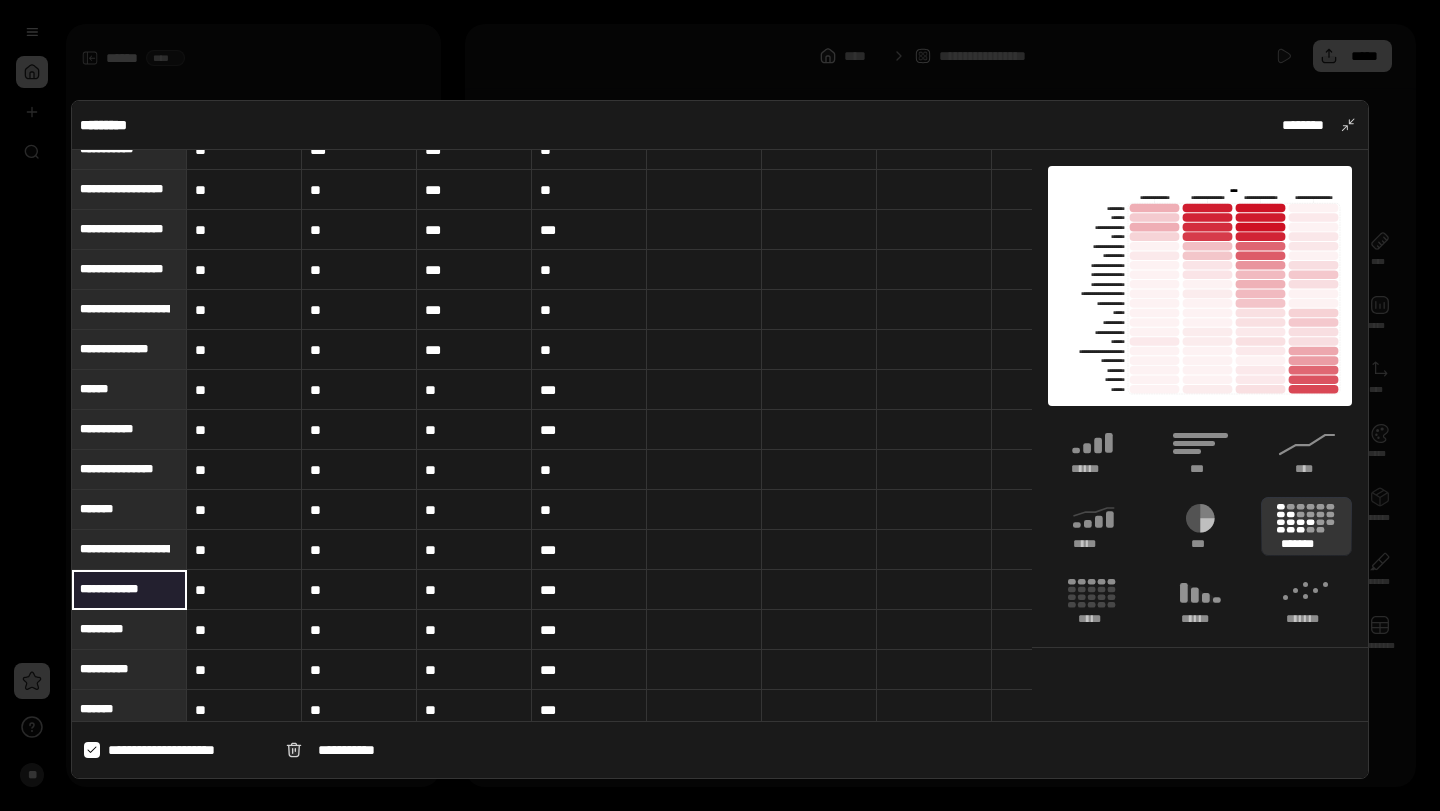 drag, startPoint x: 133, startPoint y: 589, endPoint x: 81, endPoint y: 588, distance: 52.009613 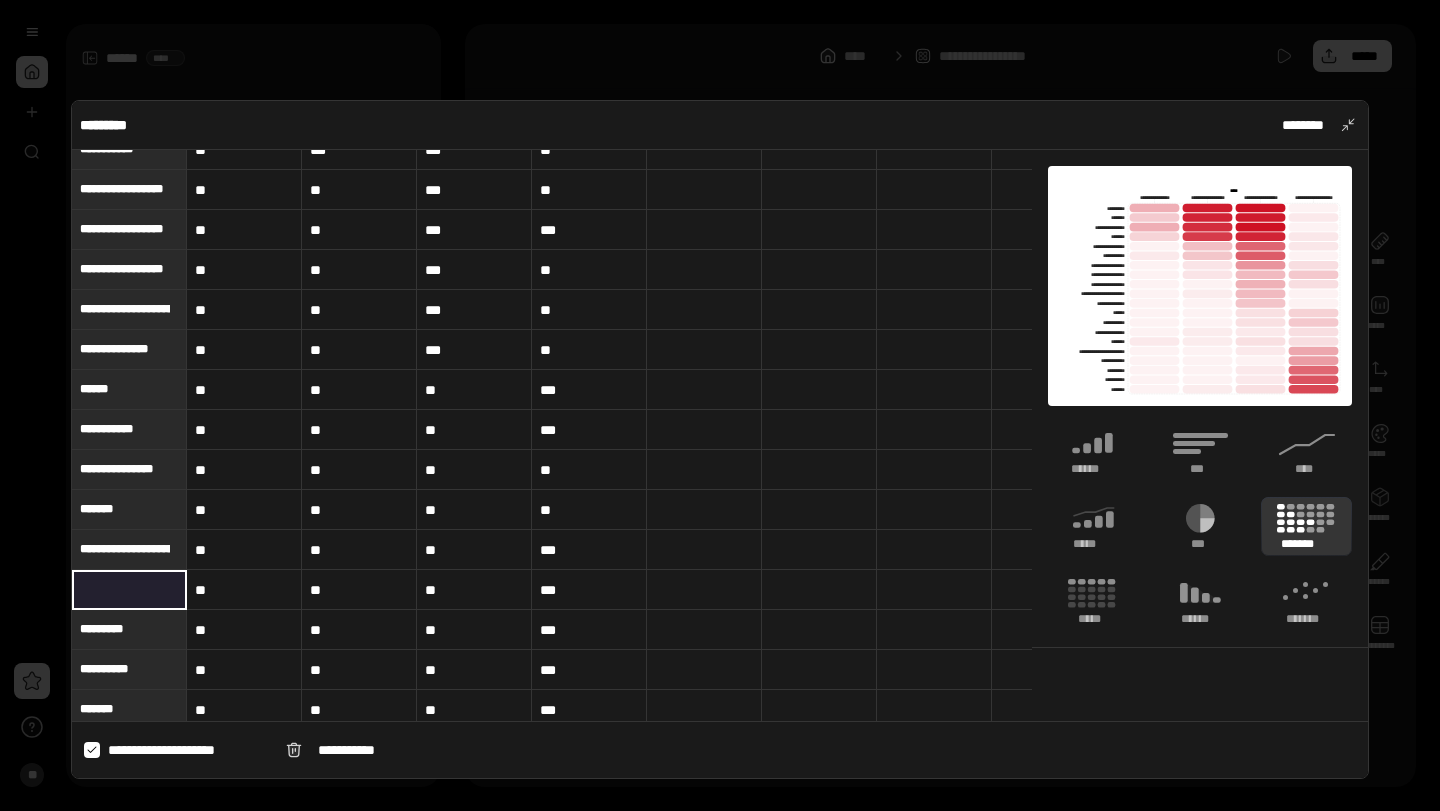type 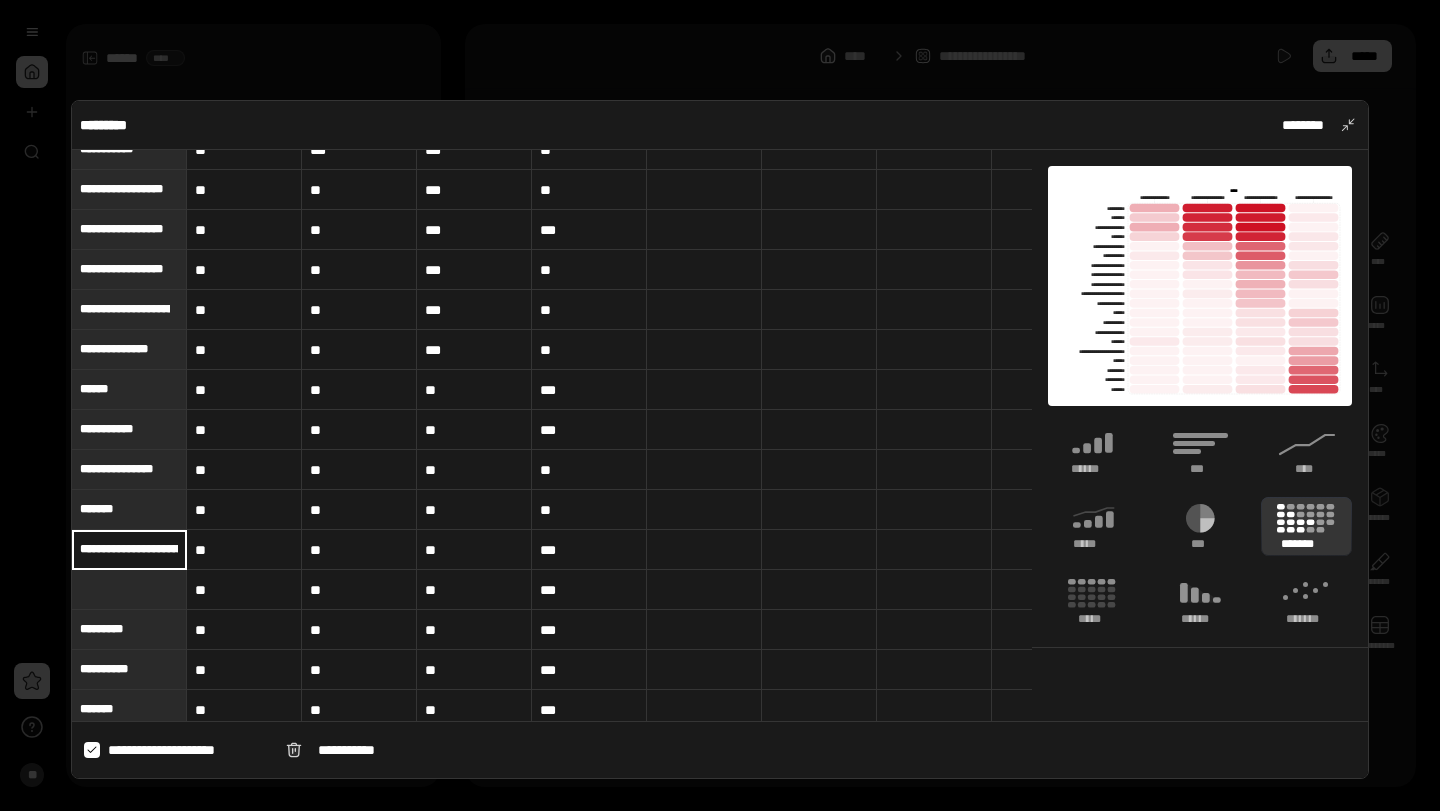 paste 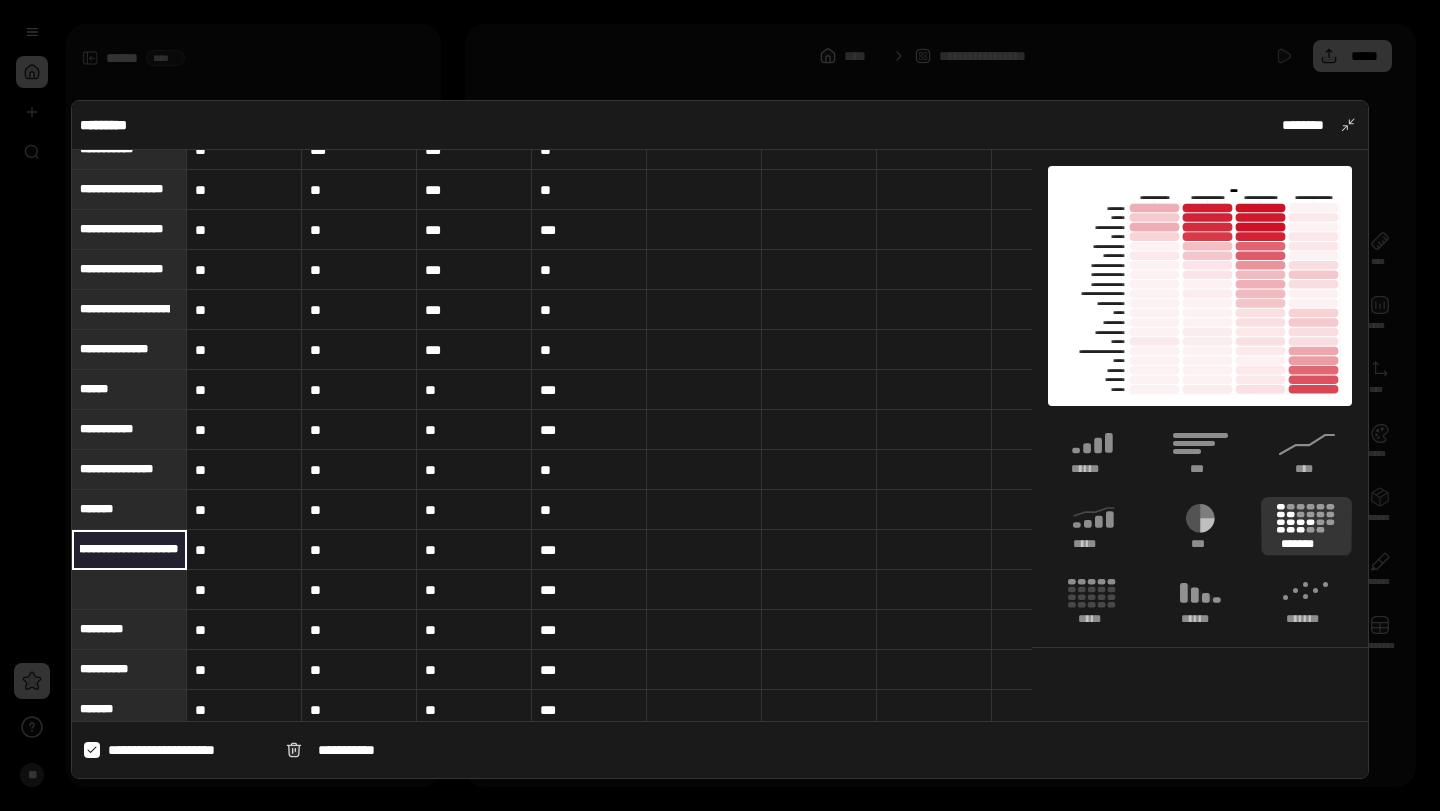 drag, startPoint x: 155, startPoint y: 550, endPoint x: 183, endPoint y: 552, distance: 28.071337 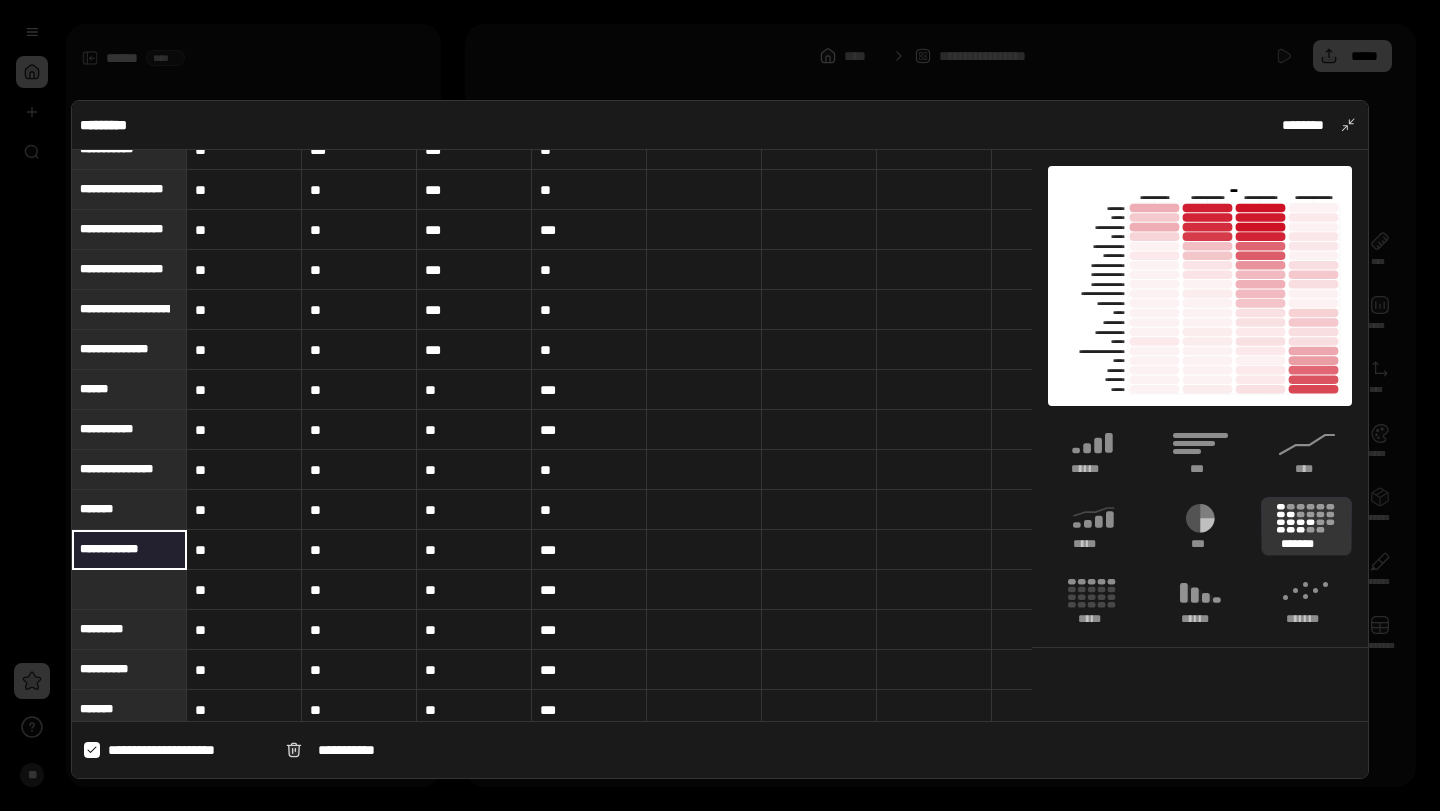 scroll, scrollTop: 0, scrollLeft: 0, axis: both 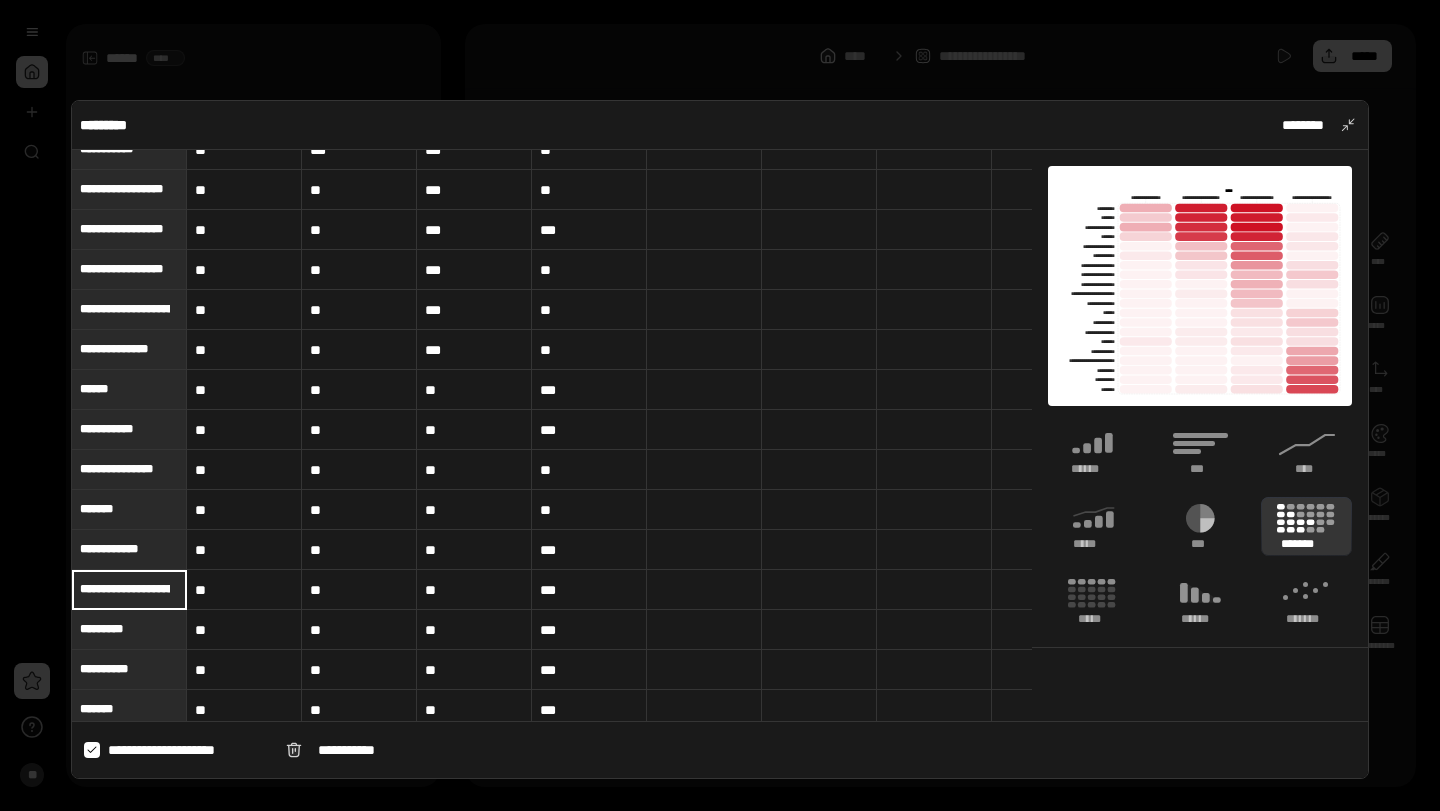 type on "**********" 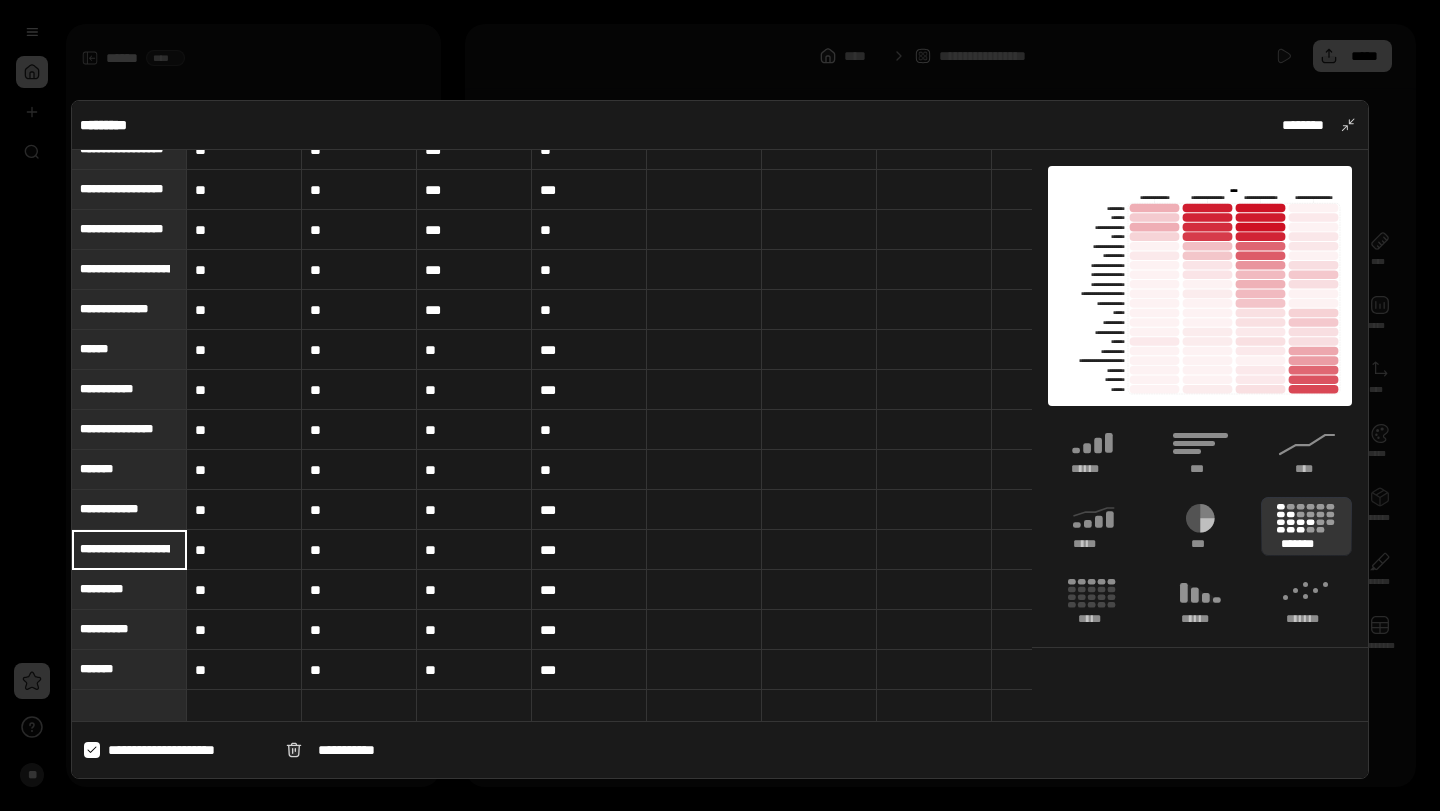 scroll, scrollTop: 297, scrollLeft: 0, axis: vertical 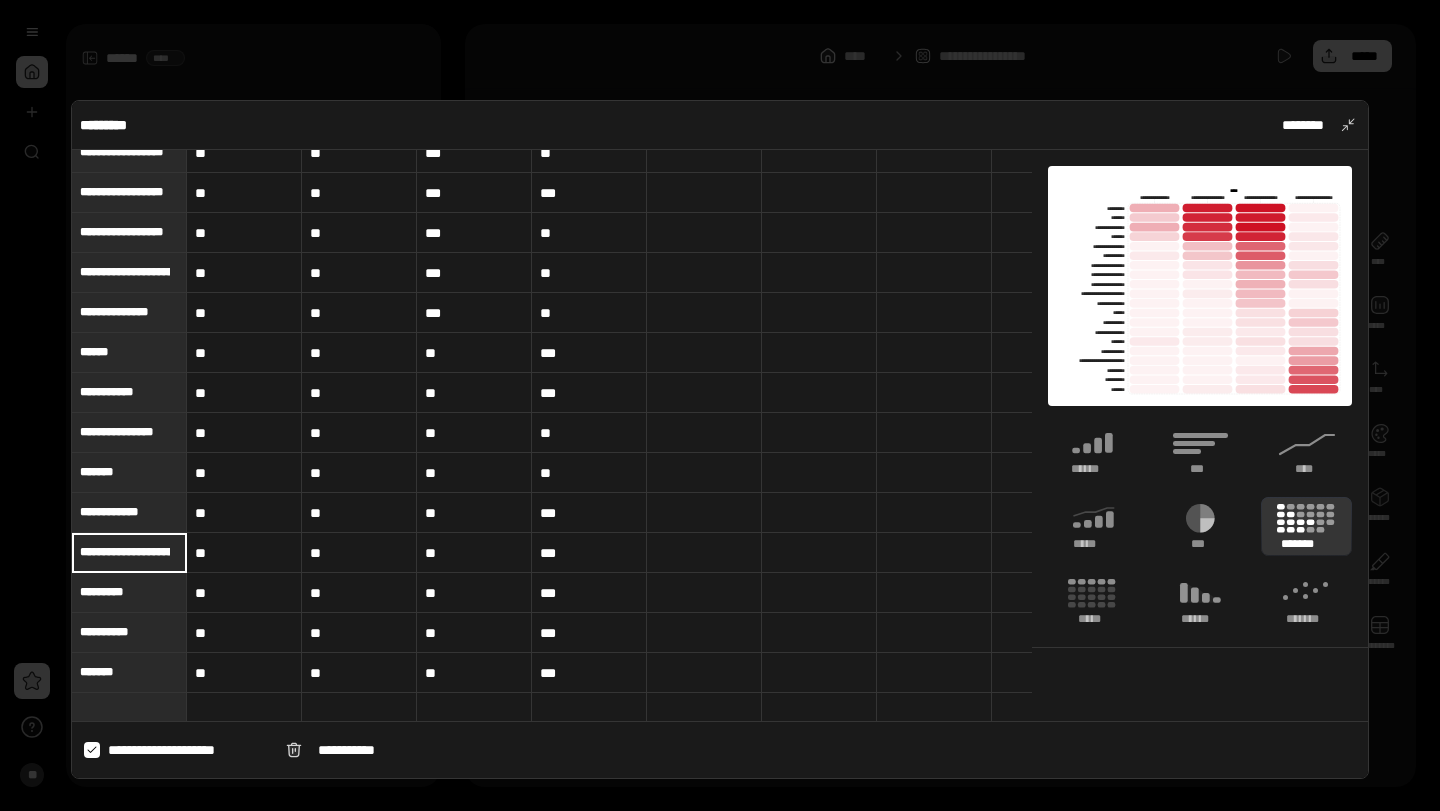 click on "*********" at bounding box center (107, 592) 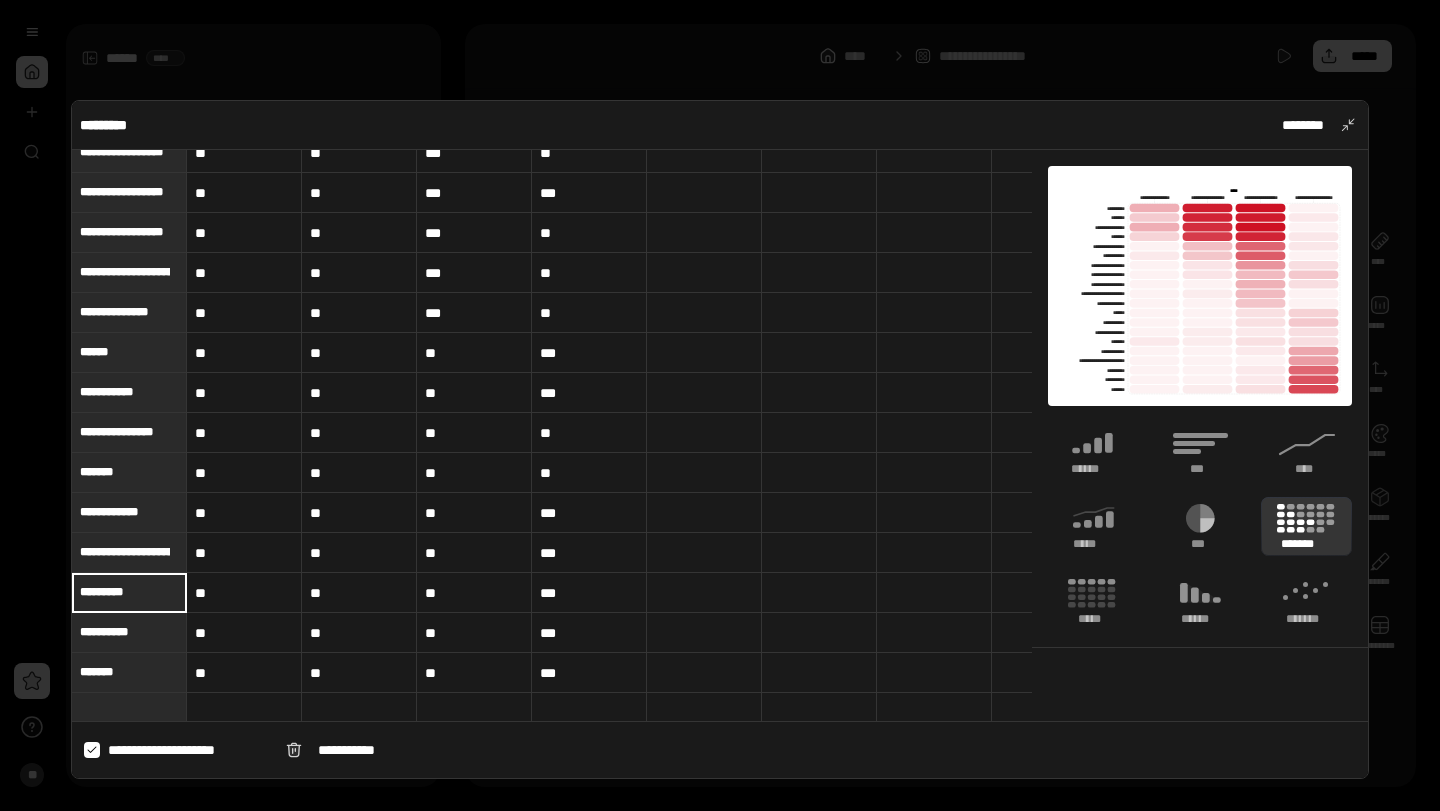 scroll, scrollTop: 295, scrollLeft: 0, axis: vertical 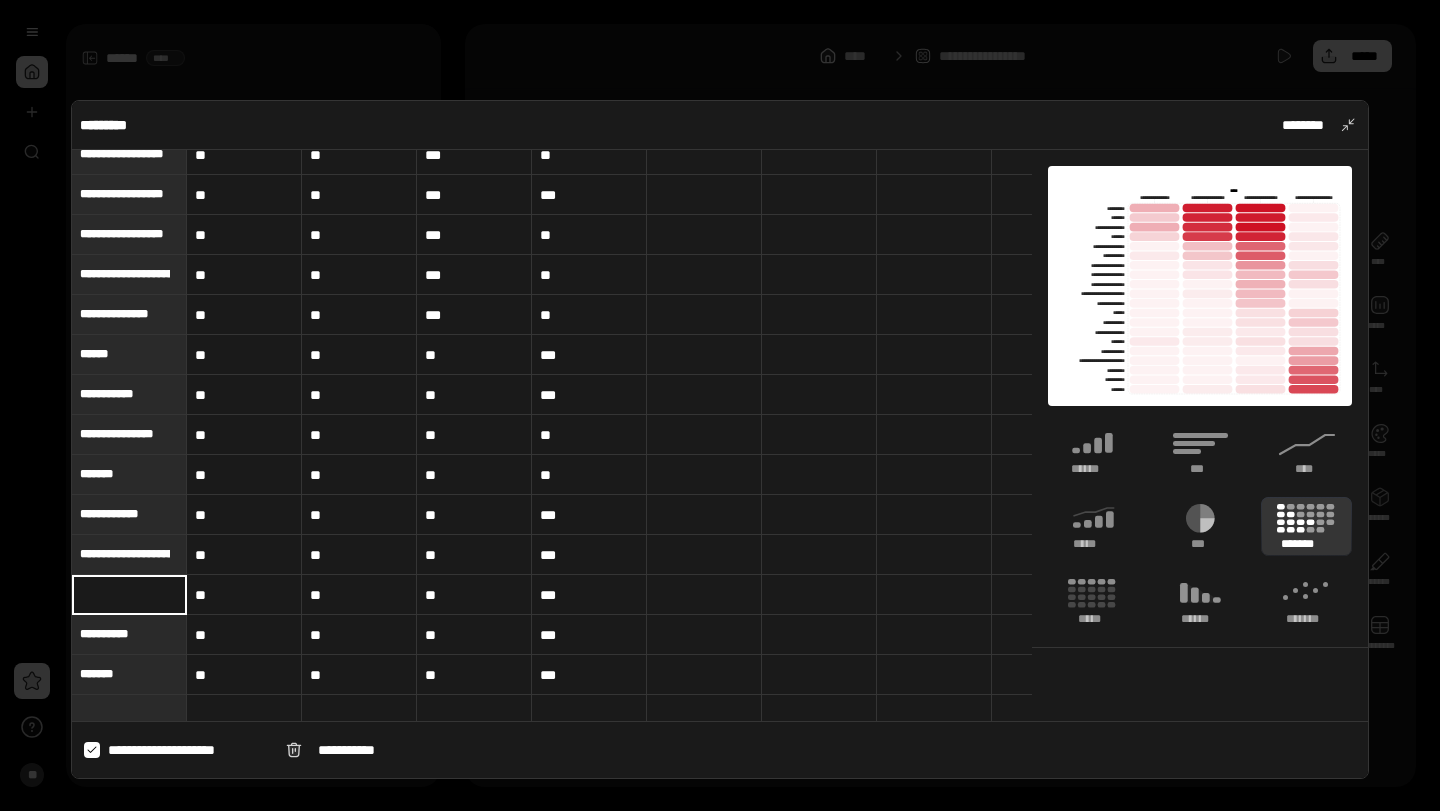 type 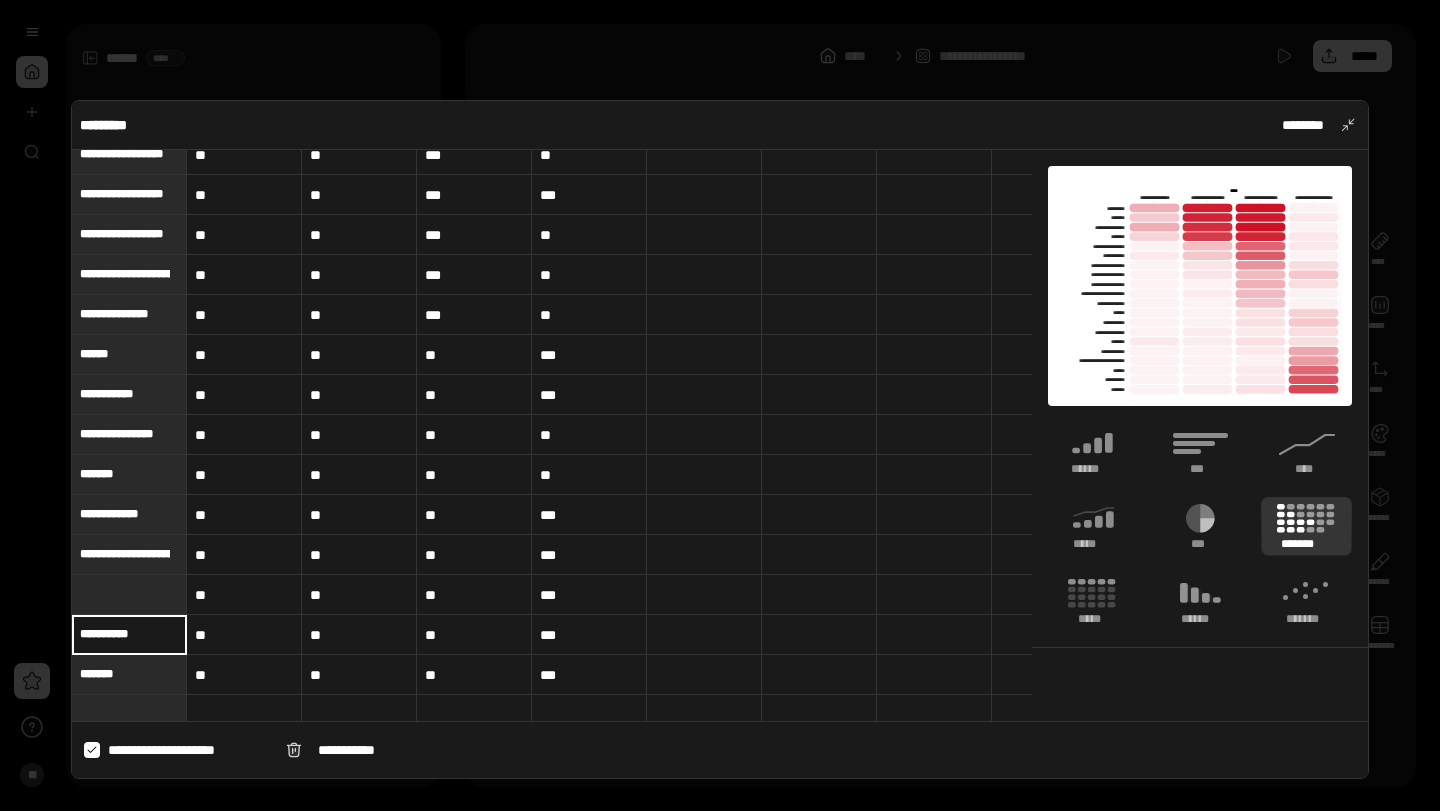 click on "**********" at bounding box center [129, 634] 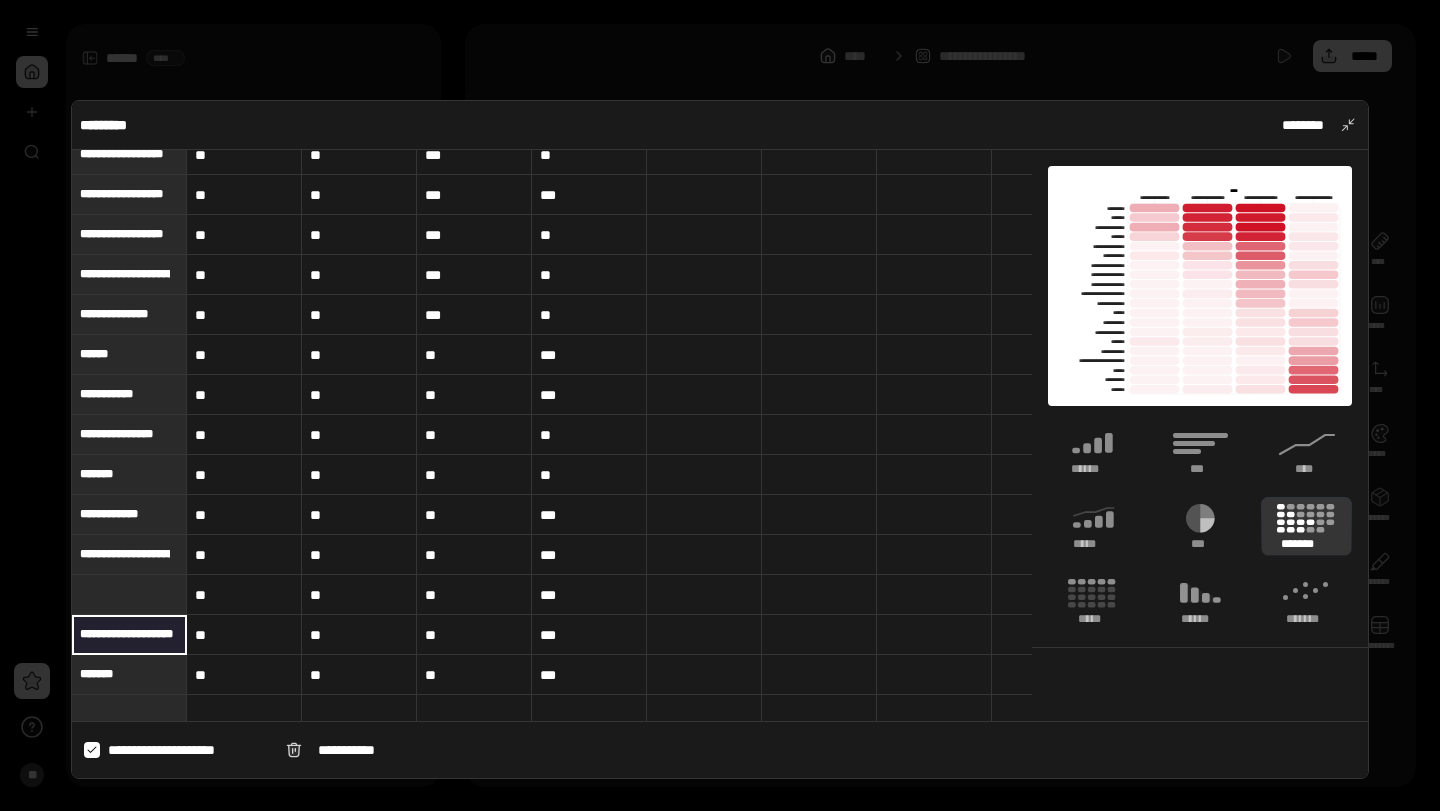scroll, scrollTop: 0, scrollLeft: 23, axis: horizontal 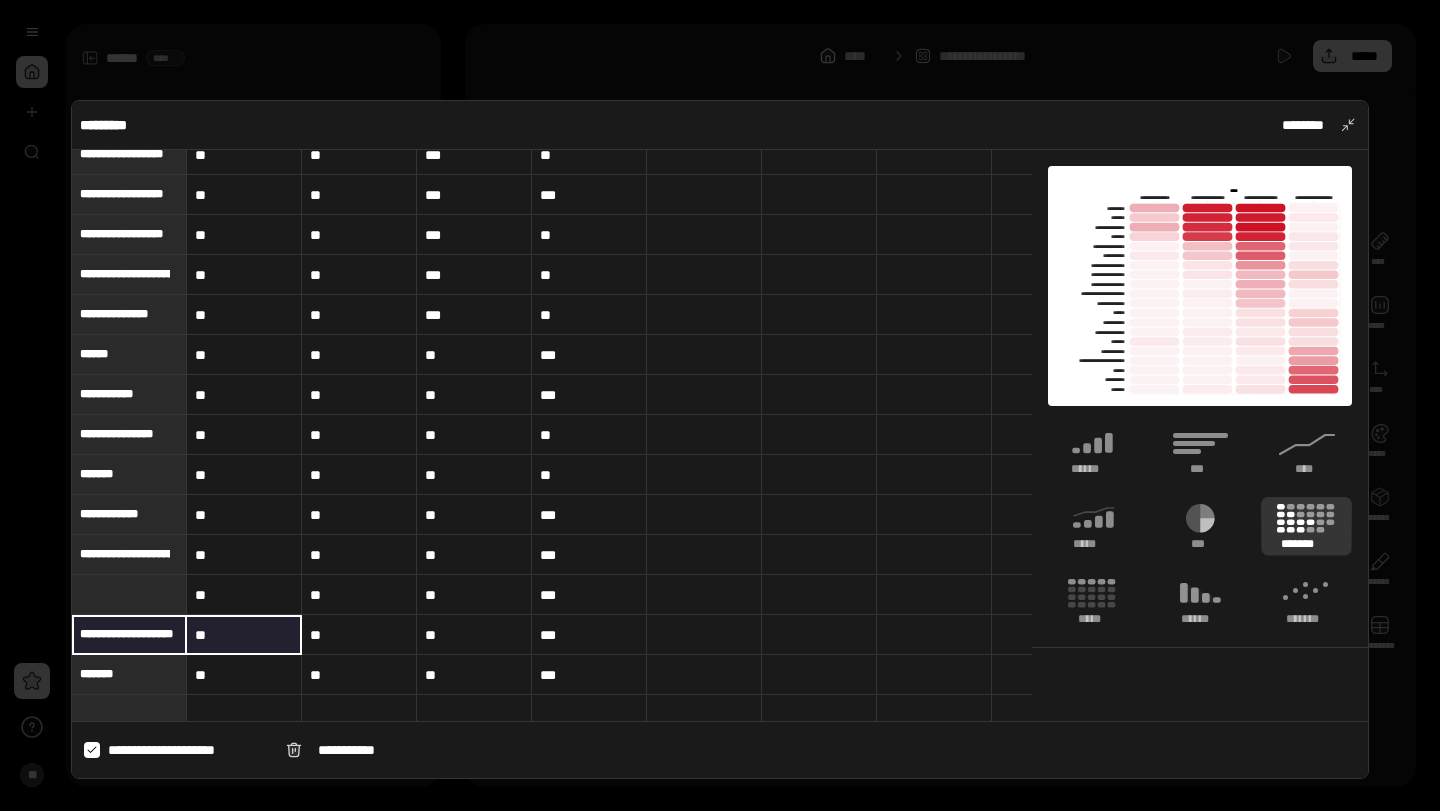 drag, startPoint x: 137, startPoint y: 634, endPoint x: 188, endPoint y: 632, distance: 51.0392 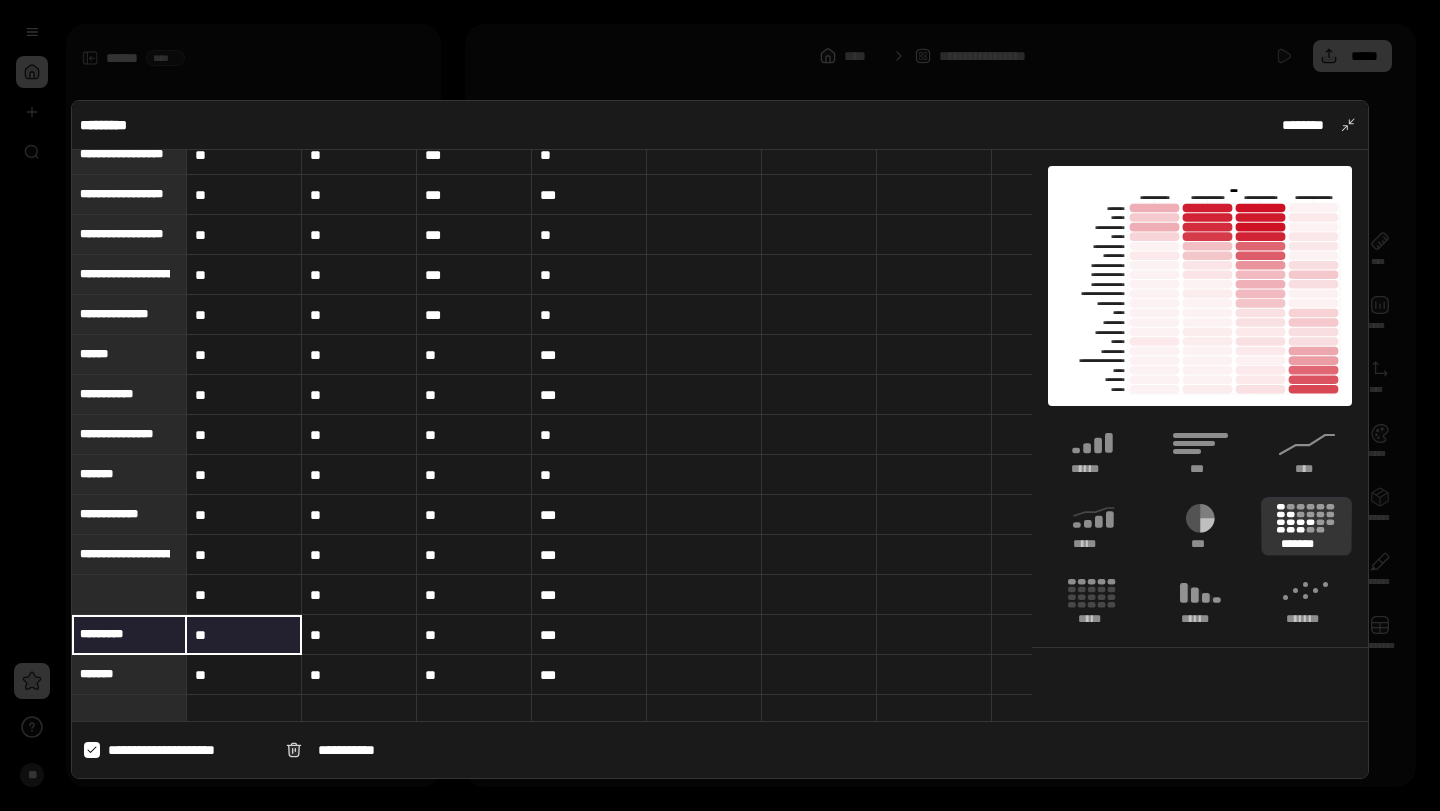 scroll, scrollTop: 0, scrollLeft: 0, axis: both 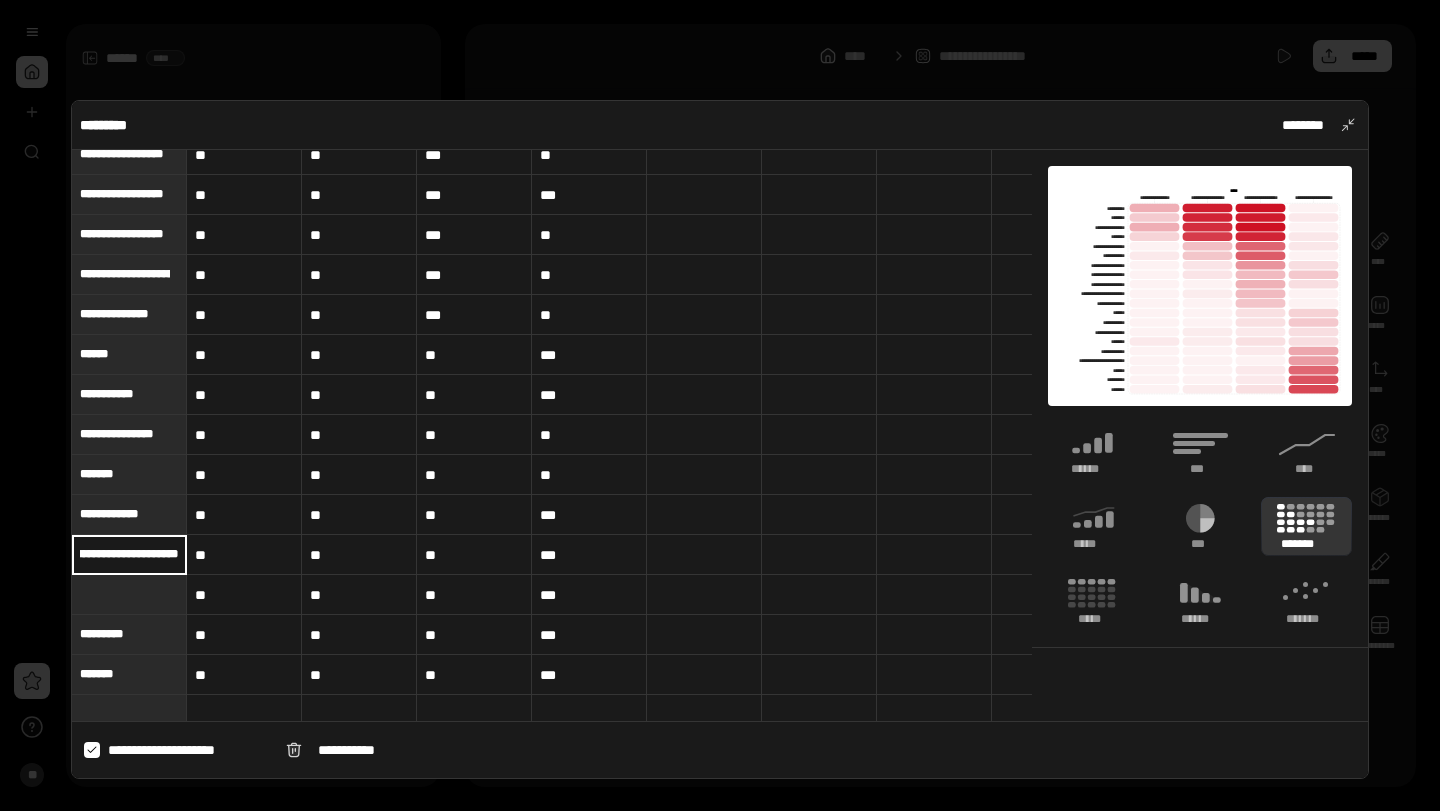click on "**********" at bounding box center (129, 554) 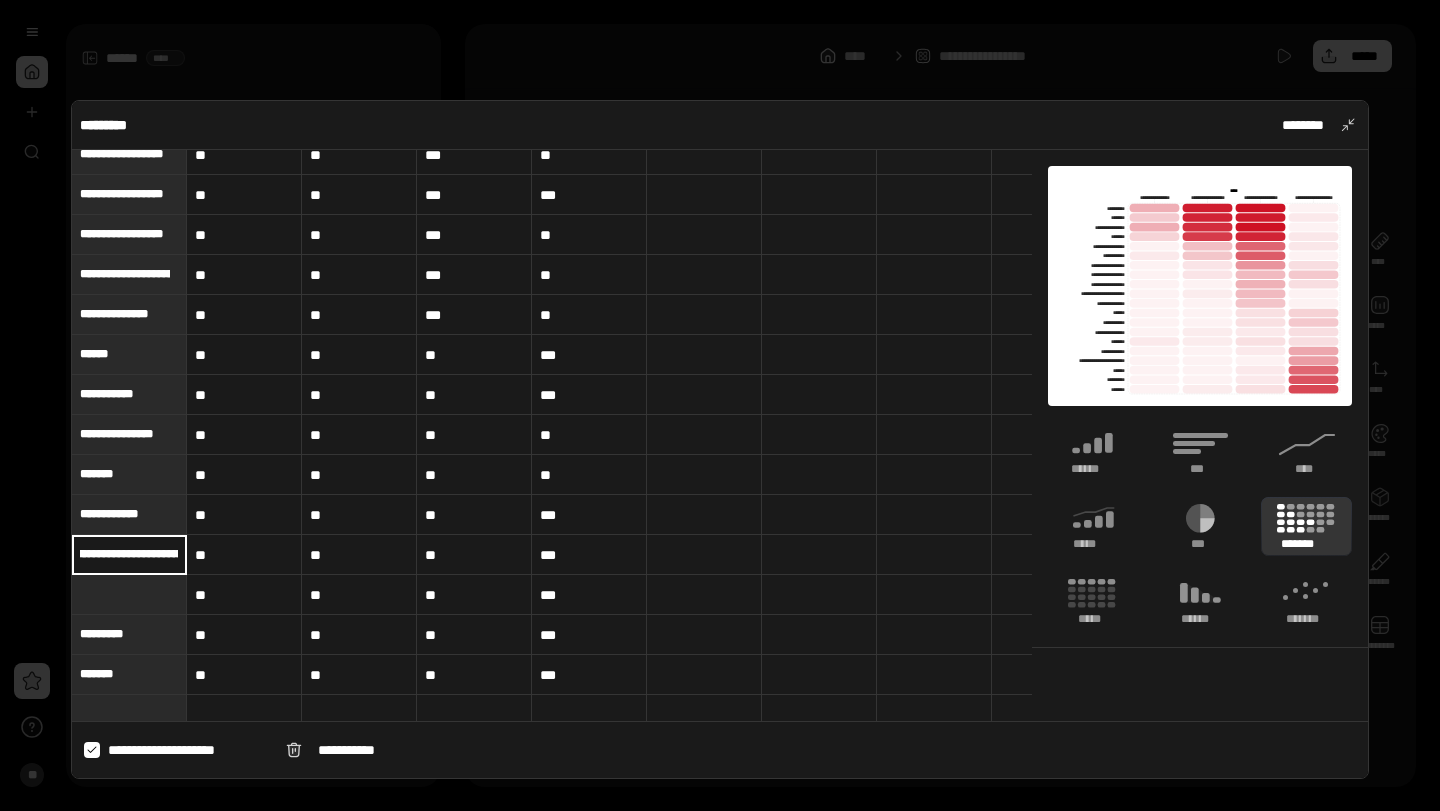 scroll, scrollTop: 0, scrollLeft: 0, axis: both 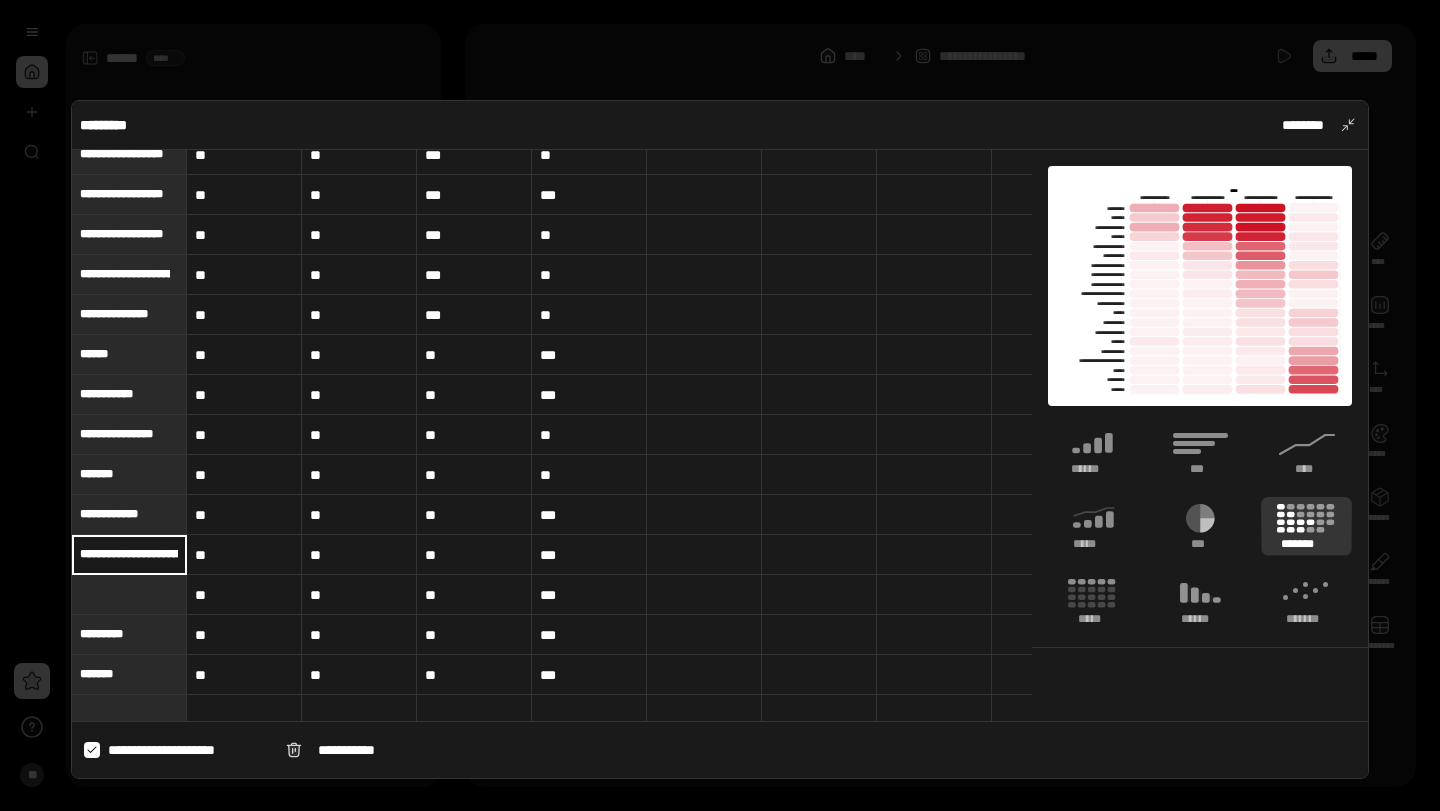 paste on "**********" 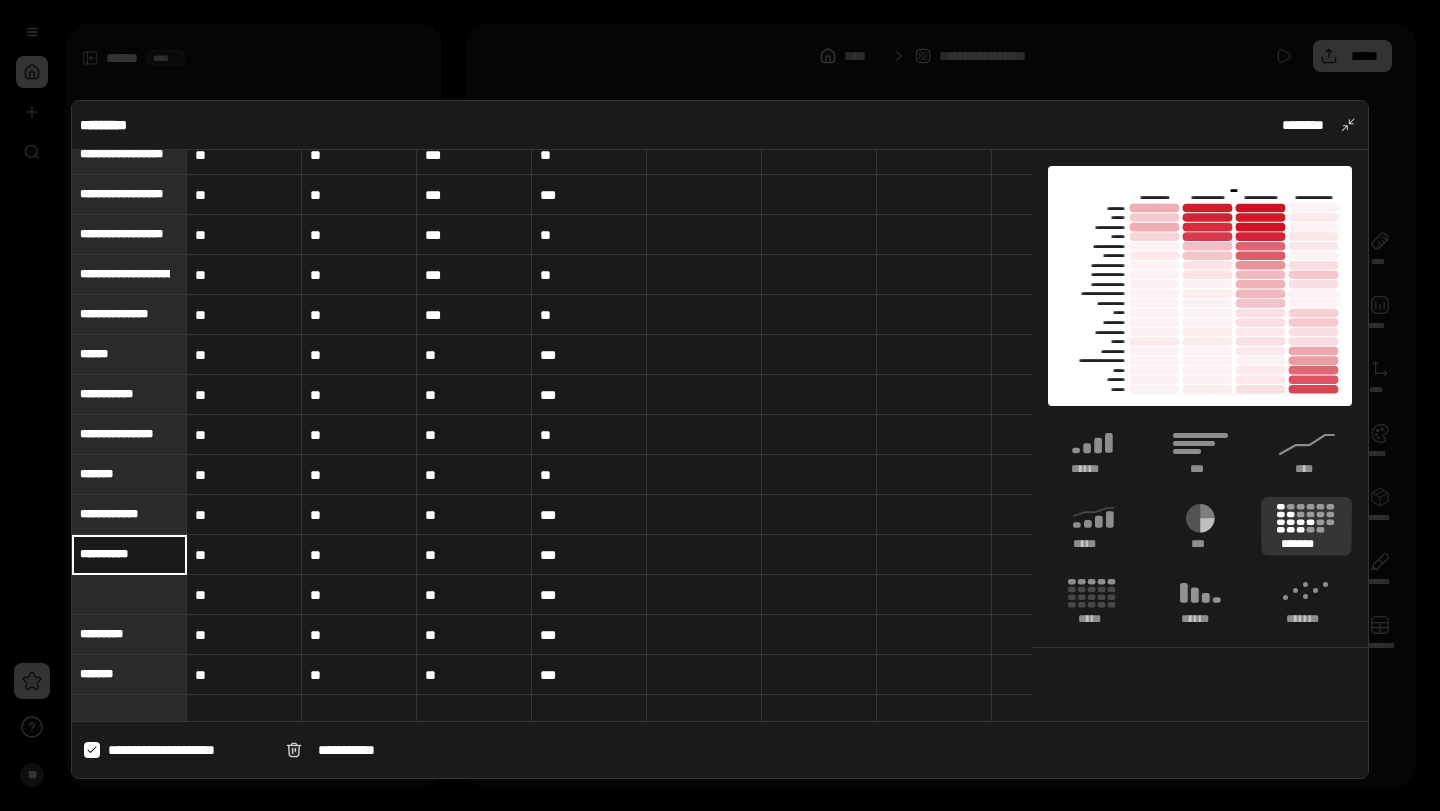scroll, scrollTop: 0, scrollLeft: 0, axis: both 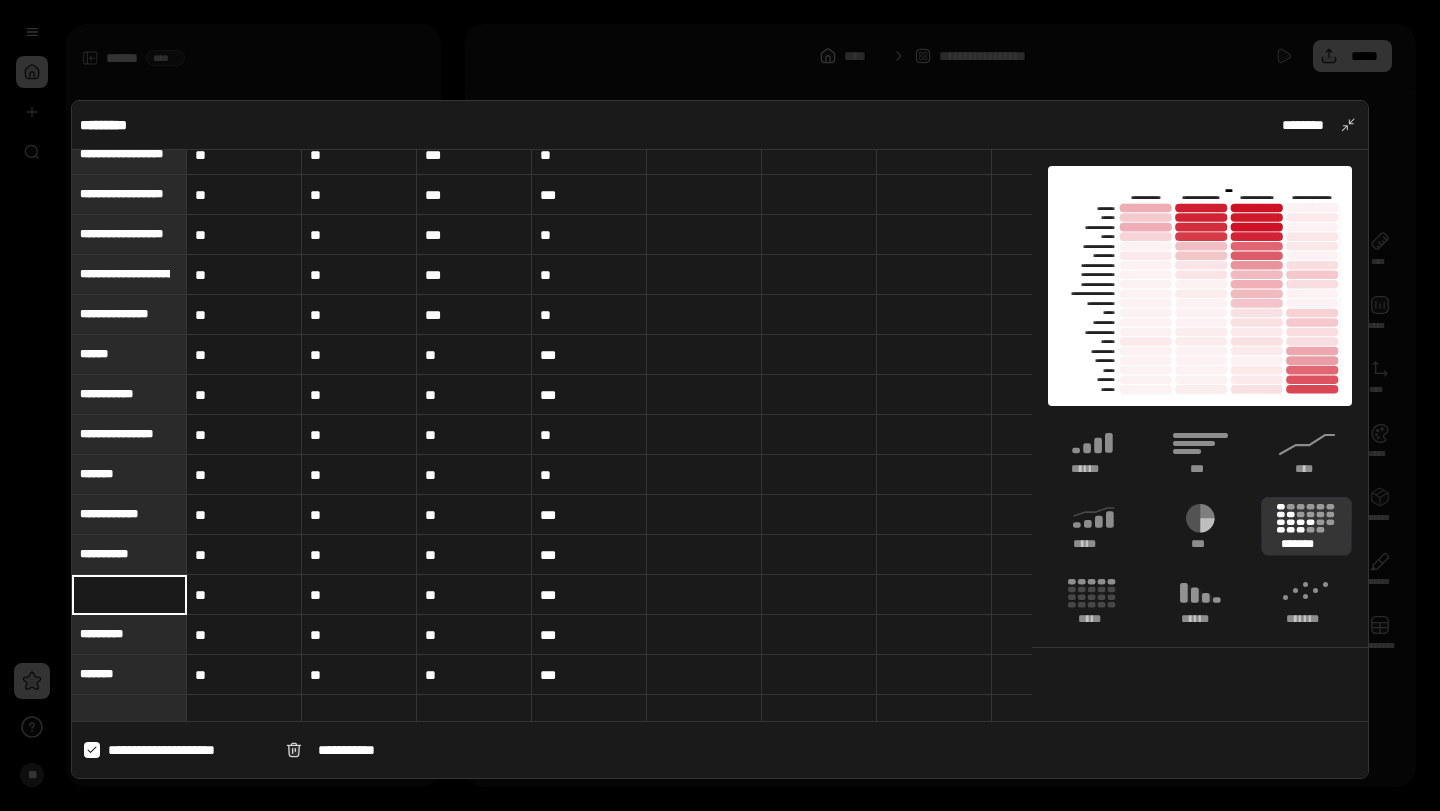 paste on "**********" 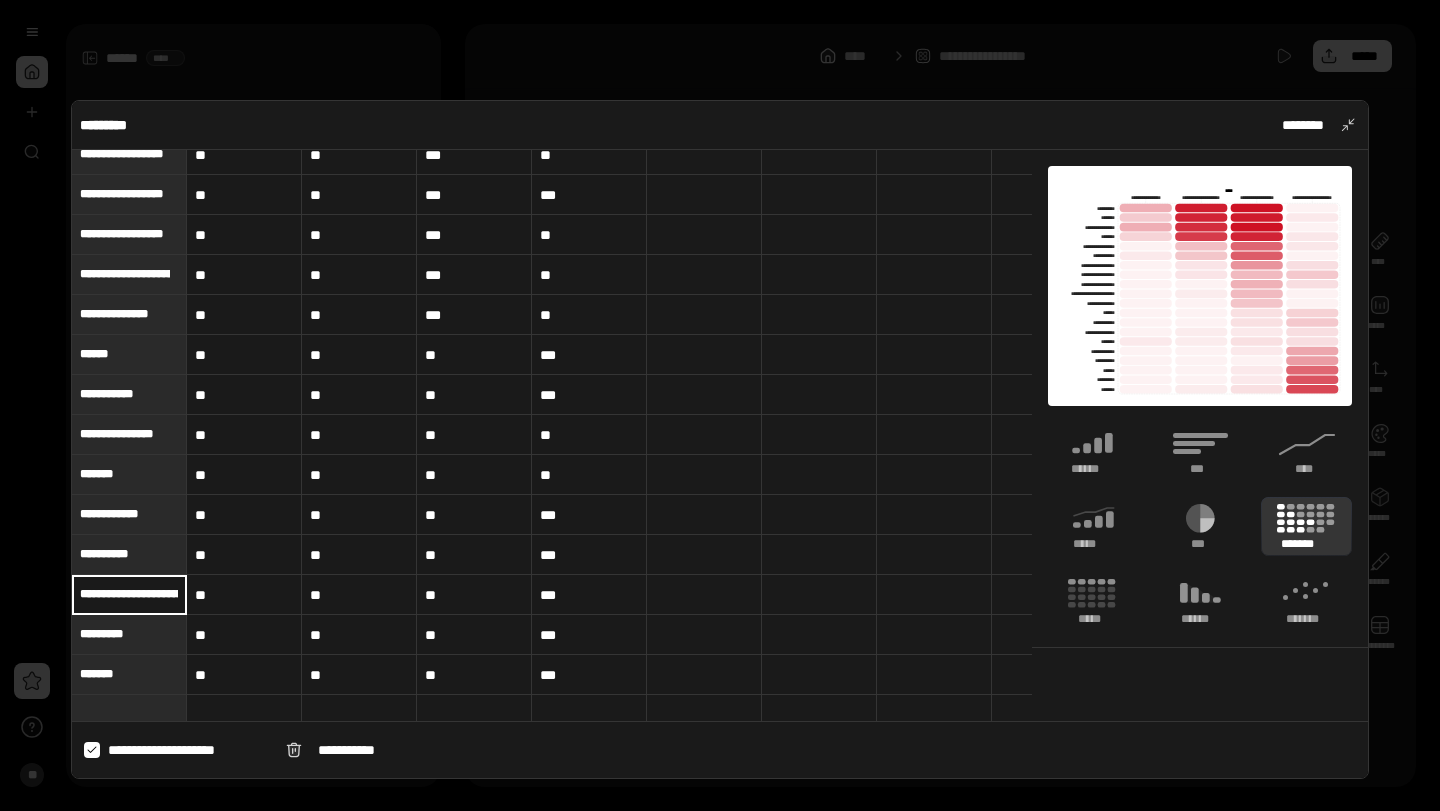 scroll, scrollTop: 0, scrollLeft: 60, axis: horizontal 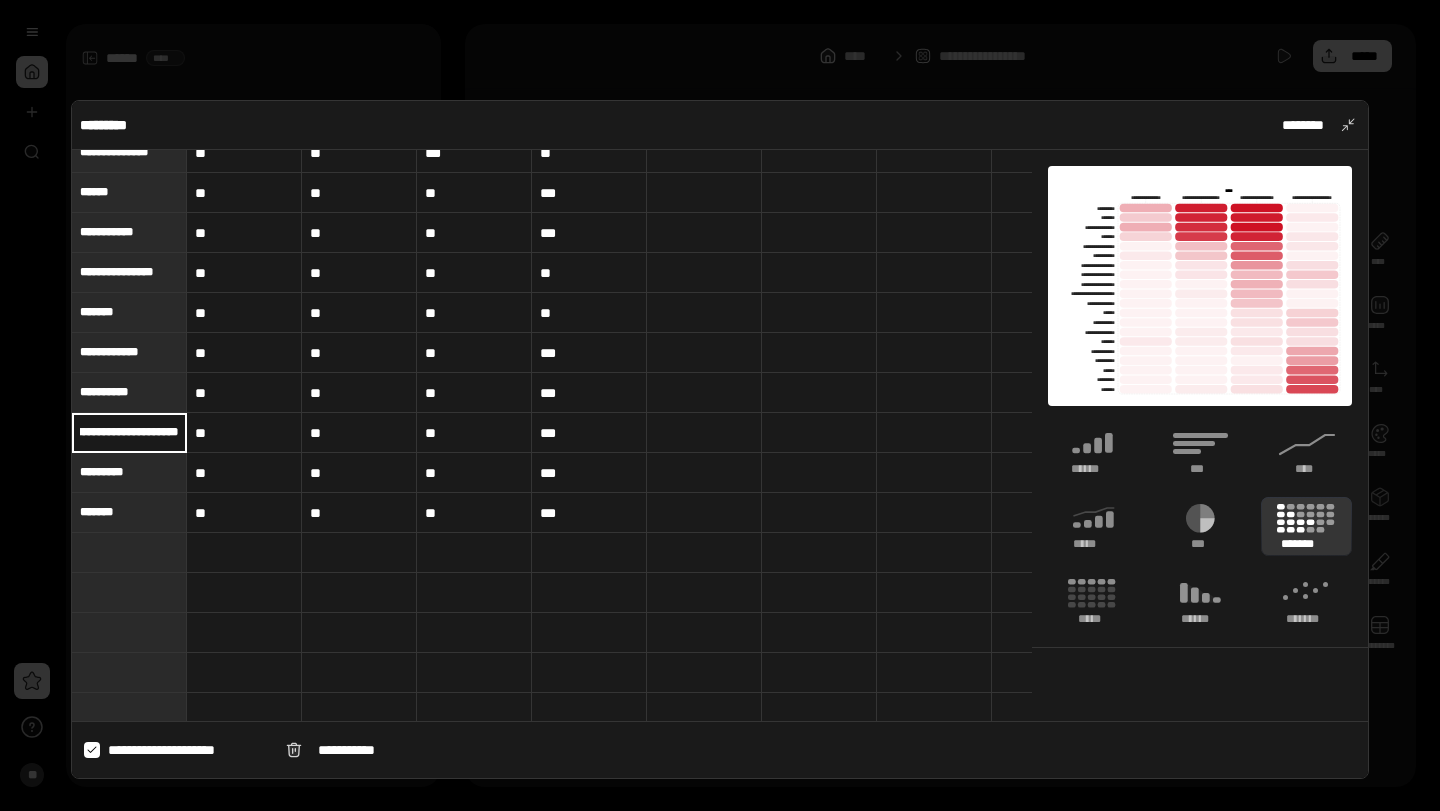 type on "**********" 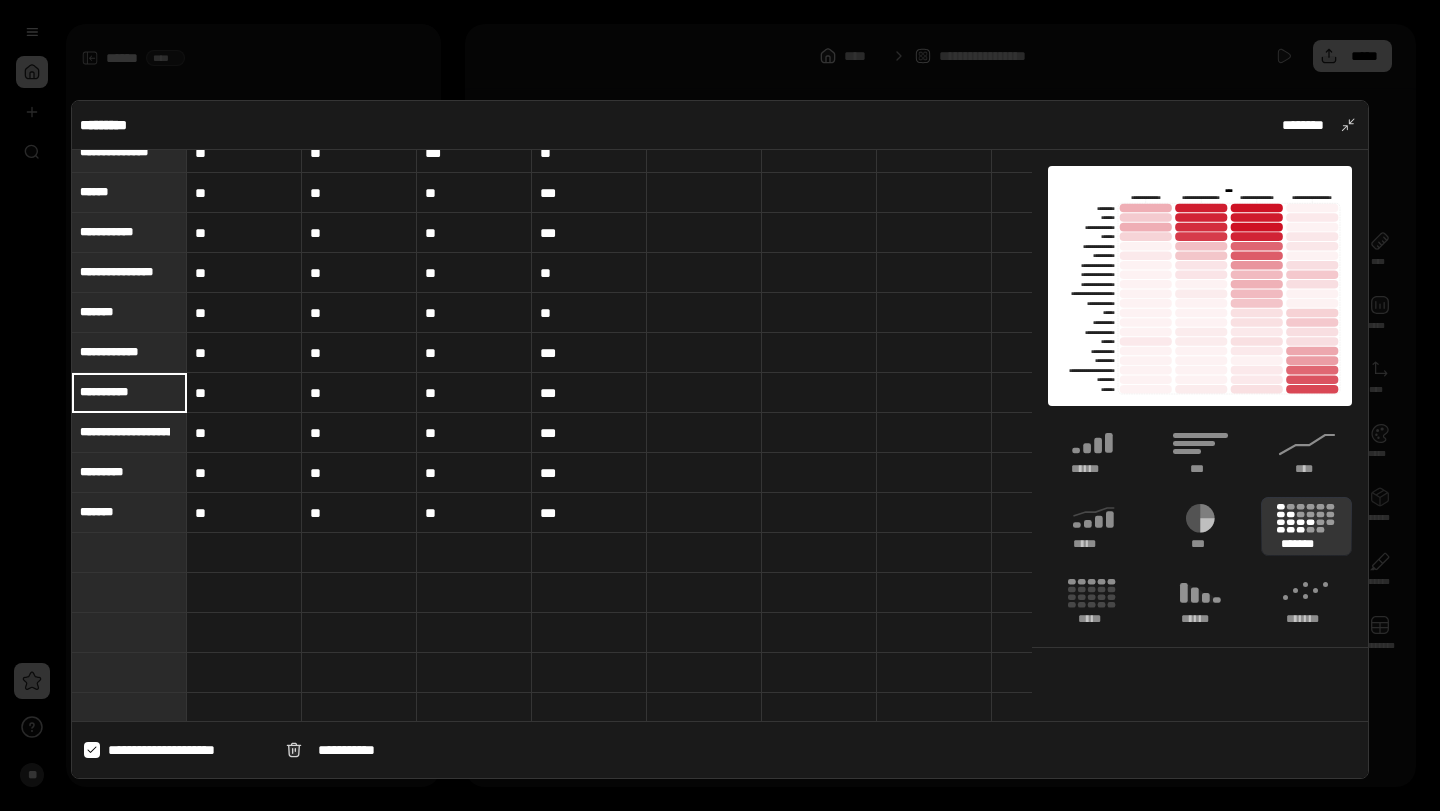 scroll, scrollTop: 0, scrollLeft: 0, axis: both 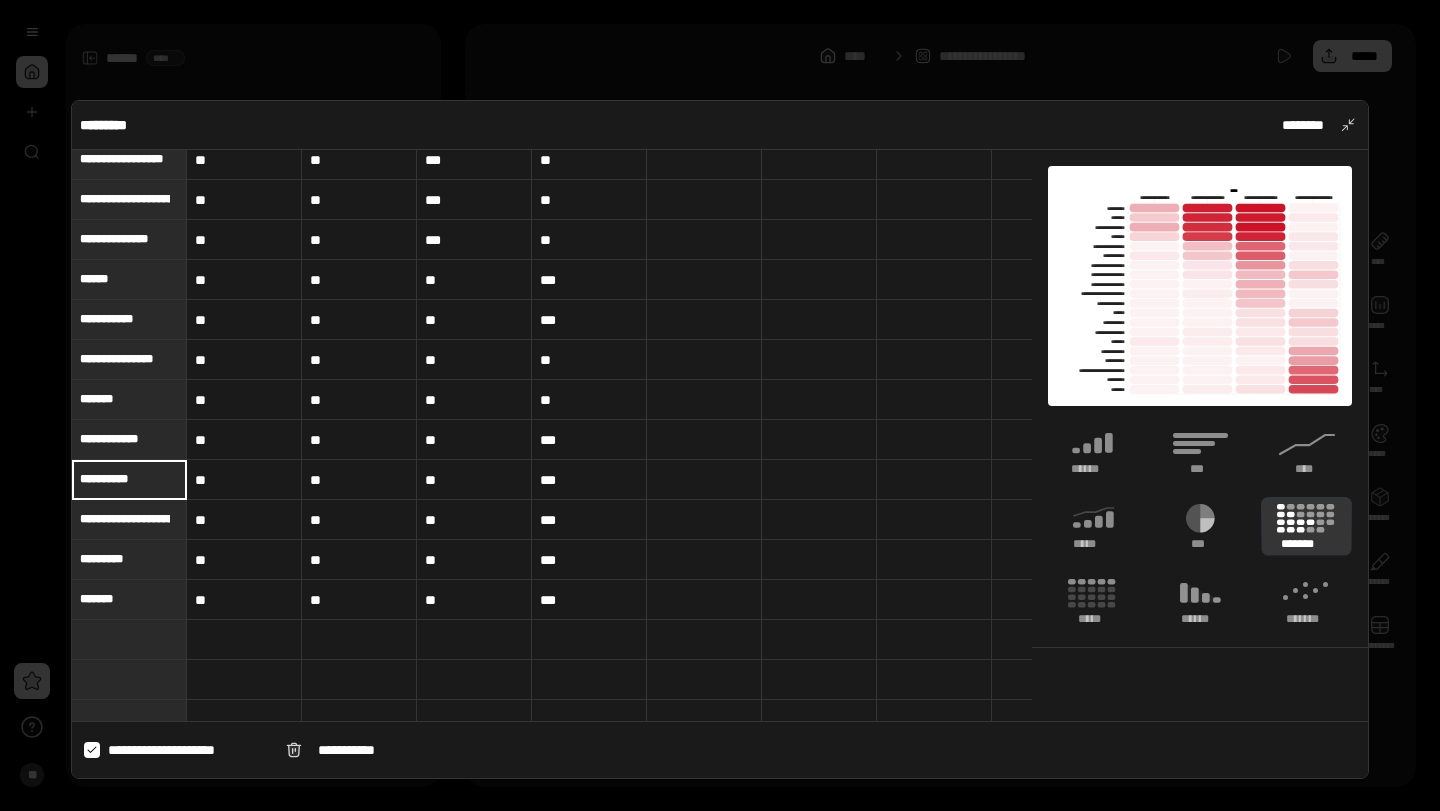 click on "[STREET] [CITY], [STATE] [ZIP] [COUNTRY] [PHONE] [EMAIL] [SSN] [DLN] [CC] [DOB]" at bounding box center (552, 435) 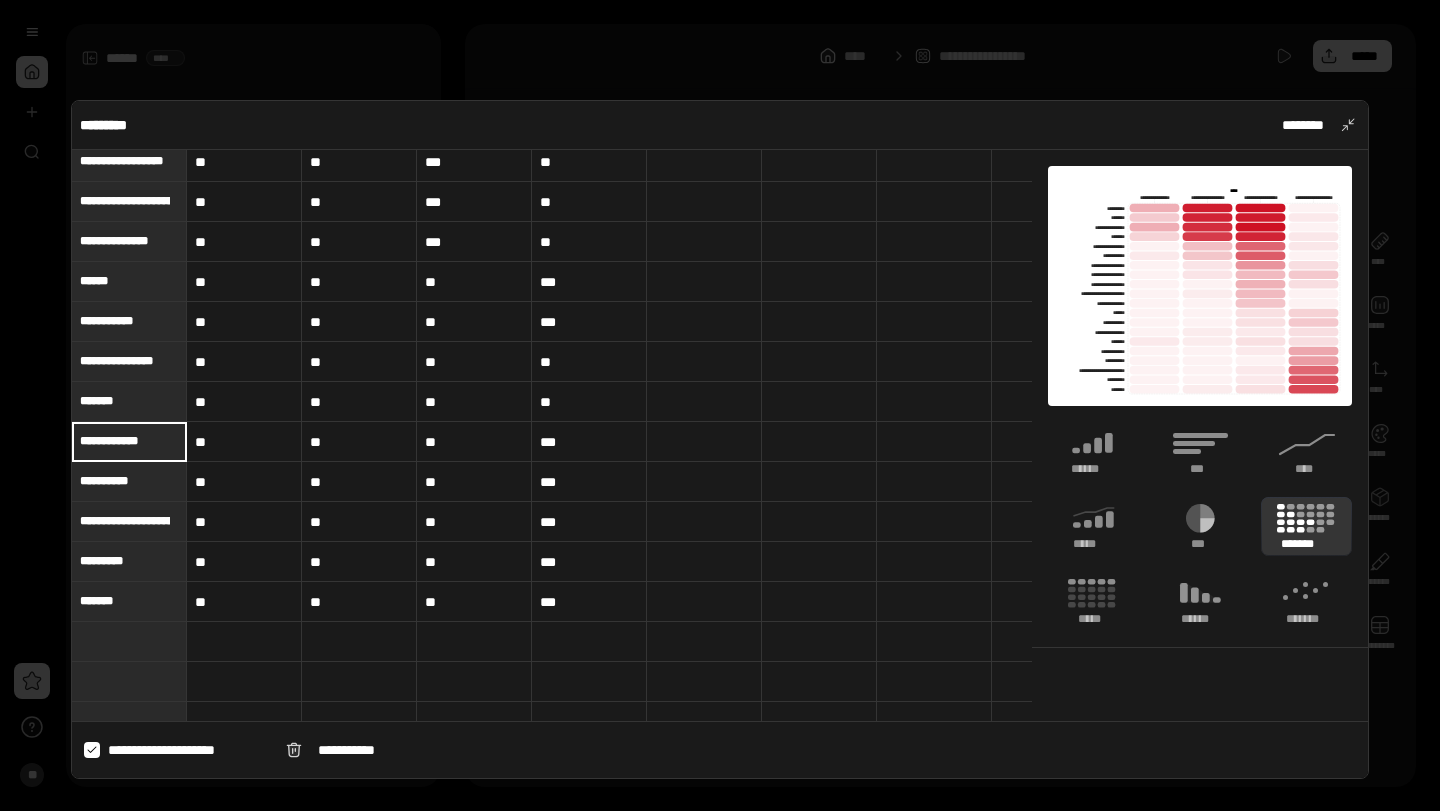 click on "**********" at bounding box center [129, 441] 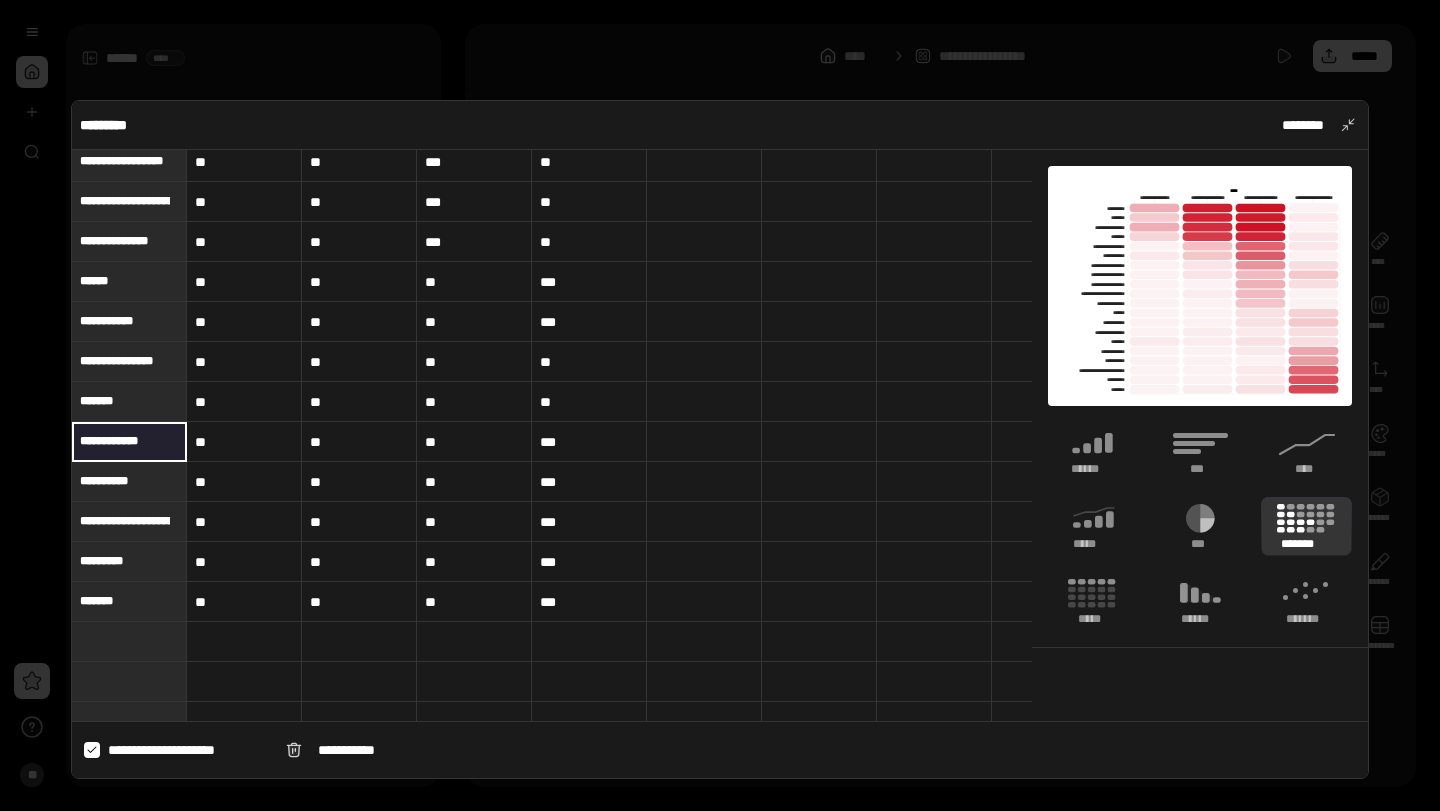 drag, startPoint x: 156, startPoint y: 437, endPoint x: 66, endPoint y: 433, distance: 90.088844 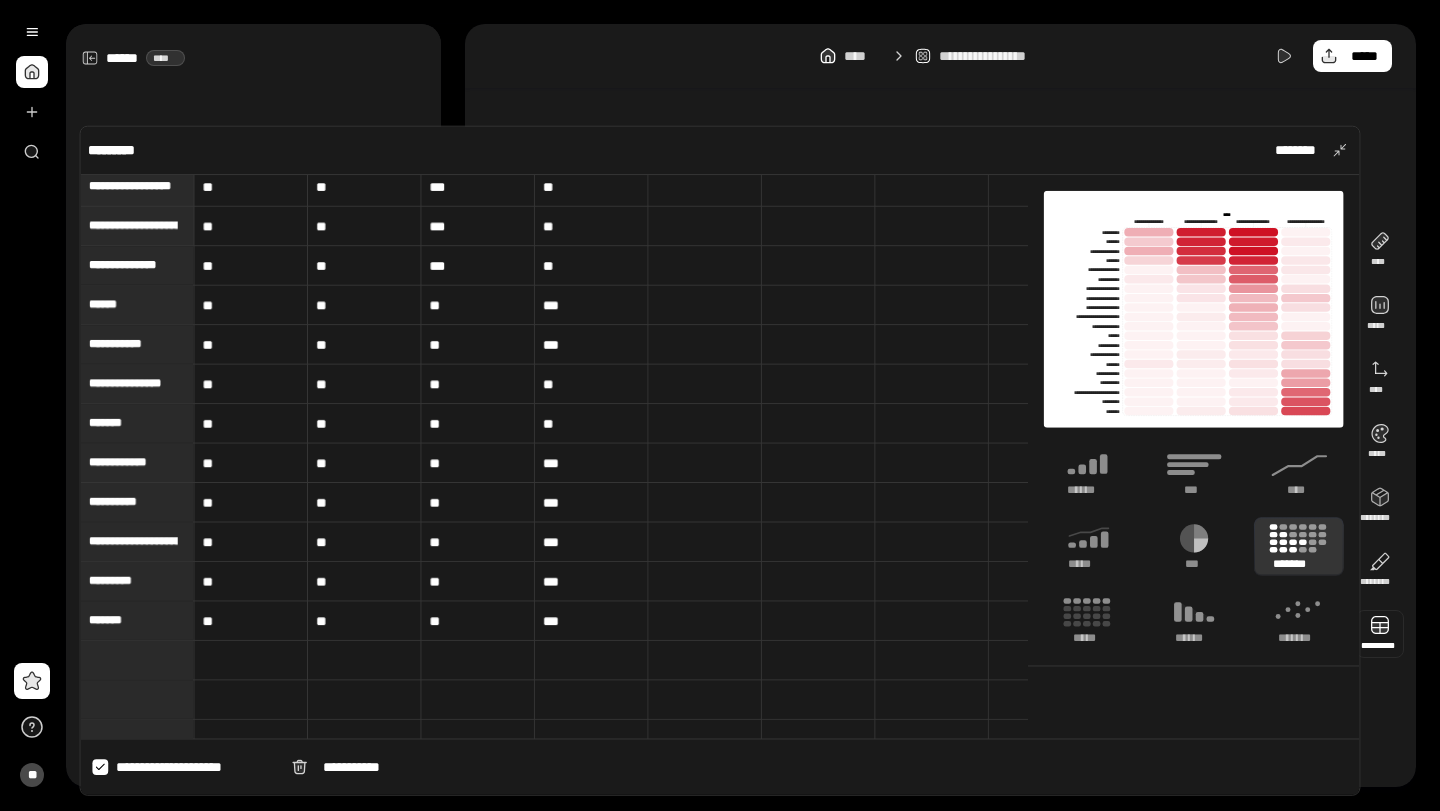 type 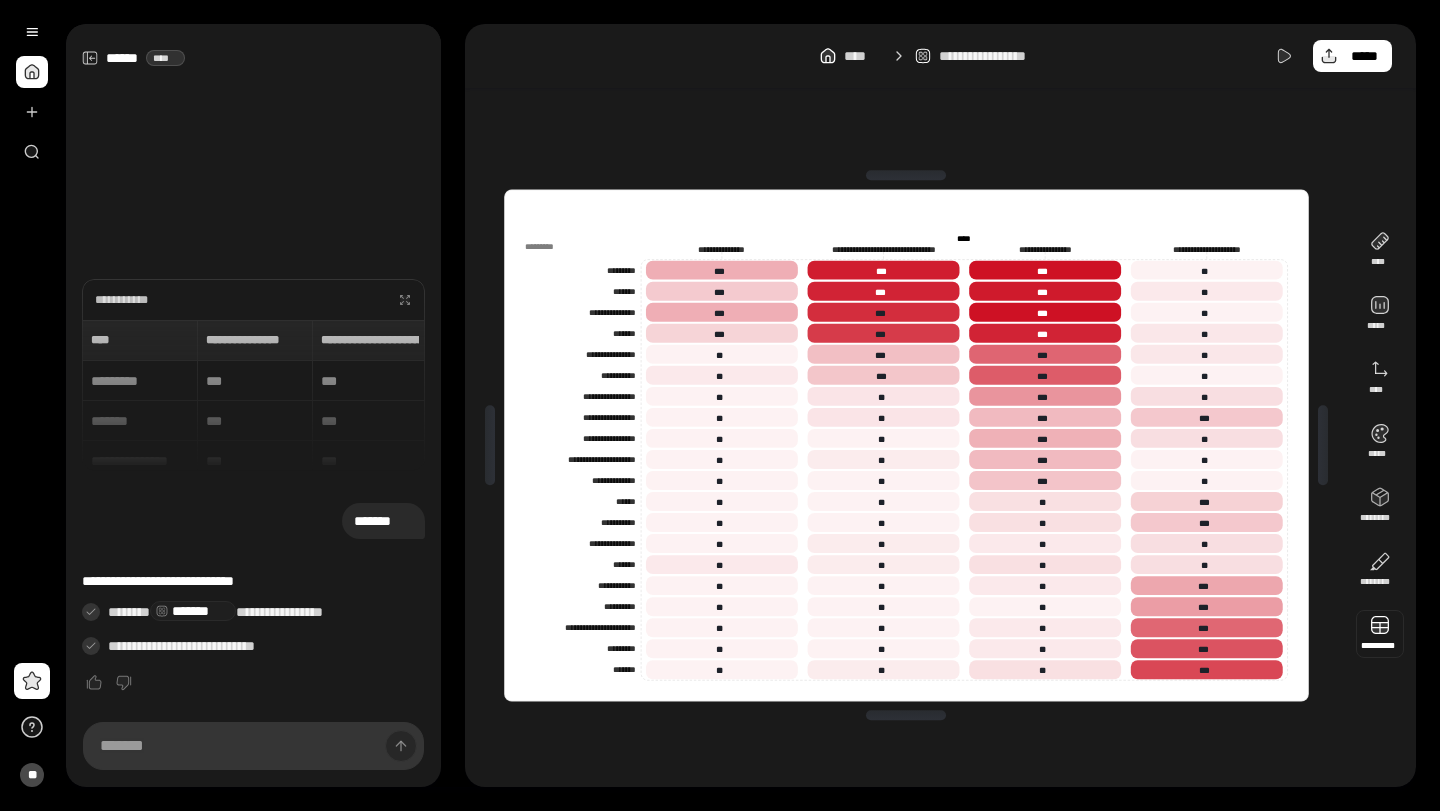 click at bounding box center (1380, 634) 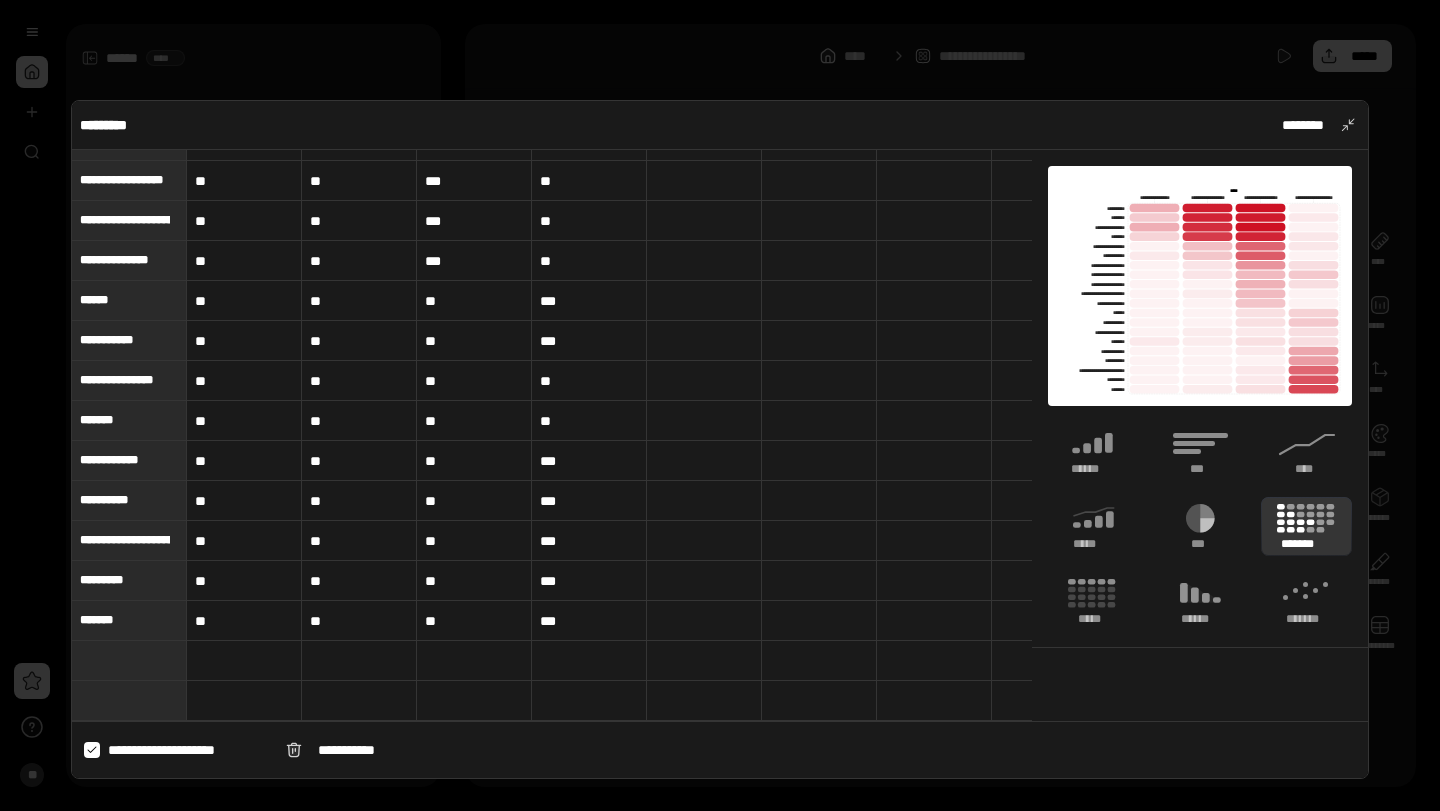 scroll, scrollTop: 343, scrollLeft: 0, axis: vertical 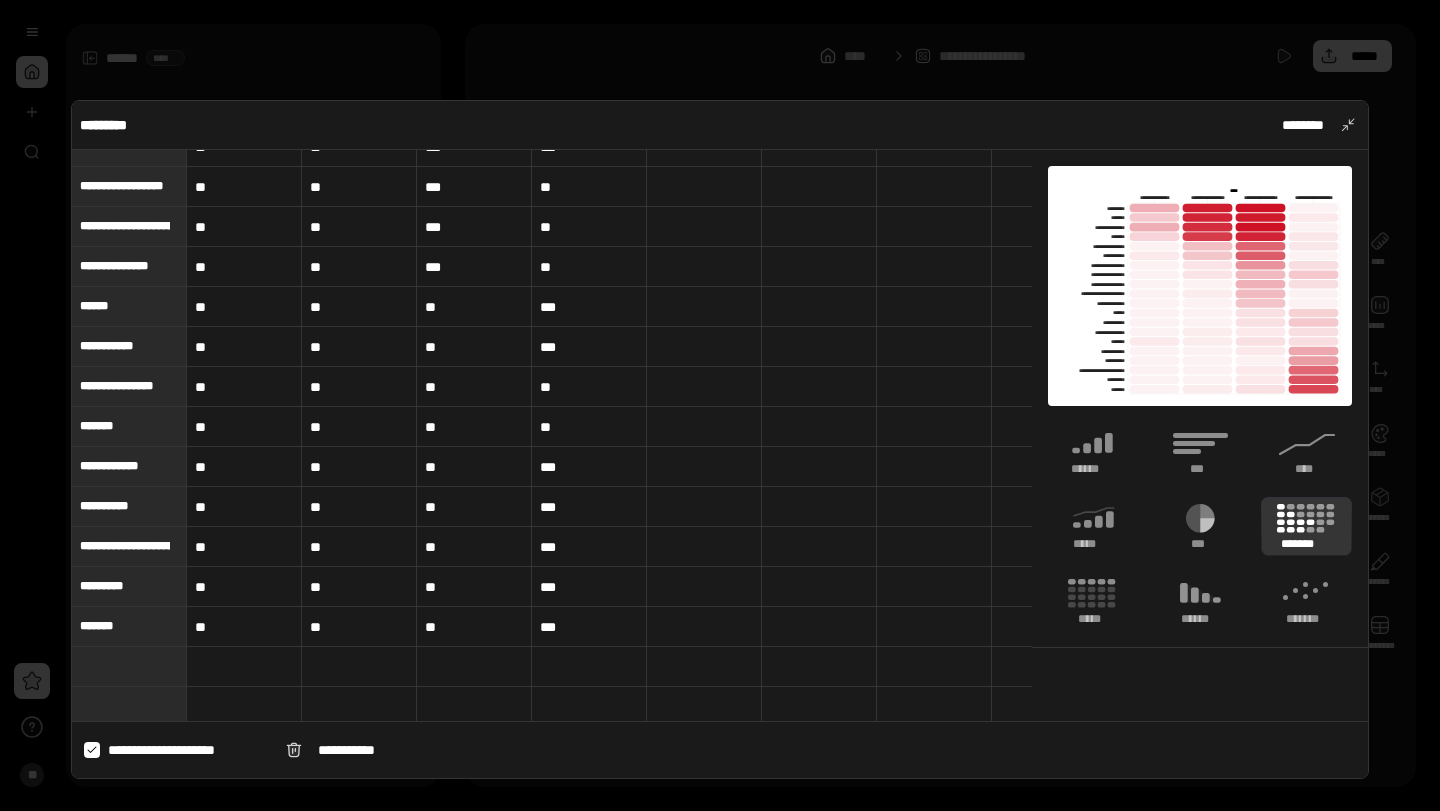 click on "*******" at bounding box center (102, 426) 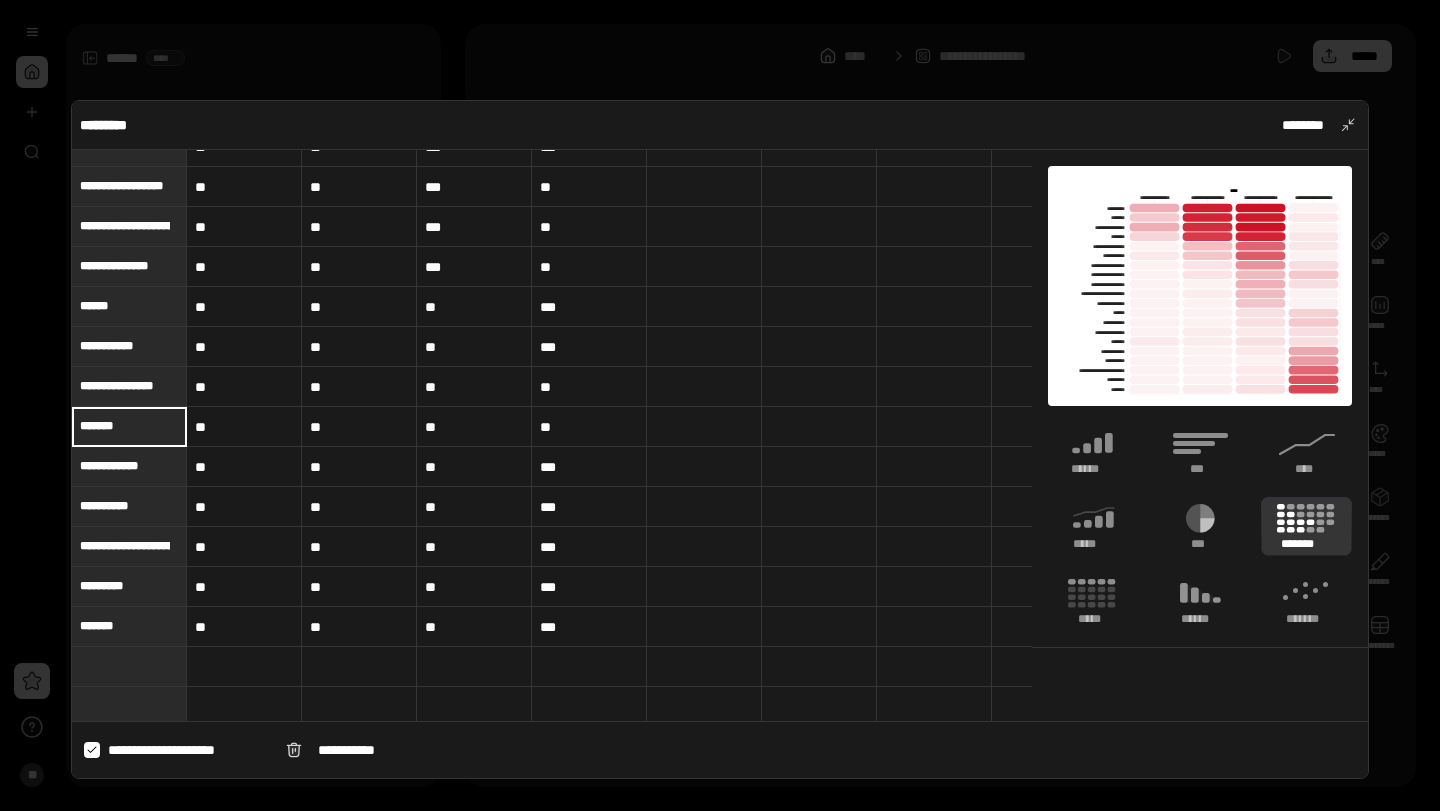 click on "*******" at bounding box center (129, 426) 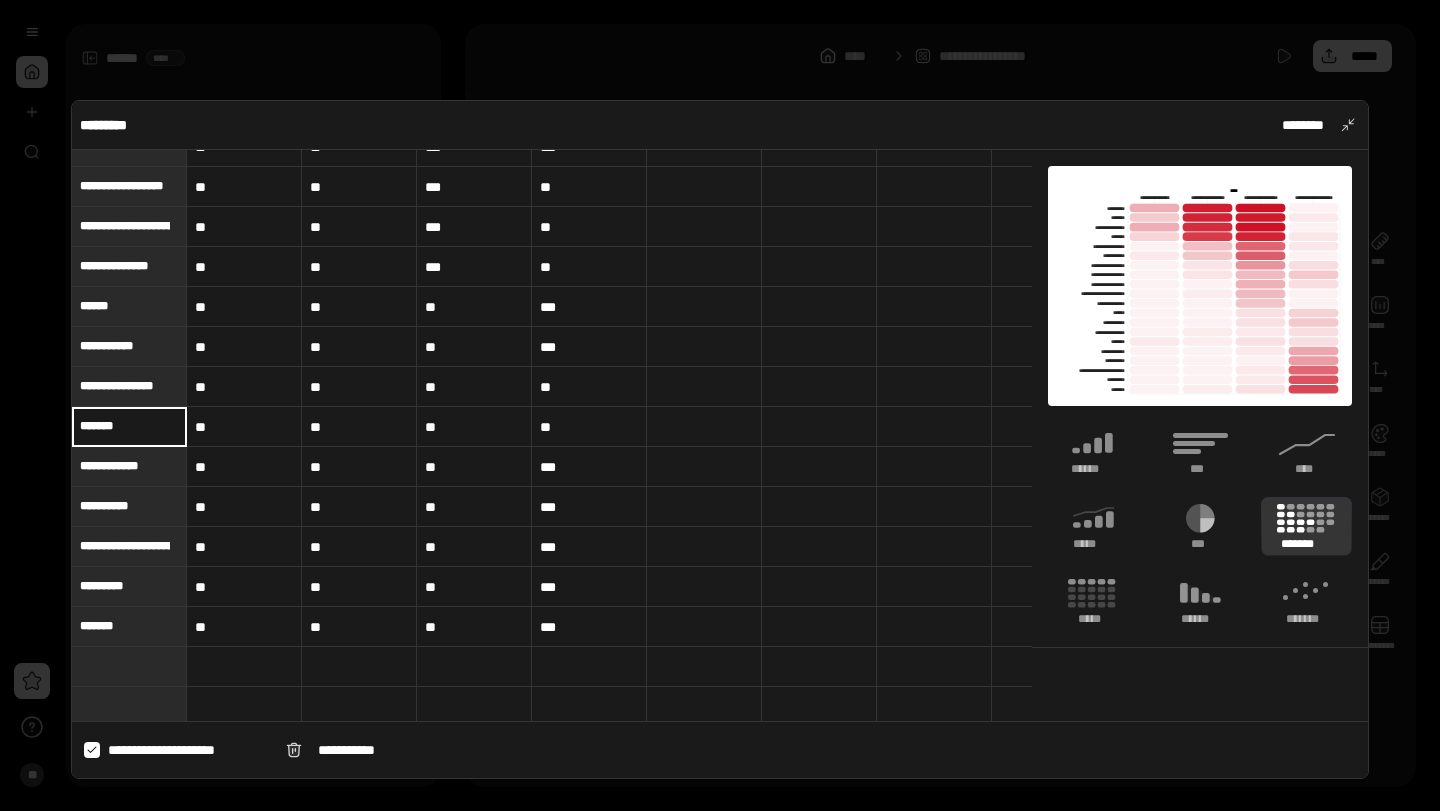click on "**********" at bounding box center [125, 386] 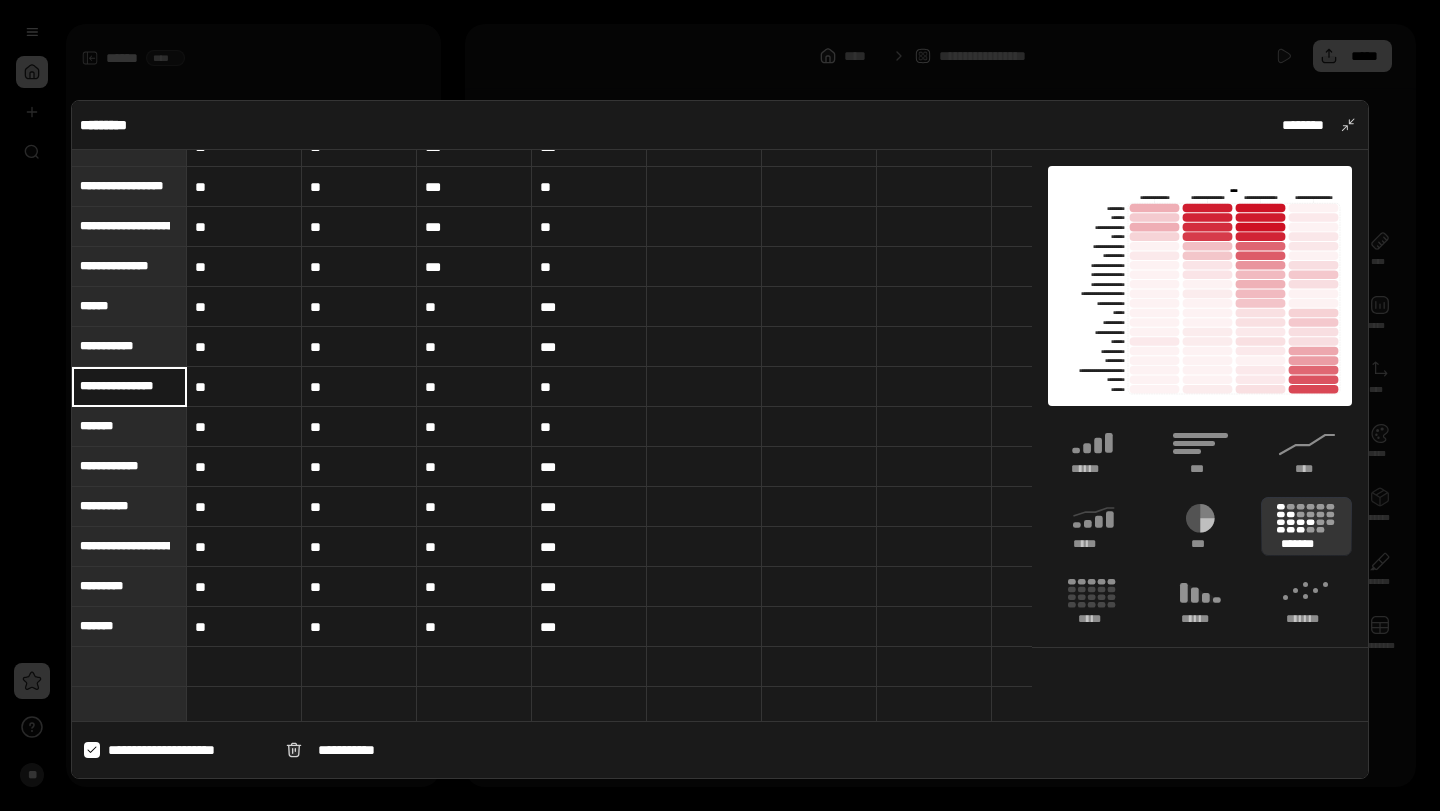 scroll, scrollTop: 0, scrollLeft: 2, axis: horizontal 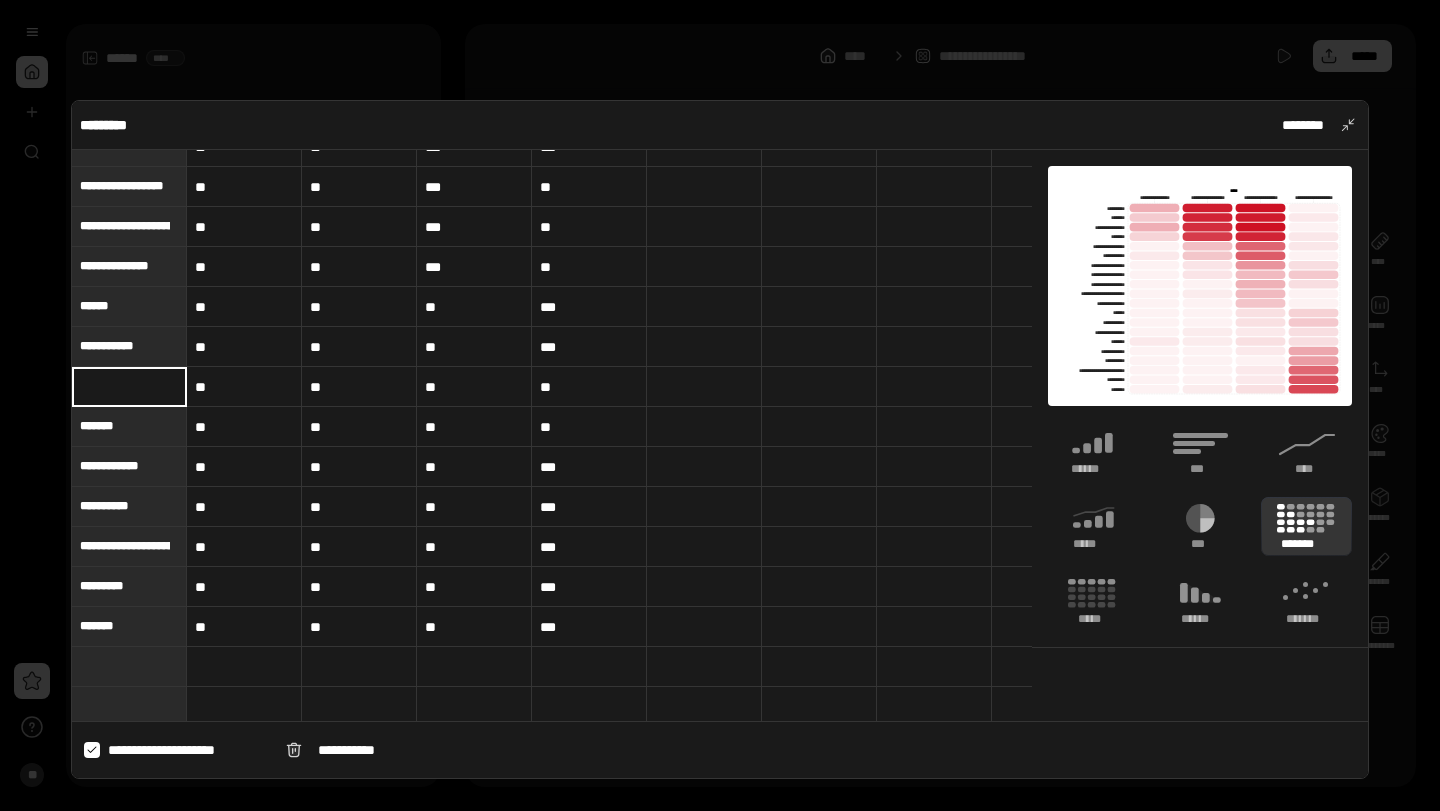 type 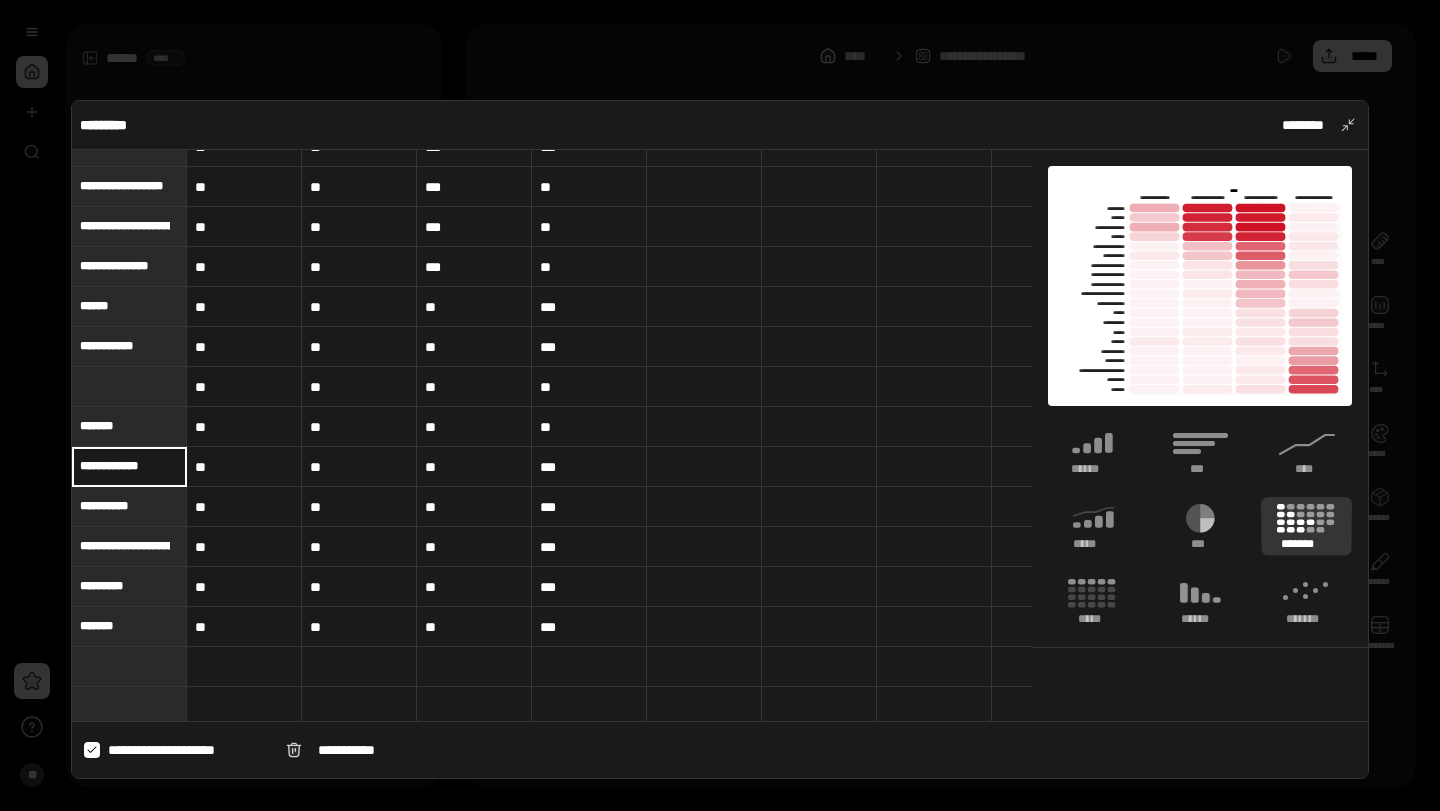 click on "**********" at bounding box center [129, 466] 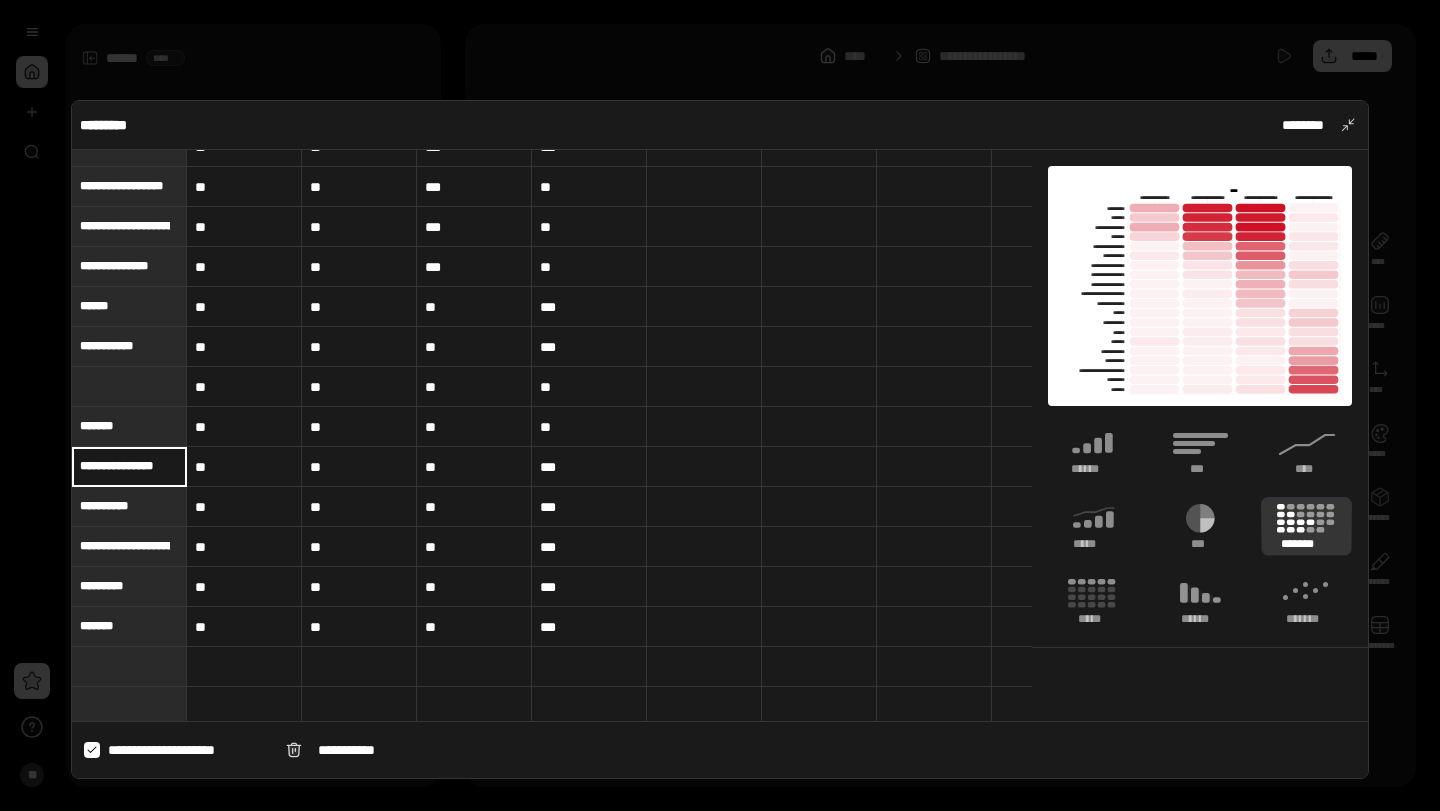 scroll, scrollTop: 0, scrollLeft: 2, axis: horizontal 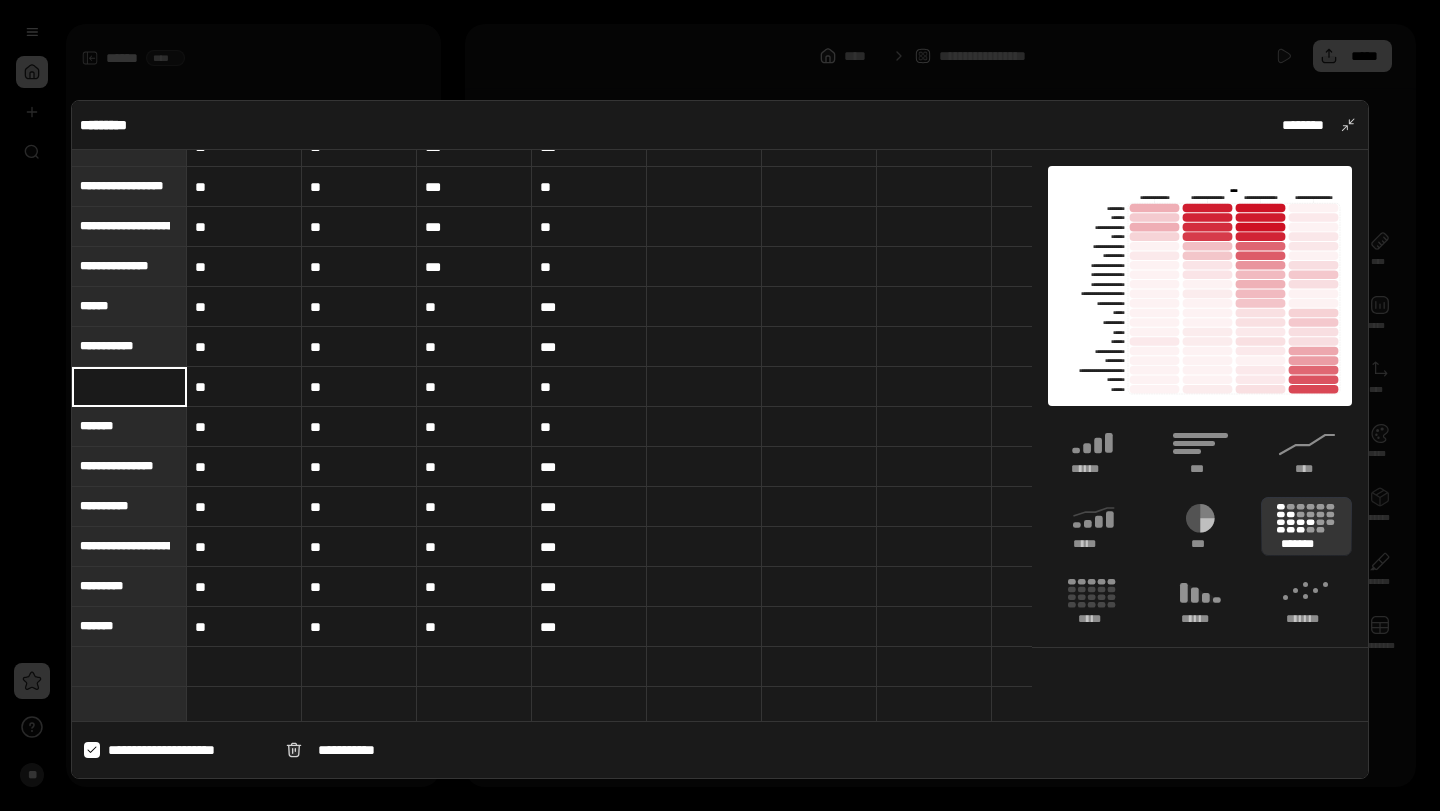 paste on "**********" 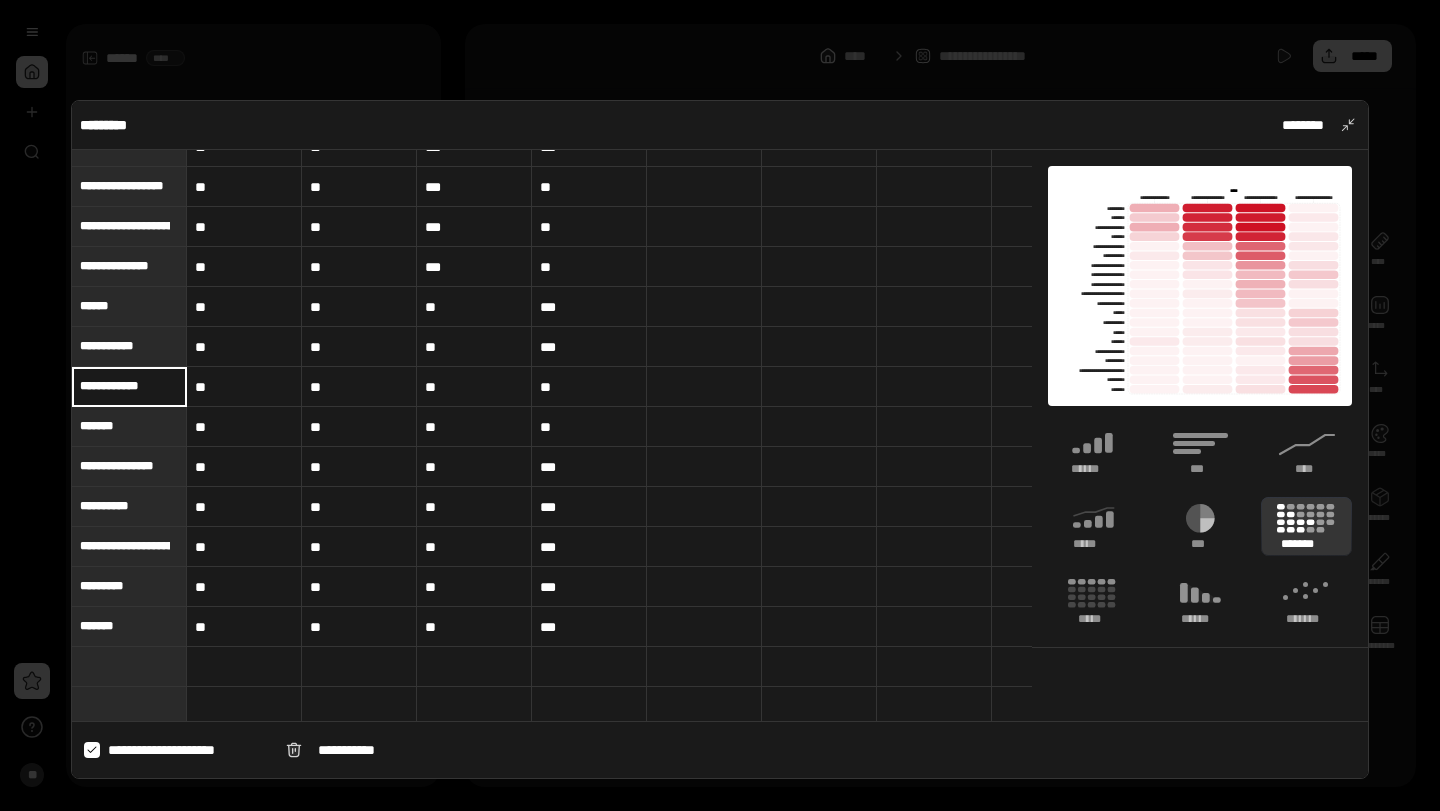 type on "**********" 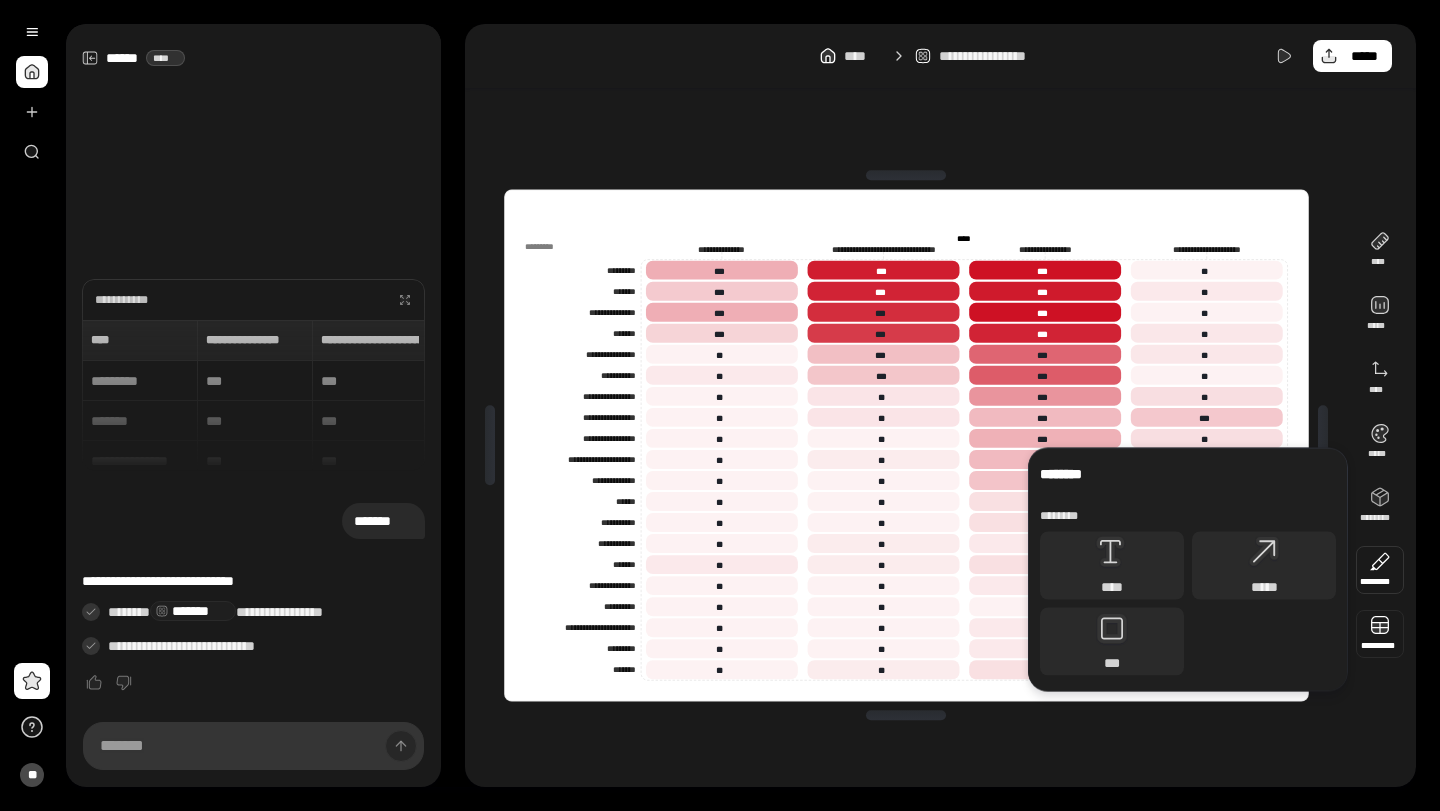 click at bounding box center (1380, 634) 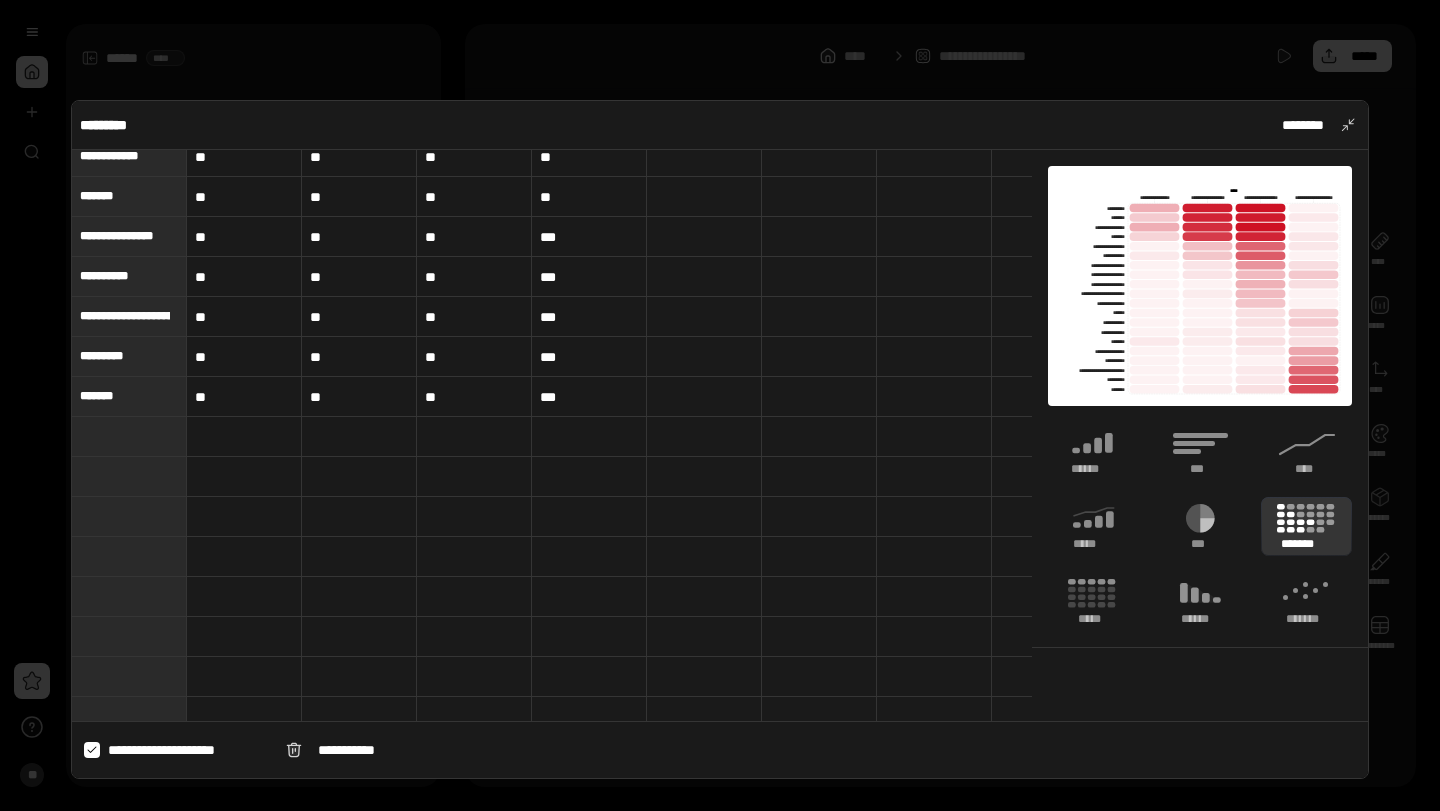 scroll, scrollTop: 581, scrollLeft: 0, axis: vertical 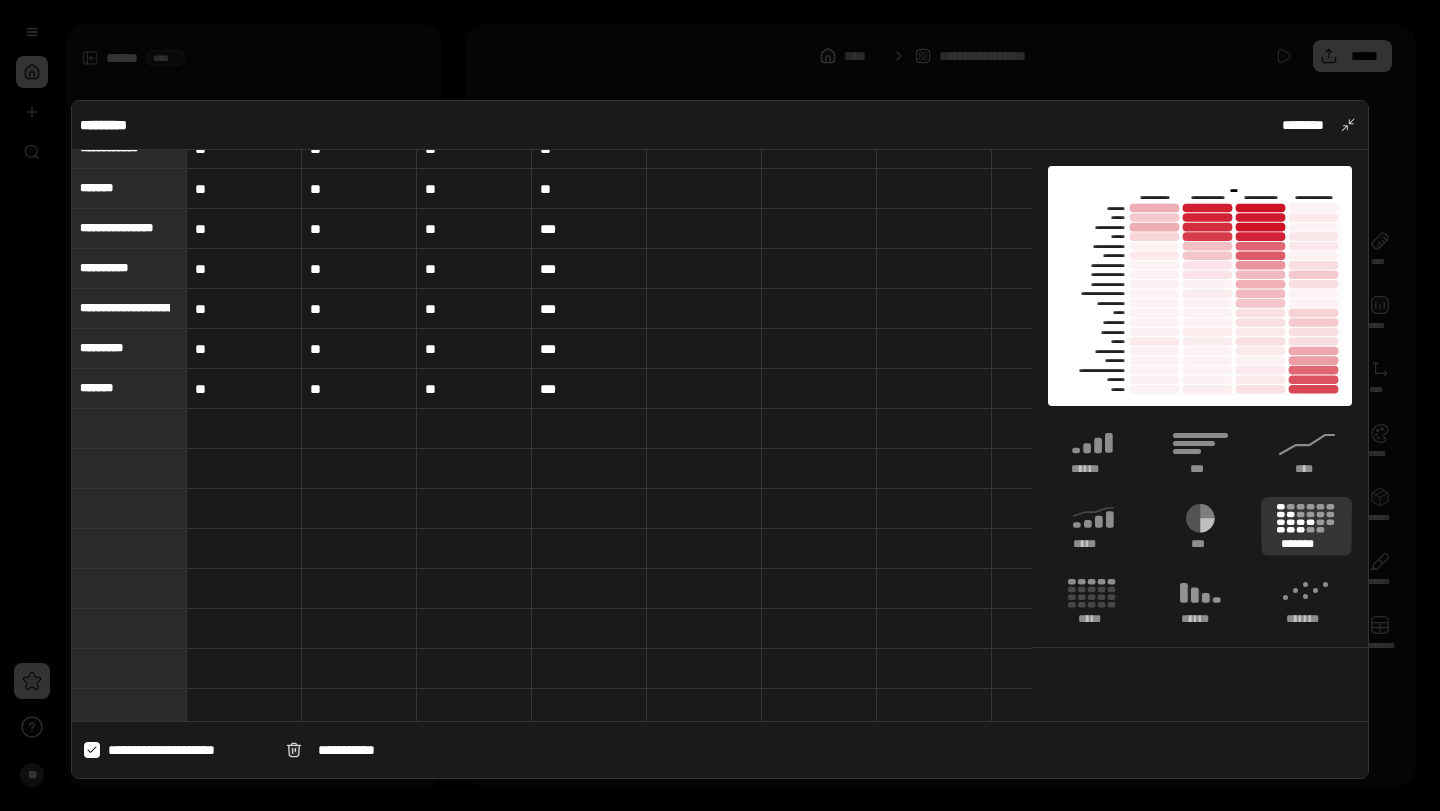 click on "**" at bounding box center [359, 389] 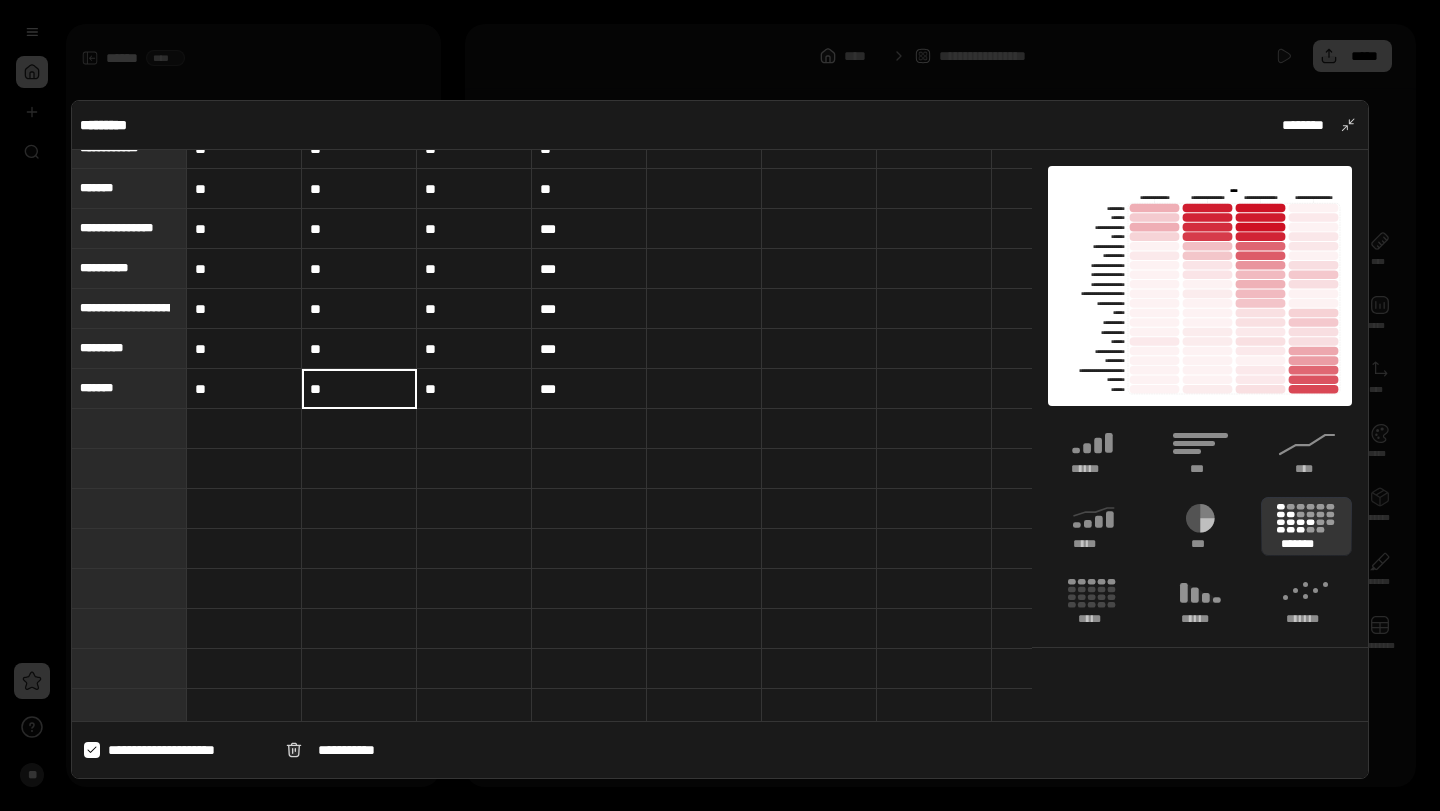 click on "**" at bounding box center [359, 389] 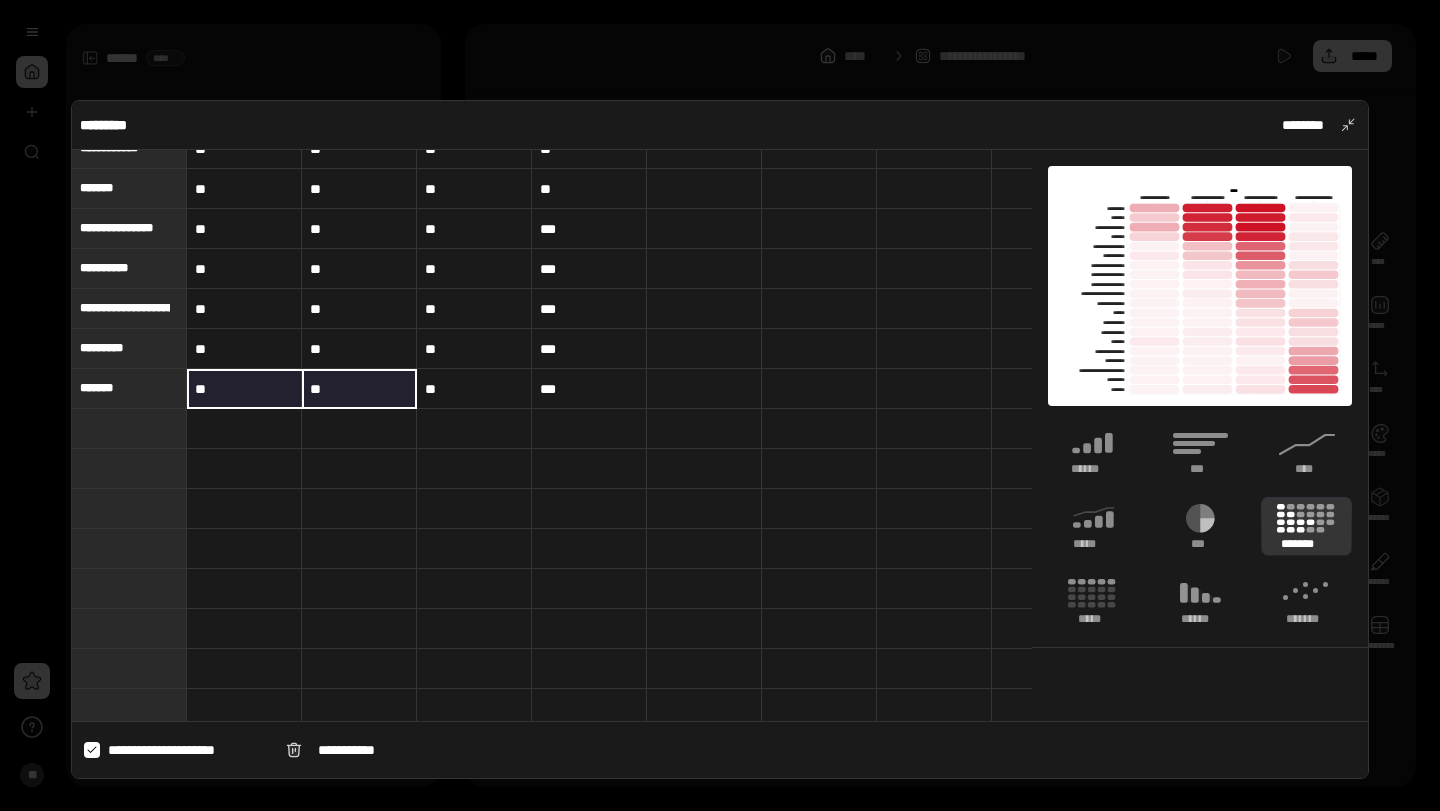 drag, startPoint x: 318, startPoint y: 389, endPoint x: 300, endPoint y: 388, distance: 18.027756 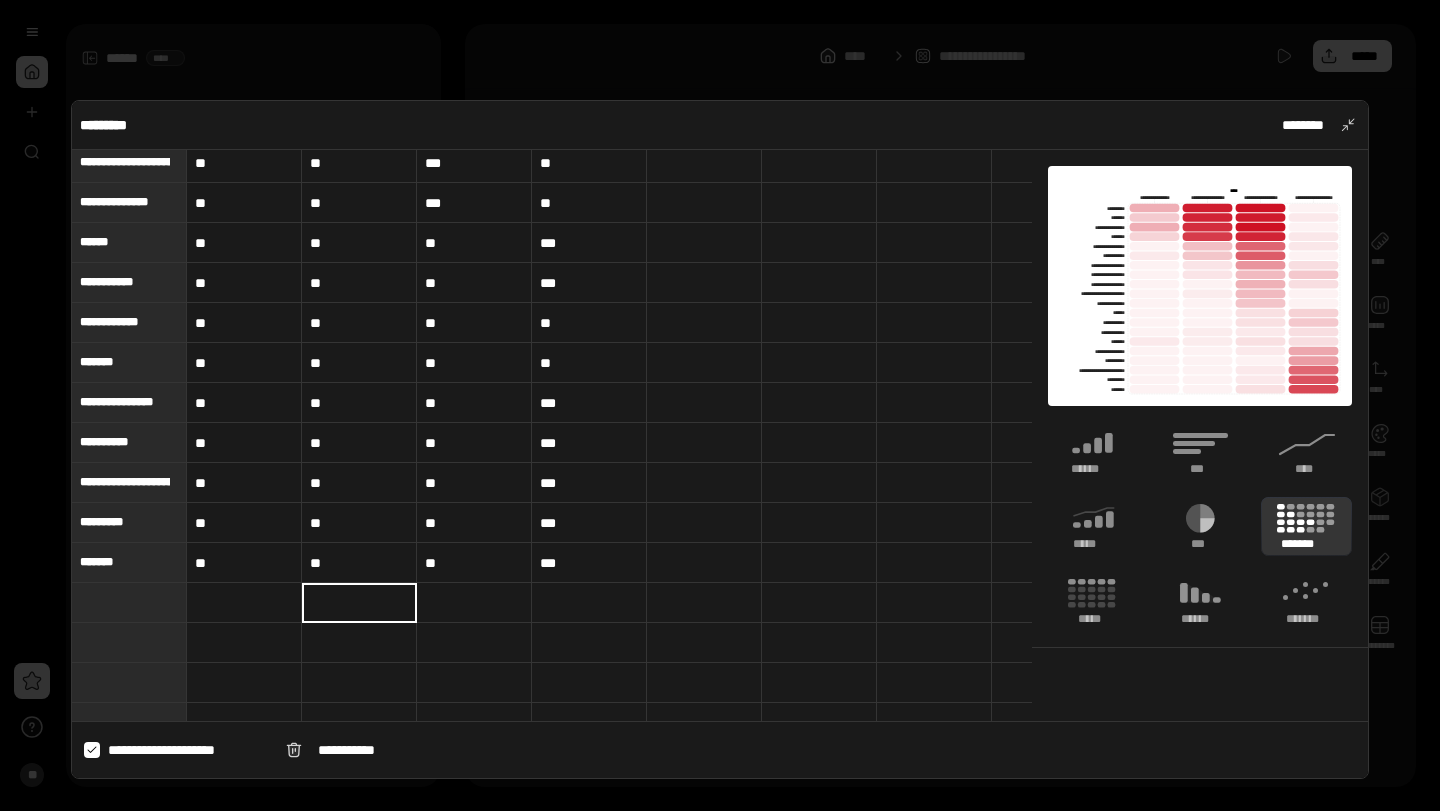 scroll, scrollTop: 419, scrollLeft: 0, axis: vertical 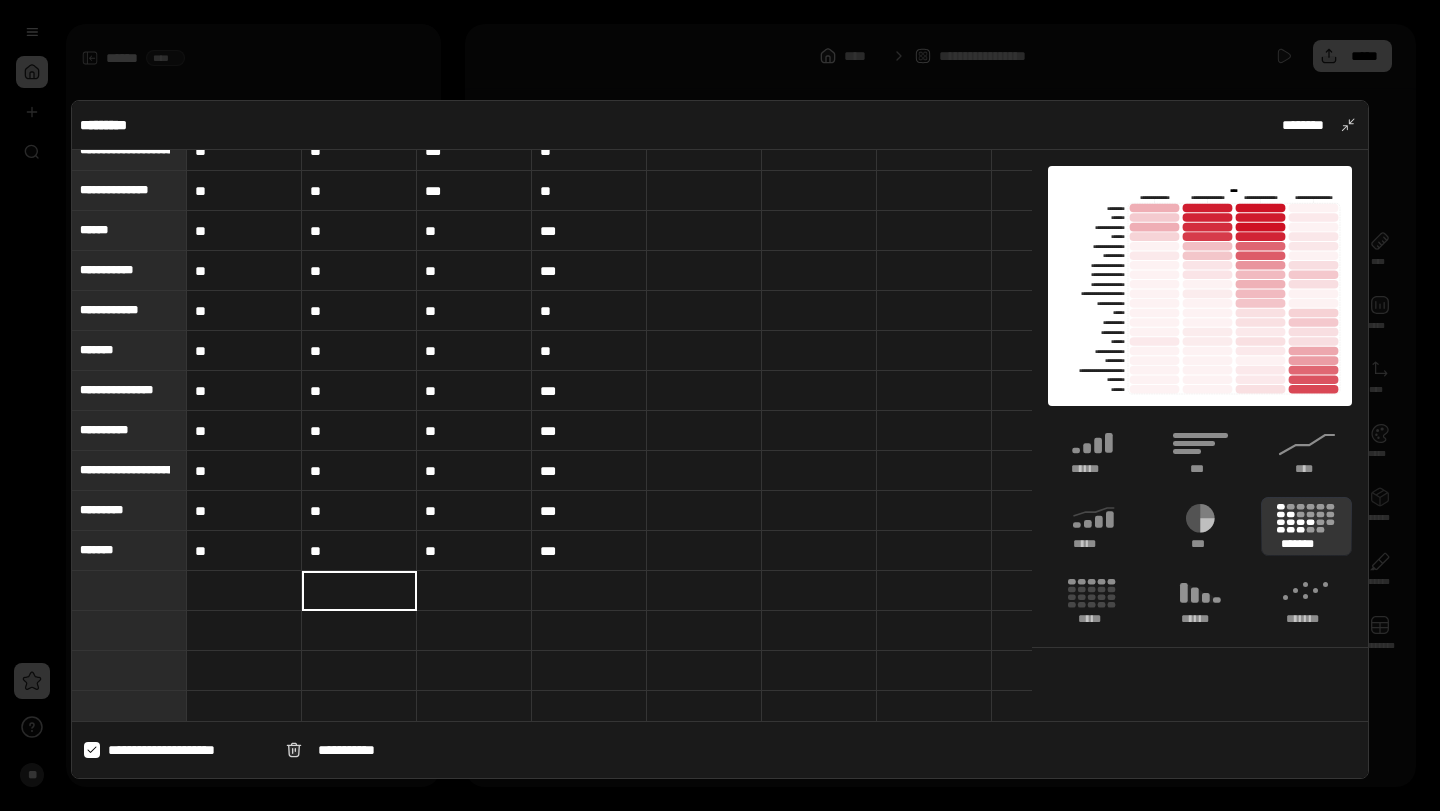 click on "**" at bounding box center [474, 551] 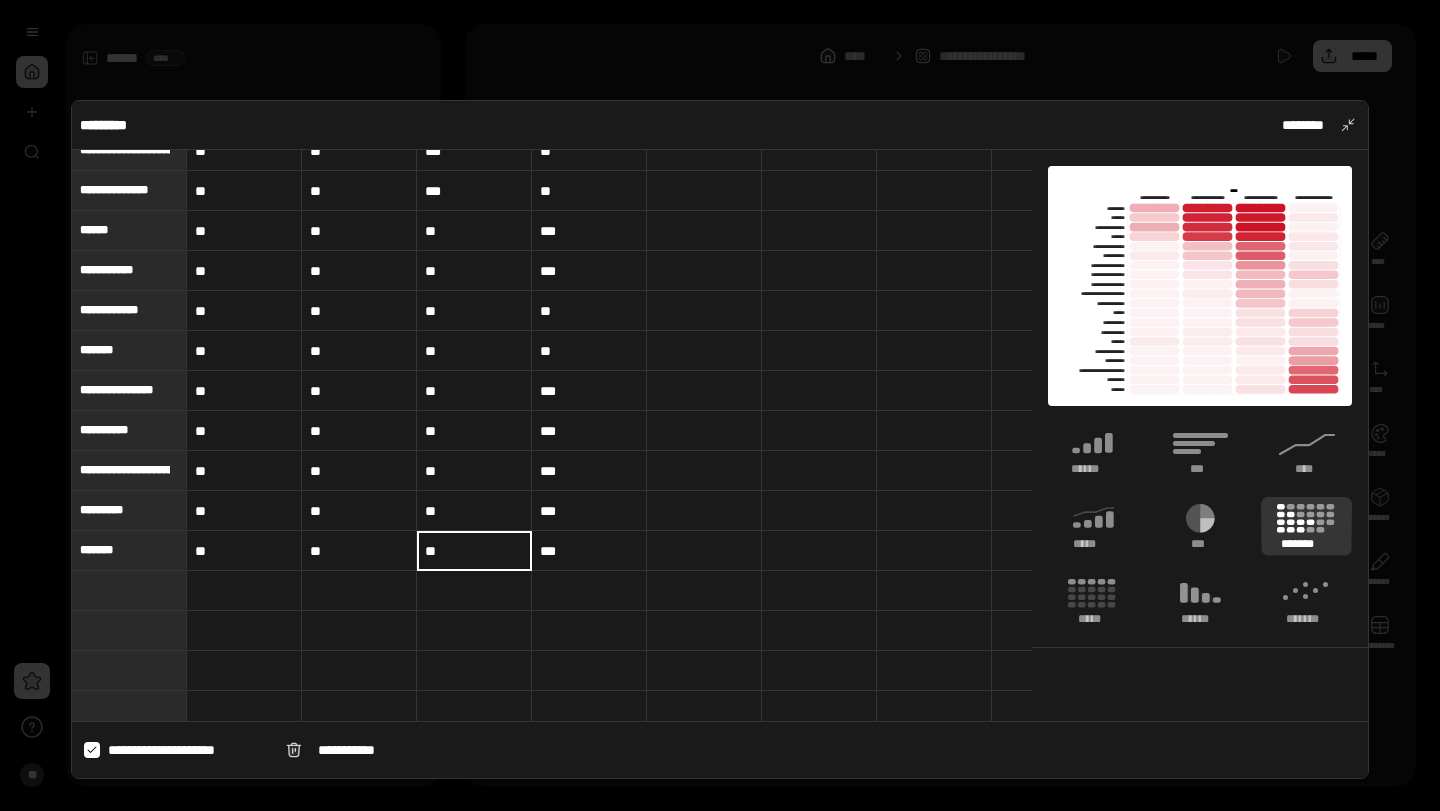 click on "**" at bounding box center [474, 550] 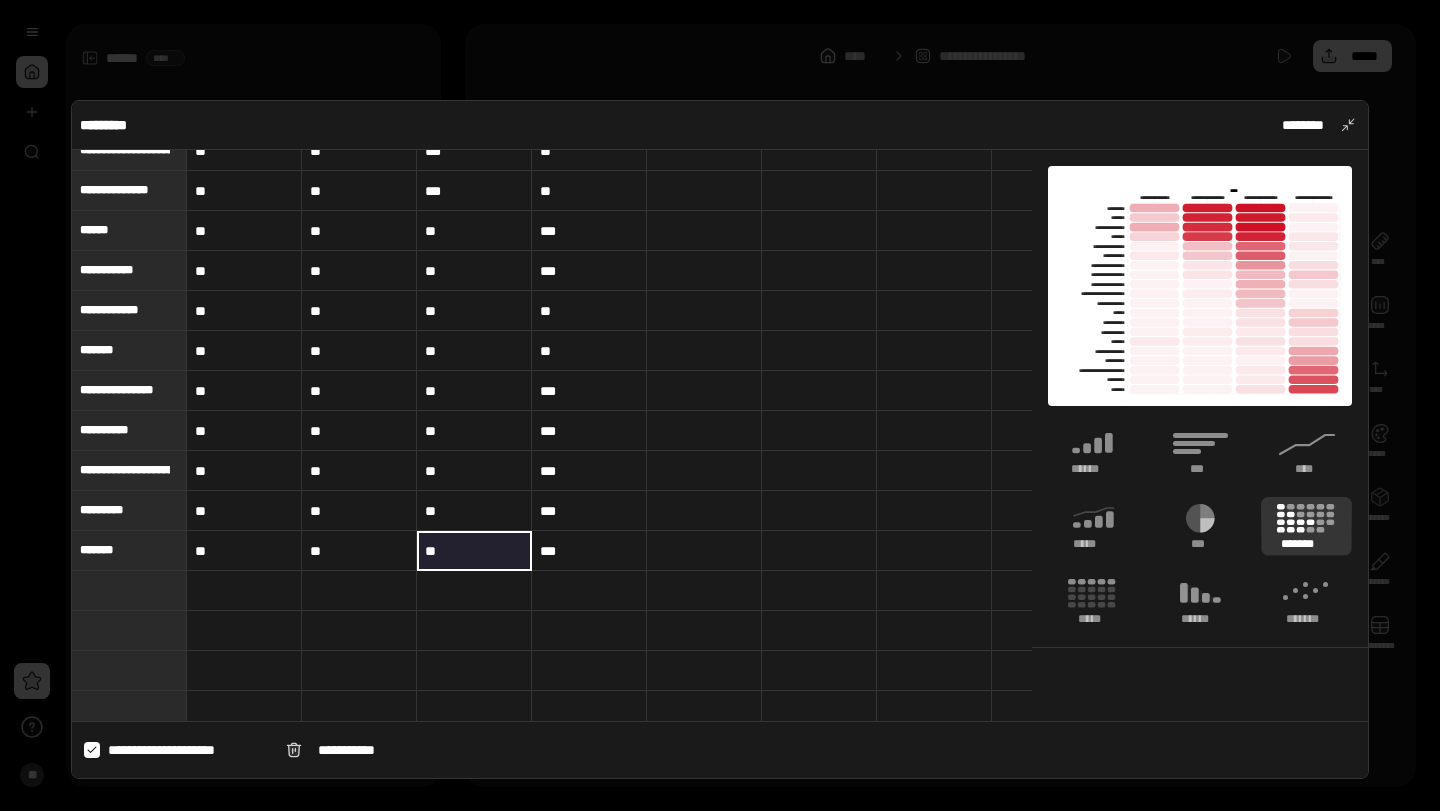 click on "**" at bounding box center (474, 550) 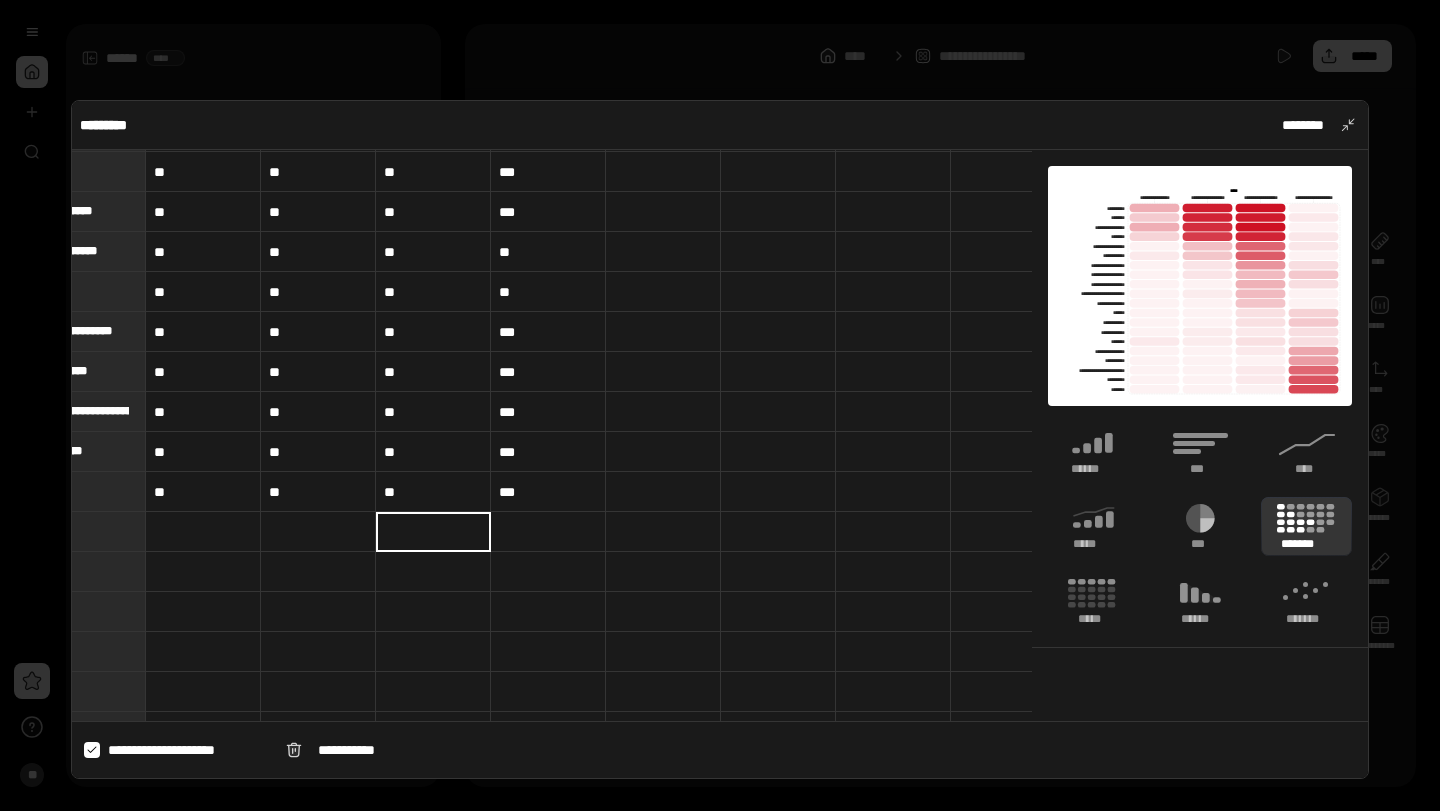 scroll, scrollTop: 478, scrollLeft: 0, axis: vertical 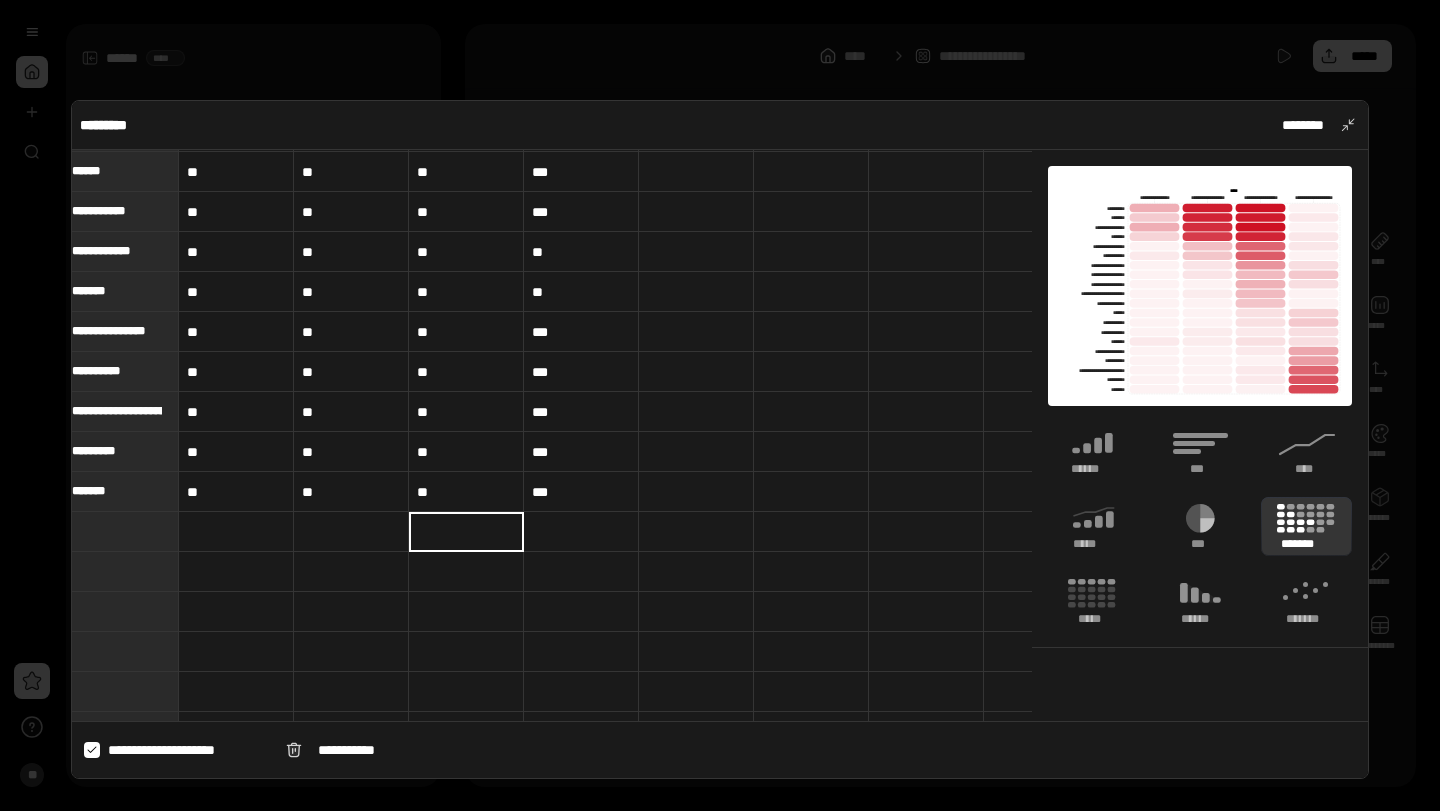 click on "**" at bounding box center (466, 372) 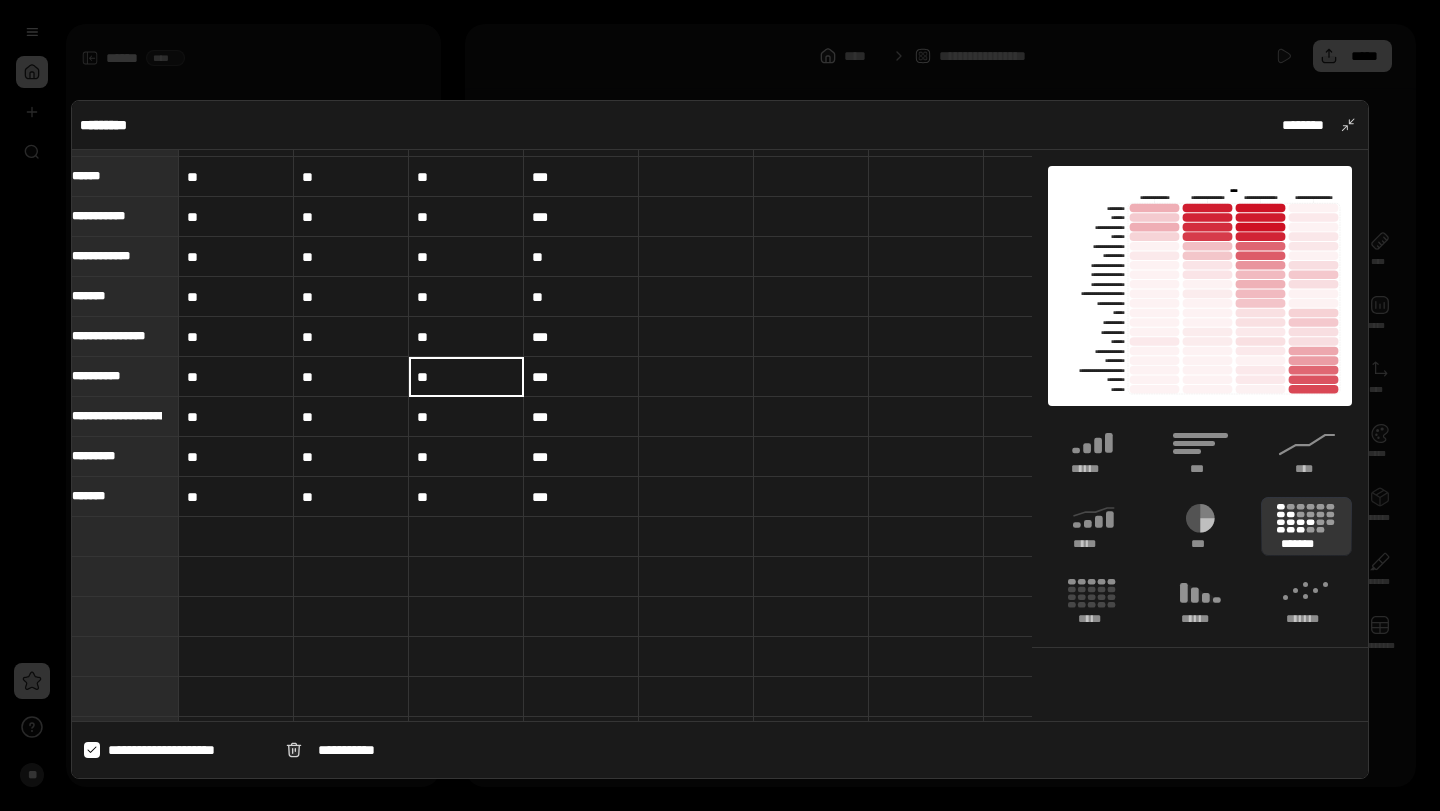 click on "**" at bounding box center (466, 377) 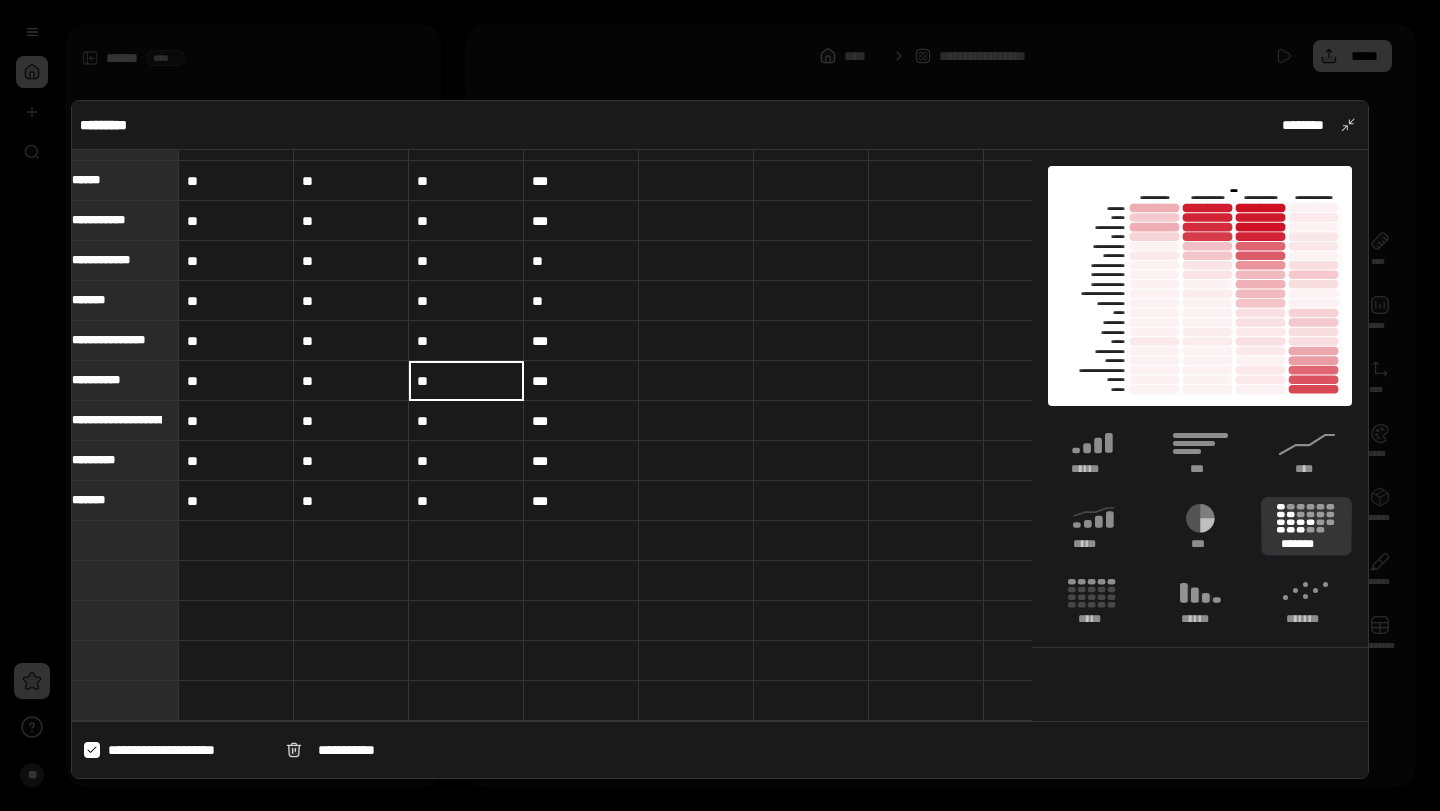 click on "**" at bounding box center (466, 380) 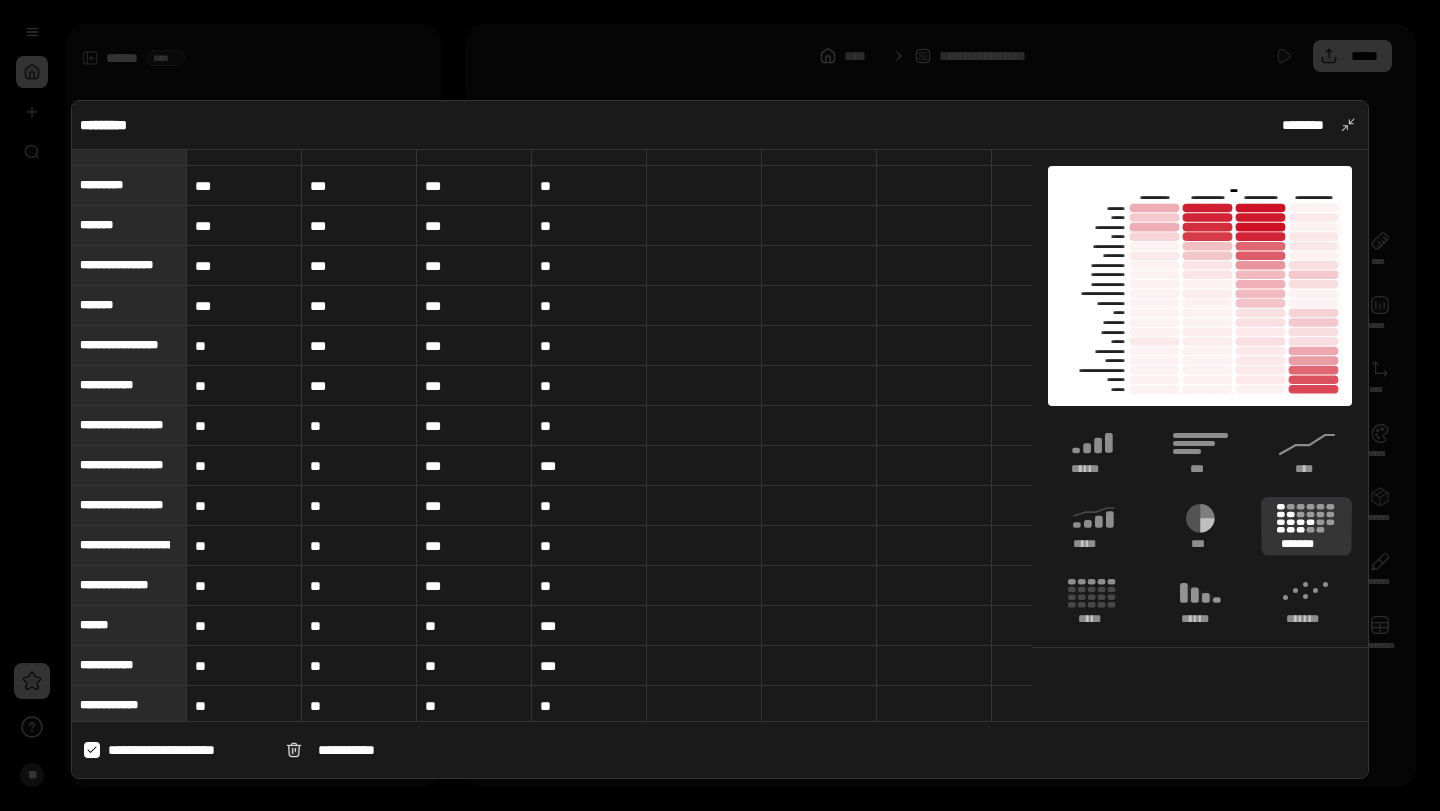 scroll, scrollTop: 0, scrollLeft: 0, axis: both 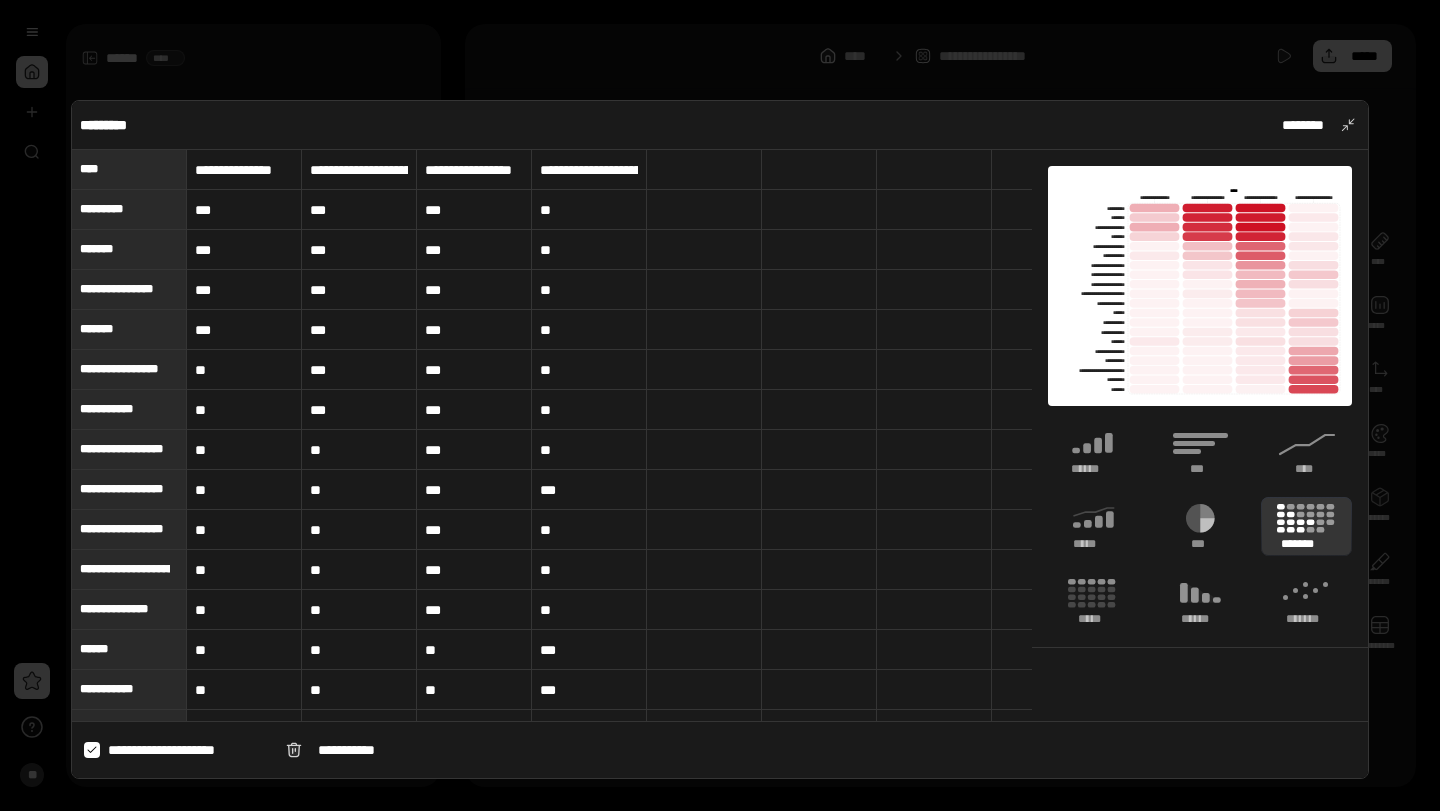click on "**********" at bounding box center [125, 289] 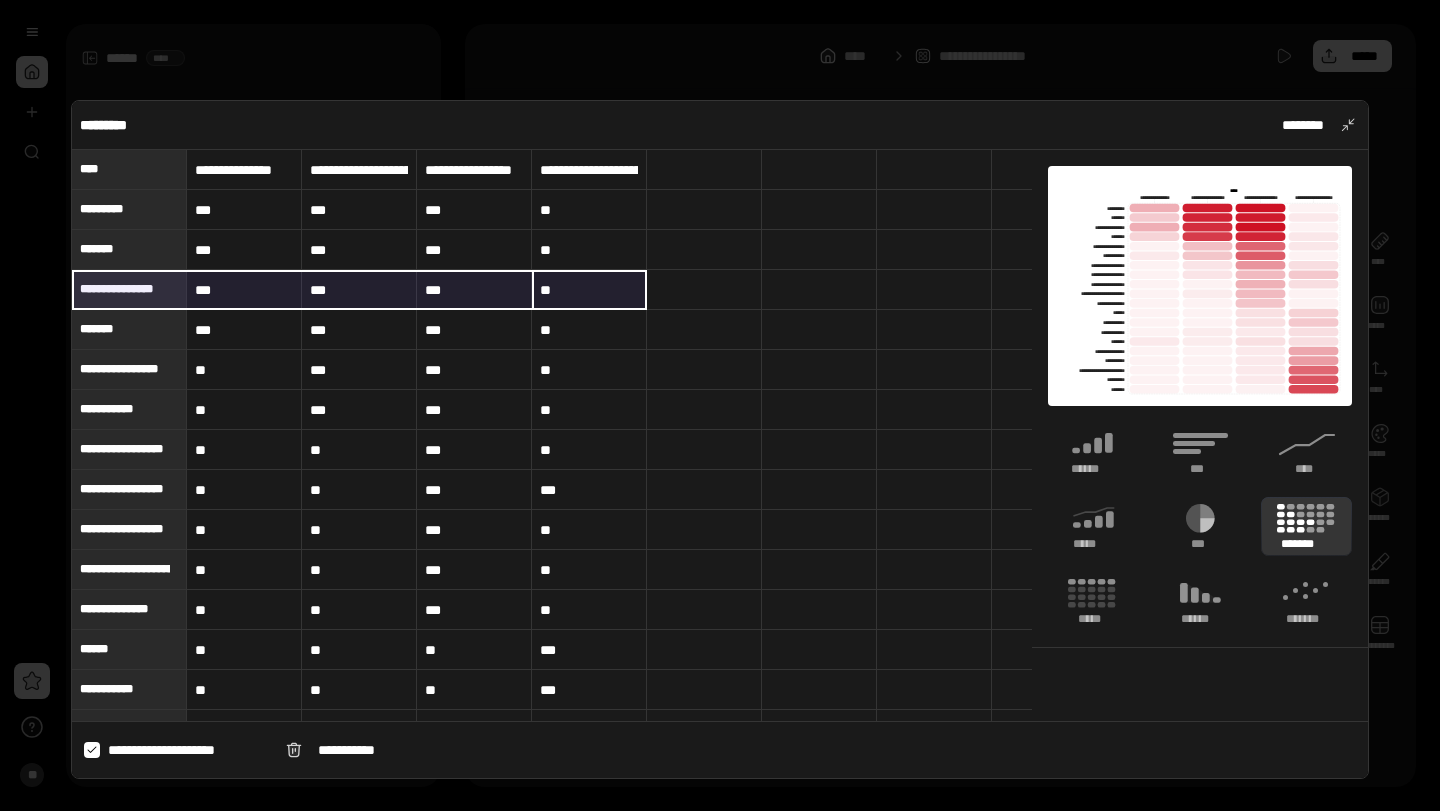 drag, startPoint x: 401, startPoint y: 287, endPoint x: 158, endPoint y: 282, distance: 243.05144 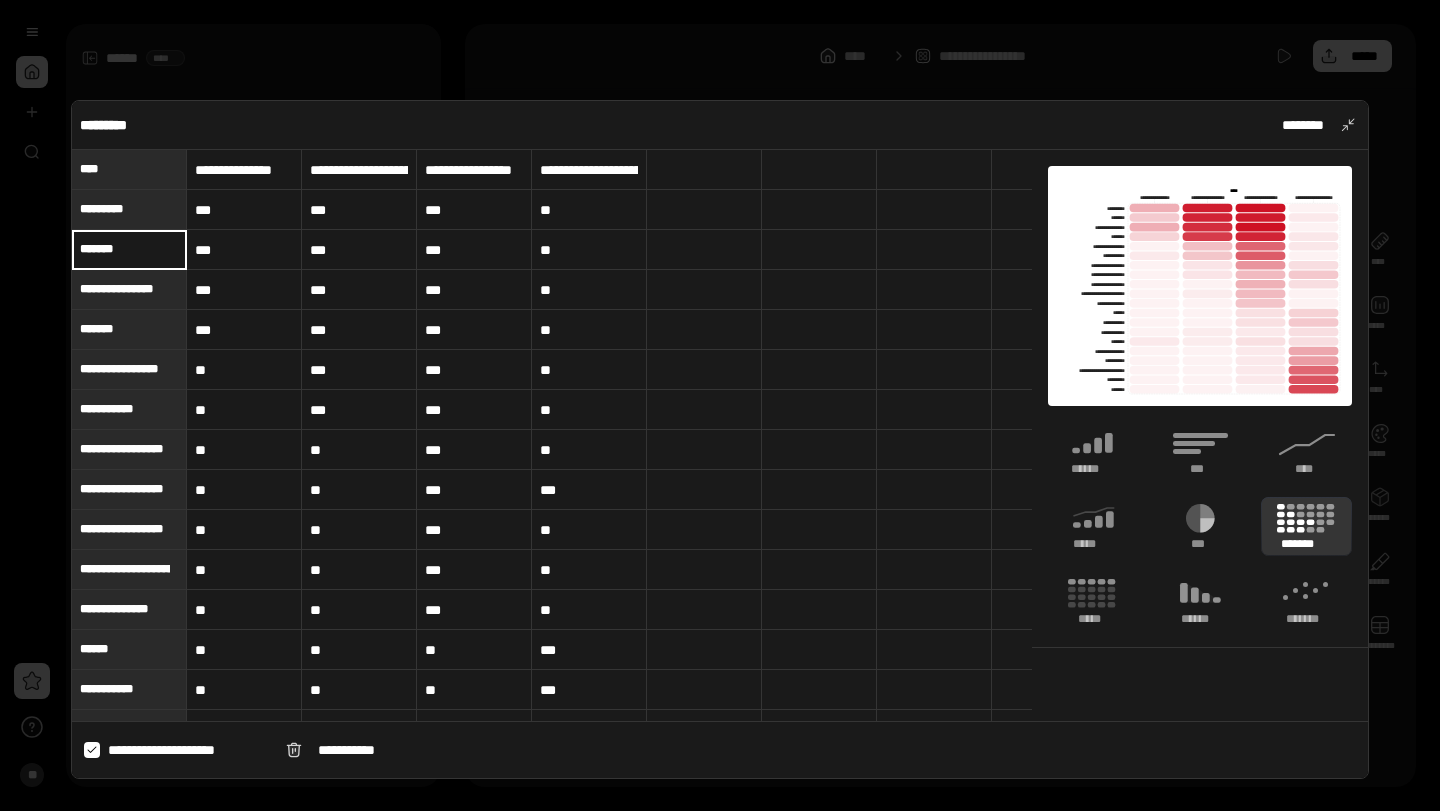 click on "***" at bounding box center [244, 290] 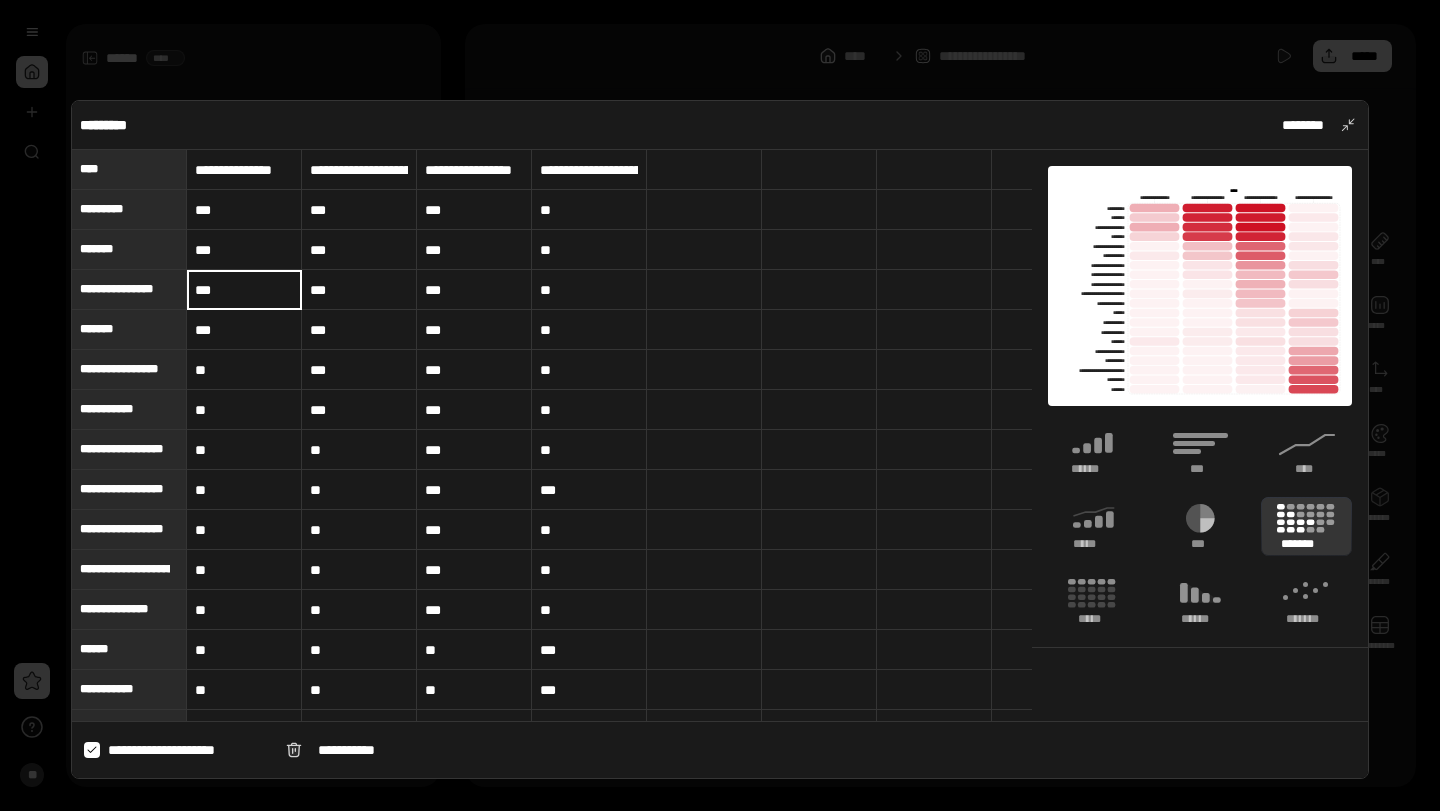 click at bounding box center [720, 405] 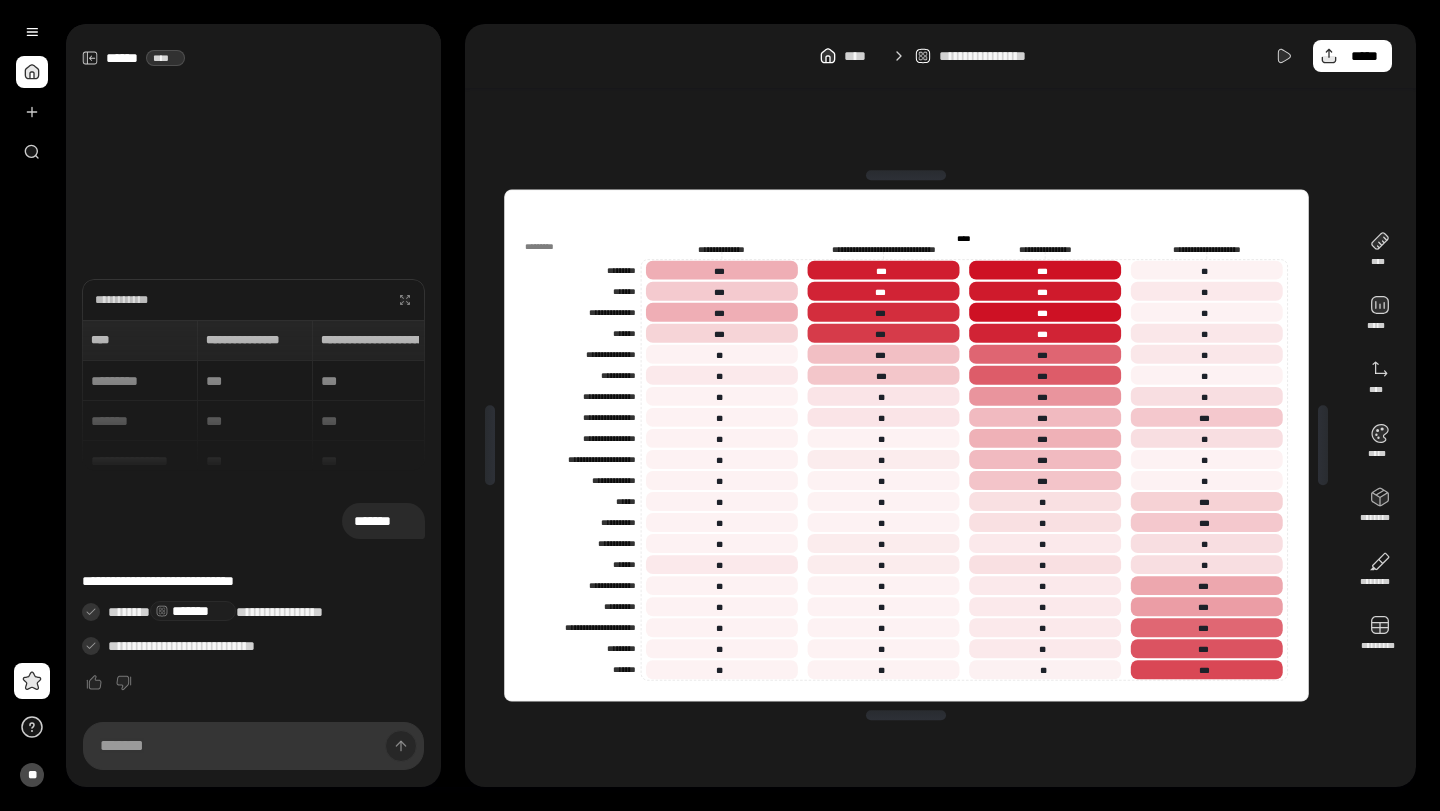 click on "**********" at bounding box center (906, 445) 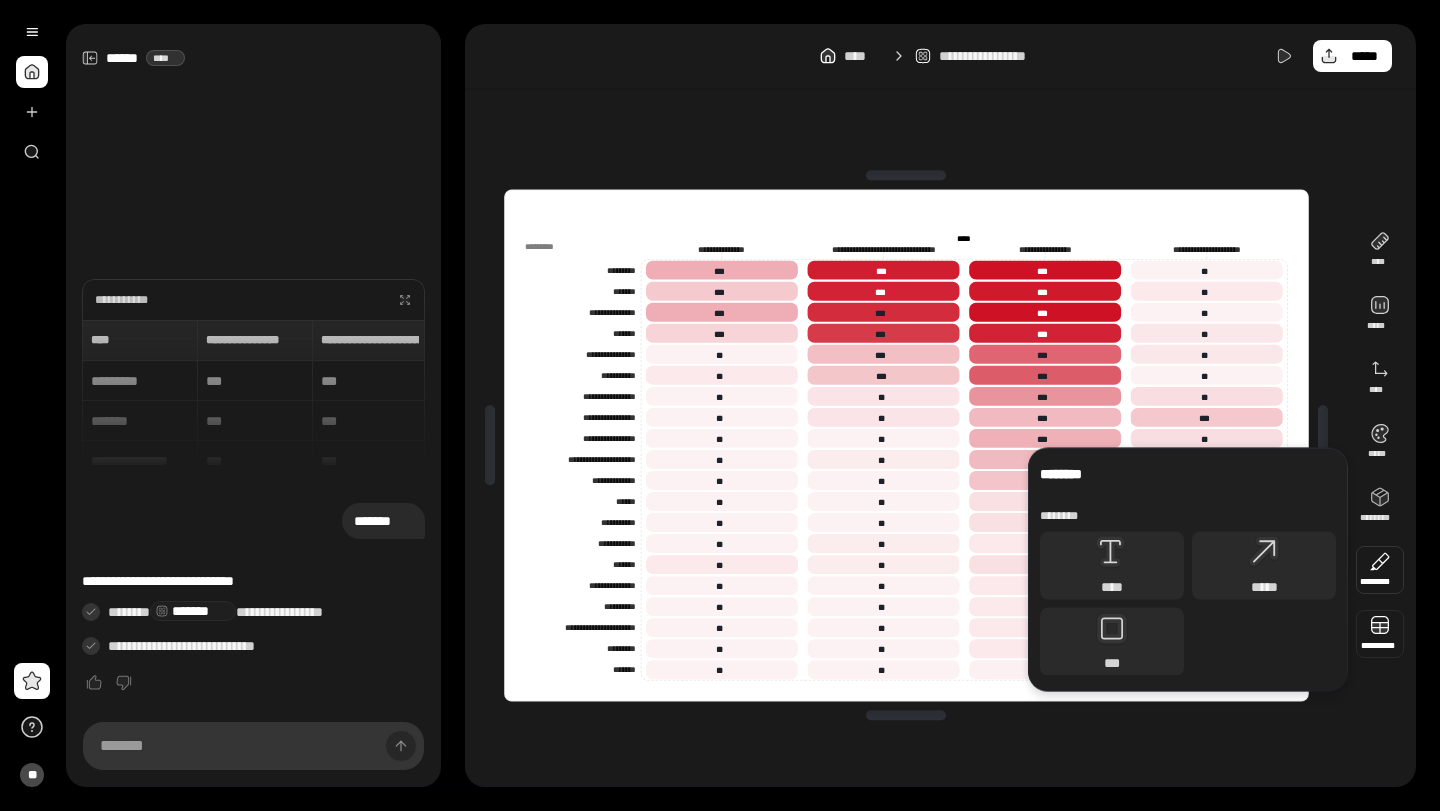 click at bounding box center [1380, 634] 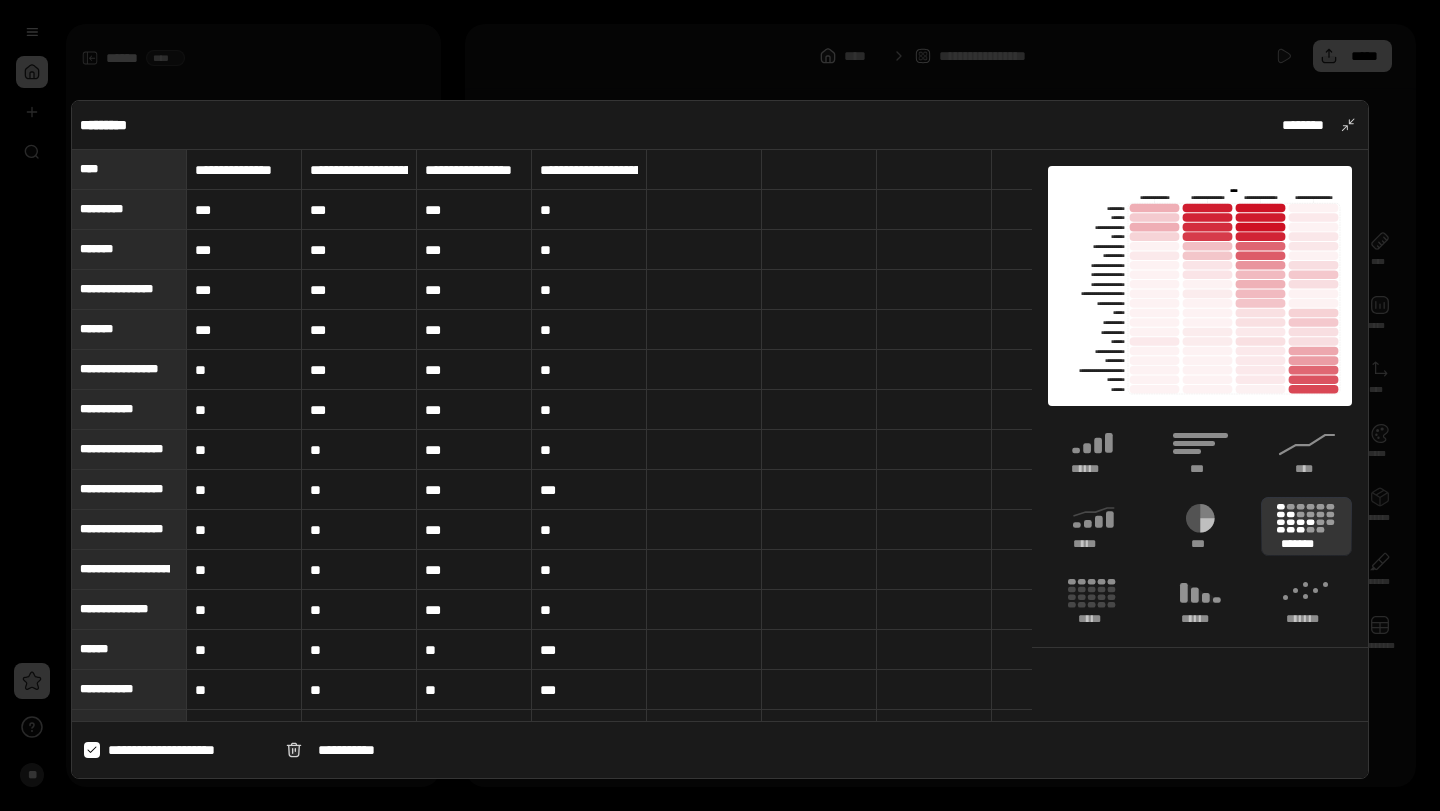 scroll, scrollTop: 0, scrollLeft: 1, axis: horizontal 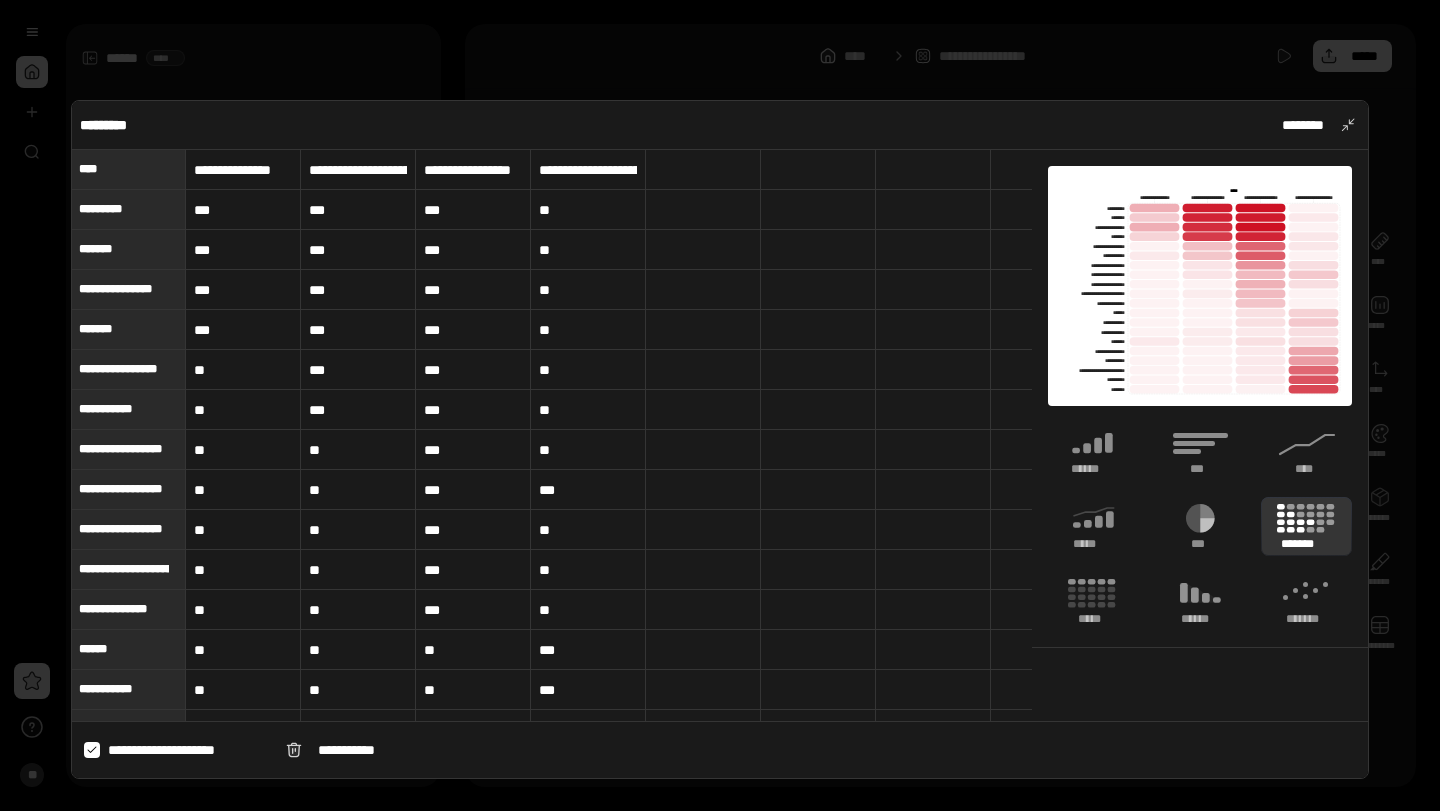 click on "**" at bounding box center [243, 410] 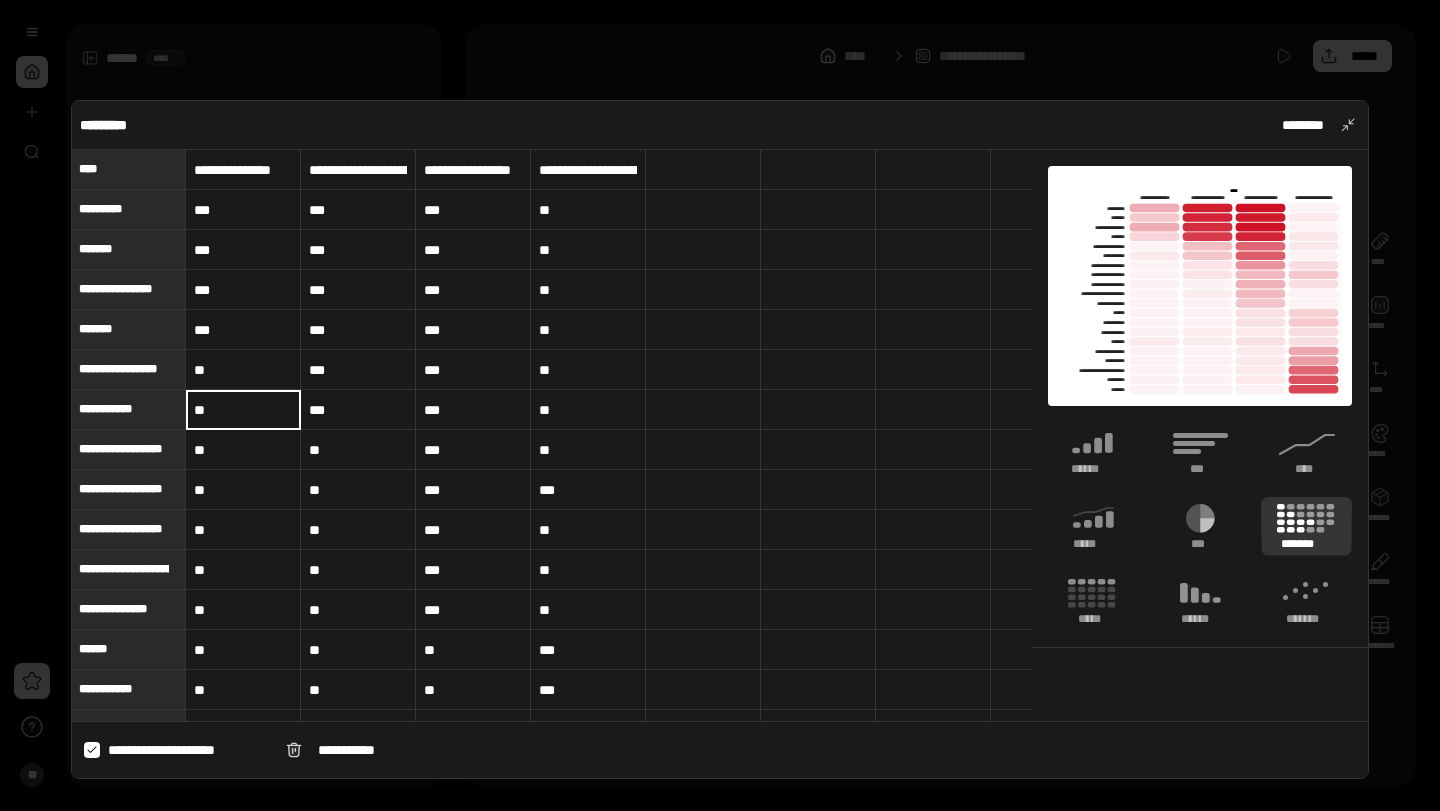 click on "**" at bounding box center [243, 410] 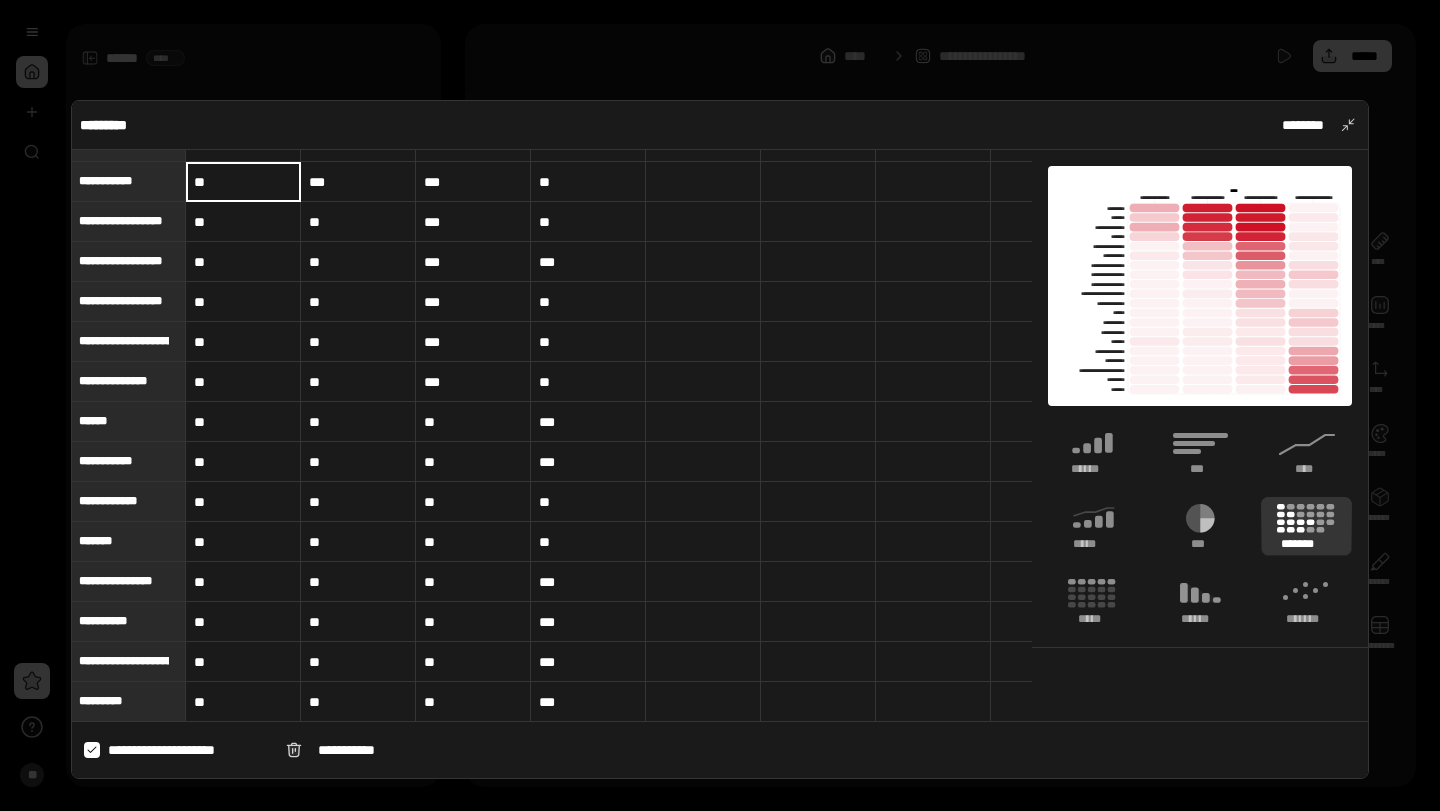 scroll, scrollTop: 226, scrollLeft: 1, axis: both 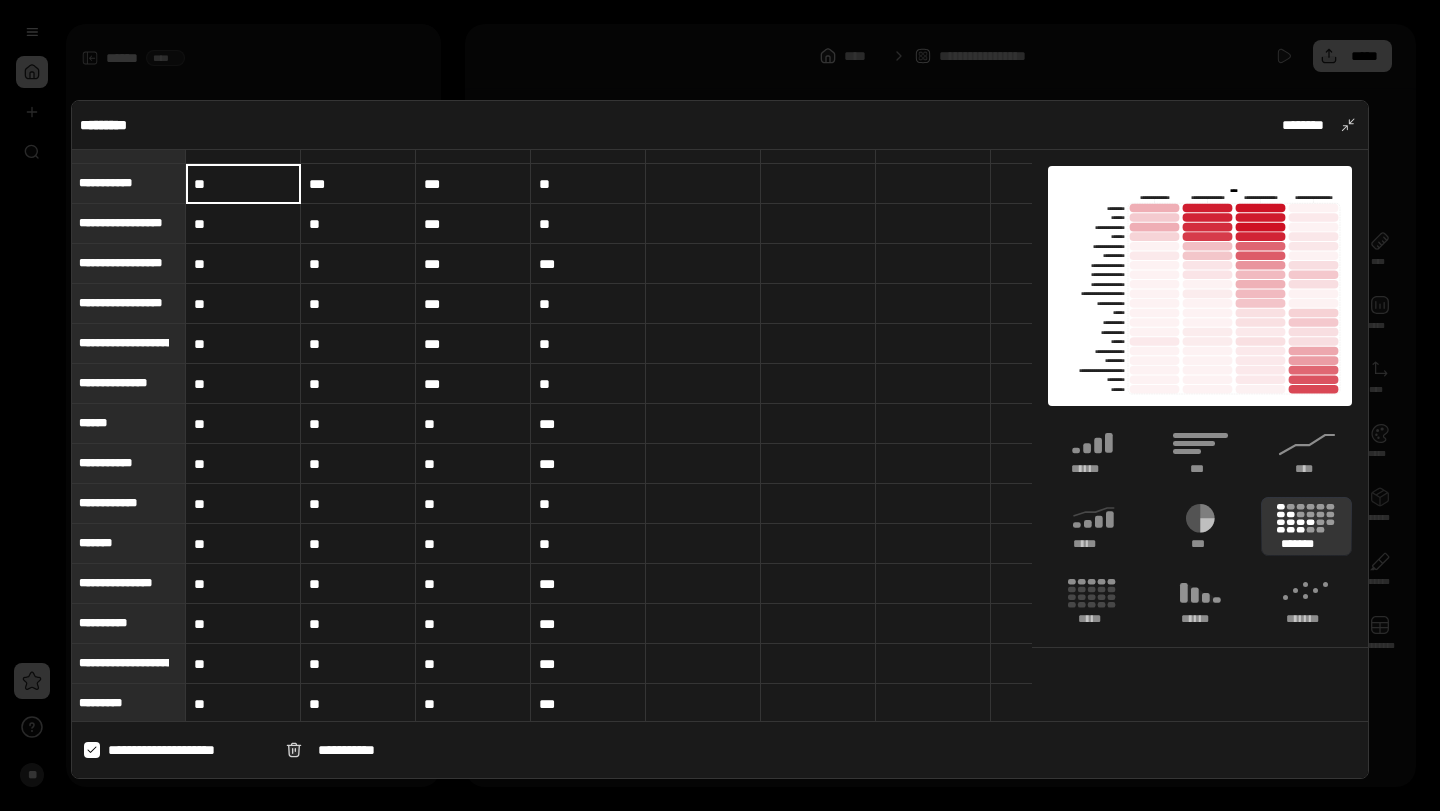 click on "**" at bounding box center (243, 544) 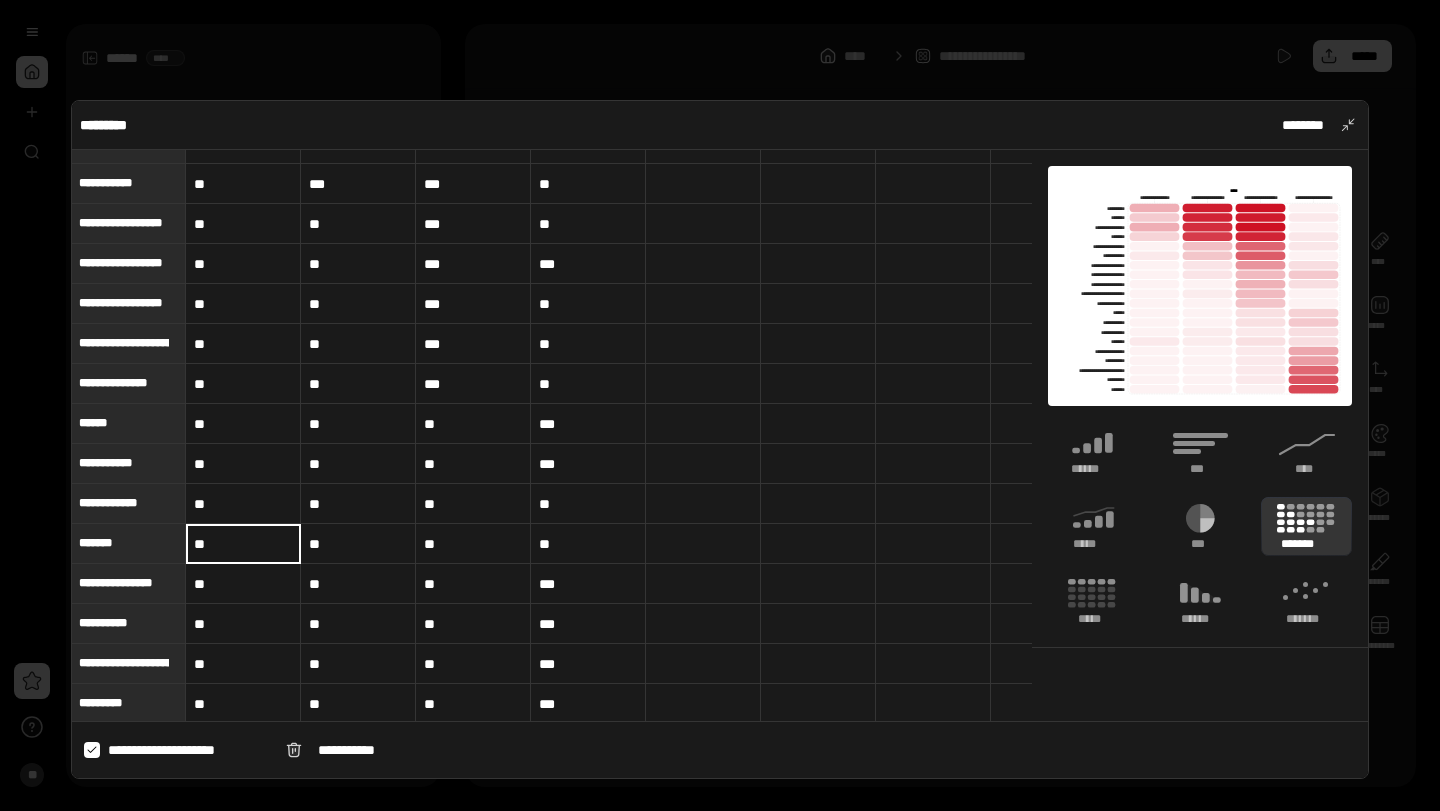 click on "**" at bounding box center (243, 544) 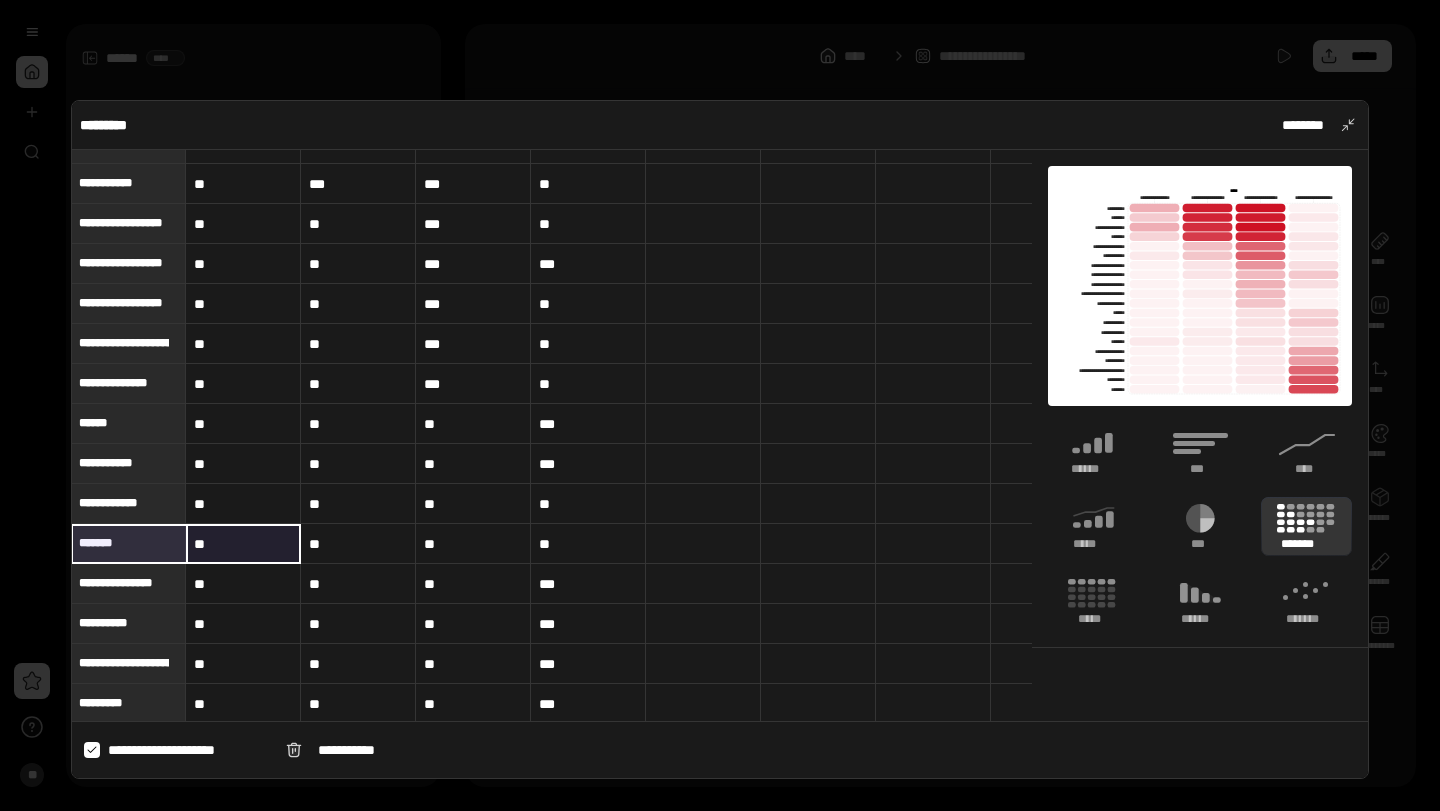 type on "**" 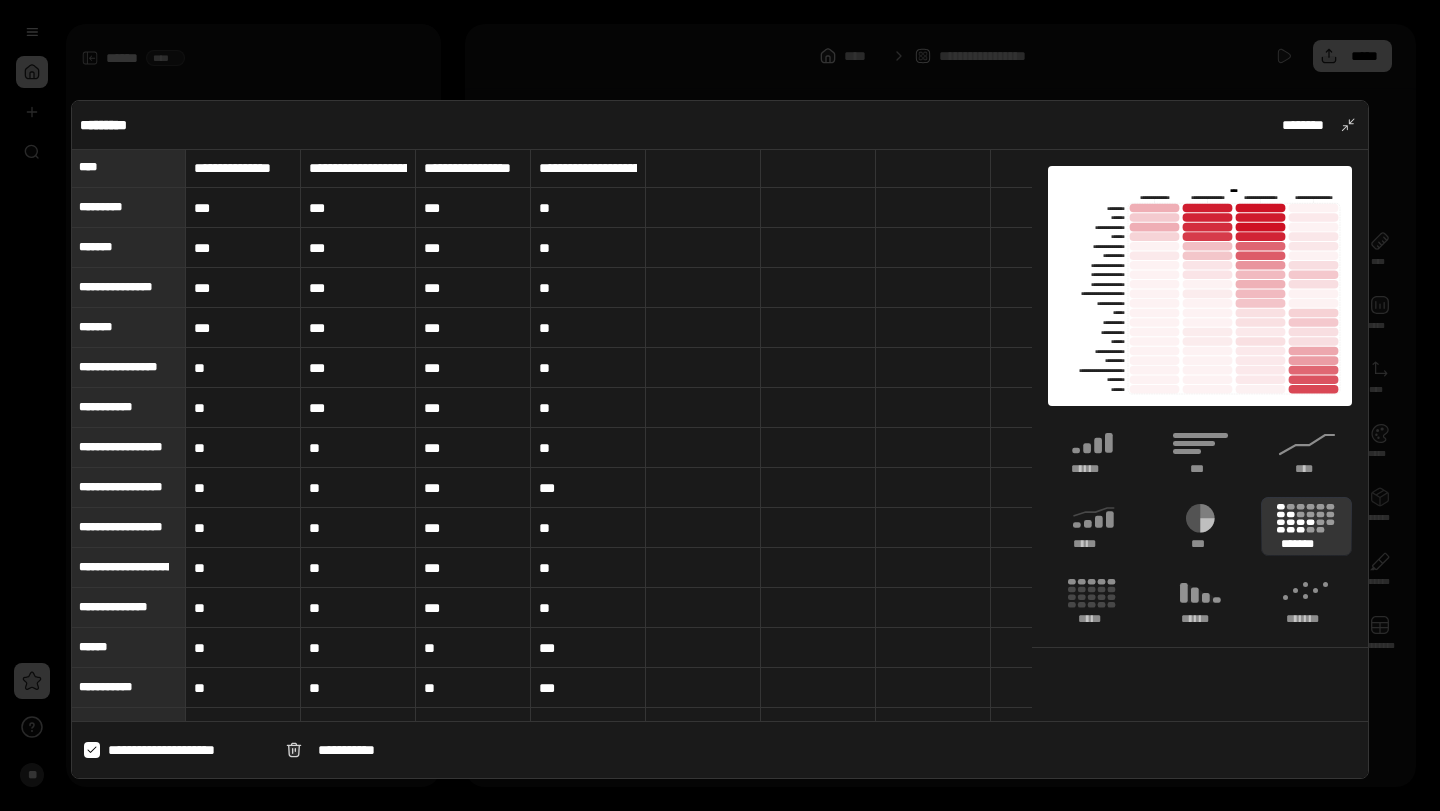 scroll, scrollTop: 0, scrollLeft: 1, axis: horizontal 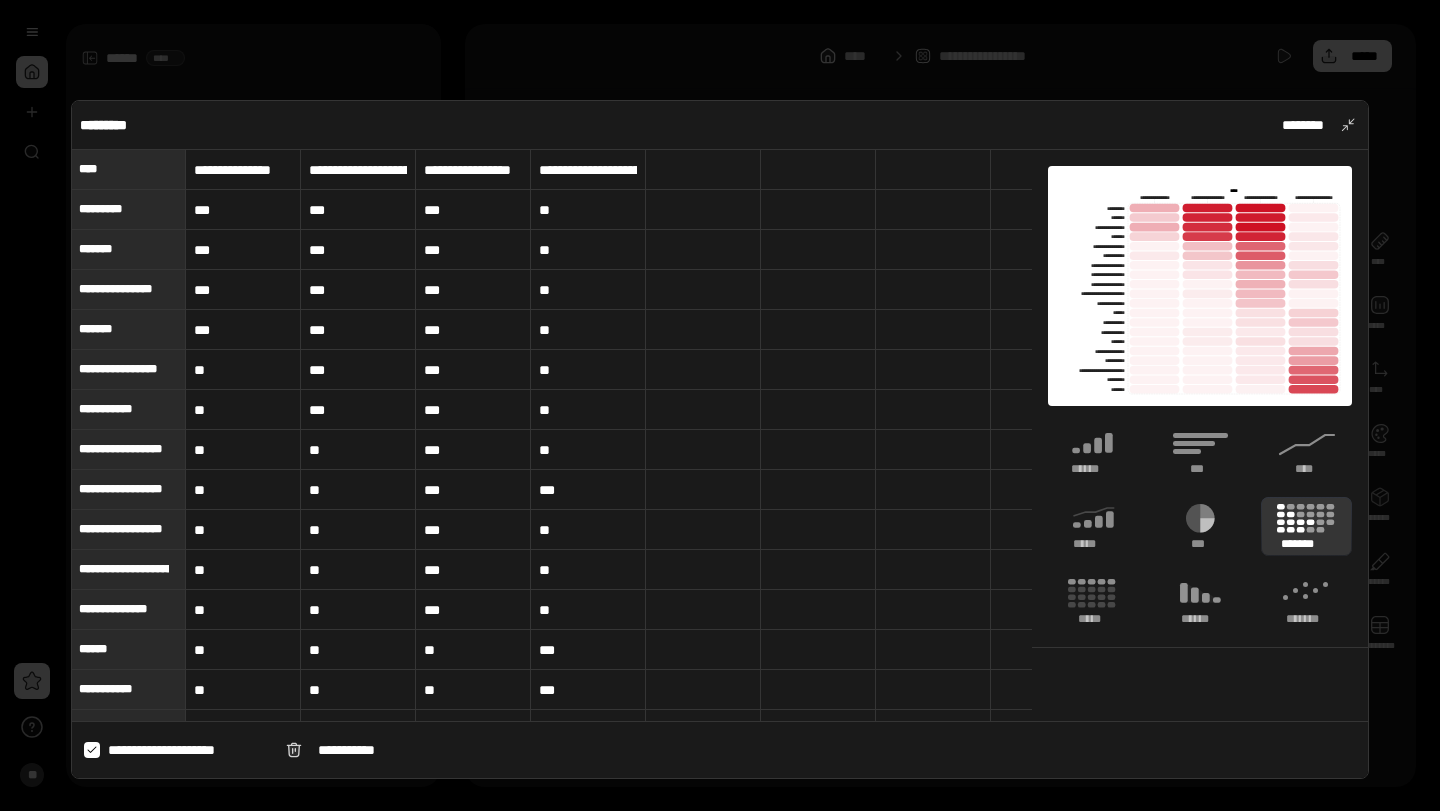 click on "**" at bounding box center [243, 490] 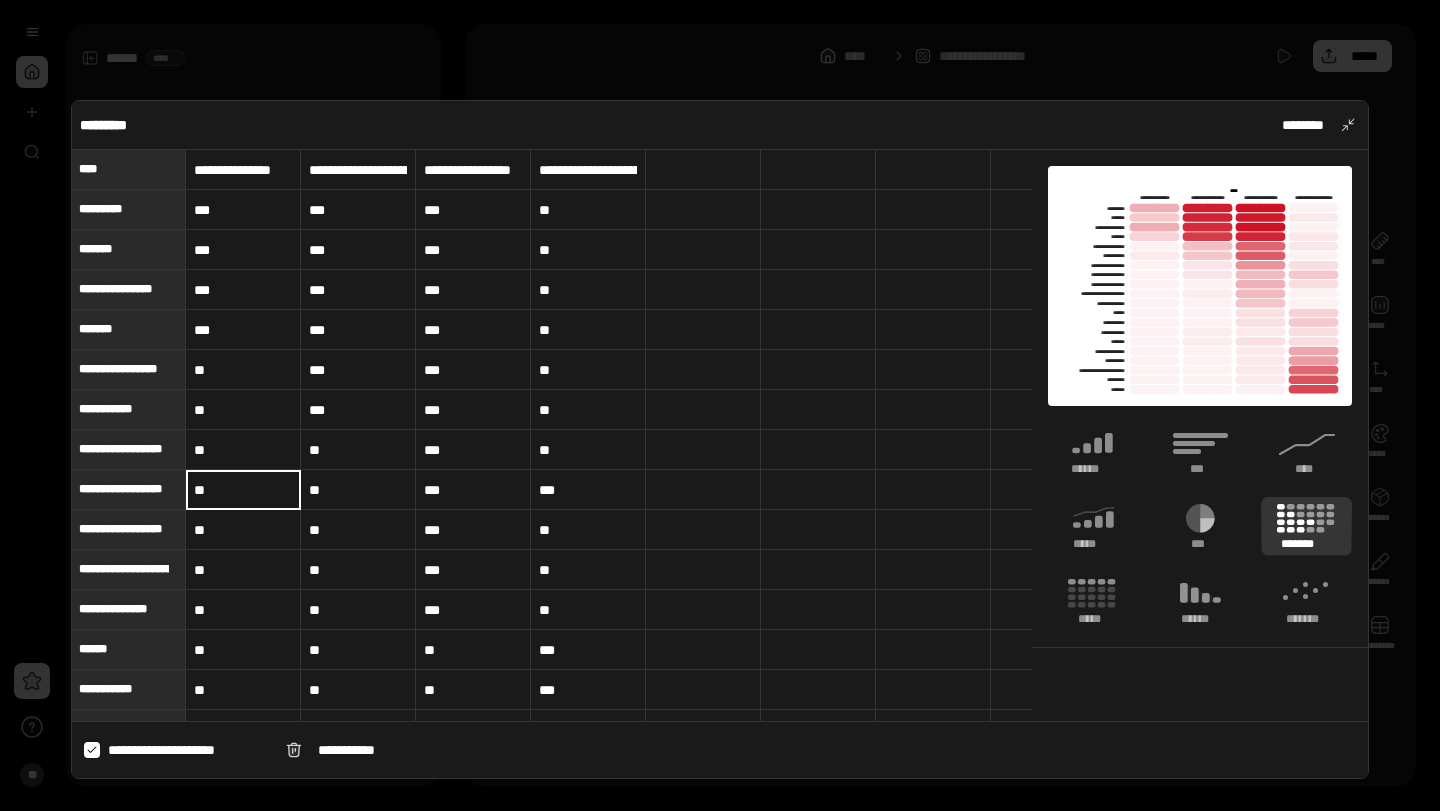 click on "**" at bounding box center [243, 490] 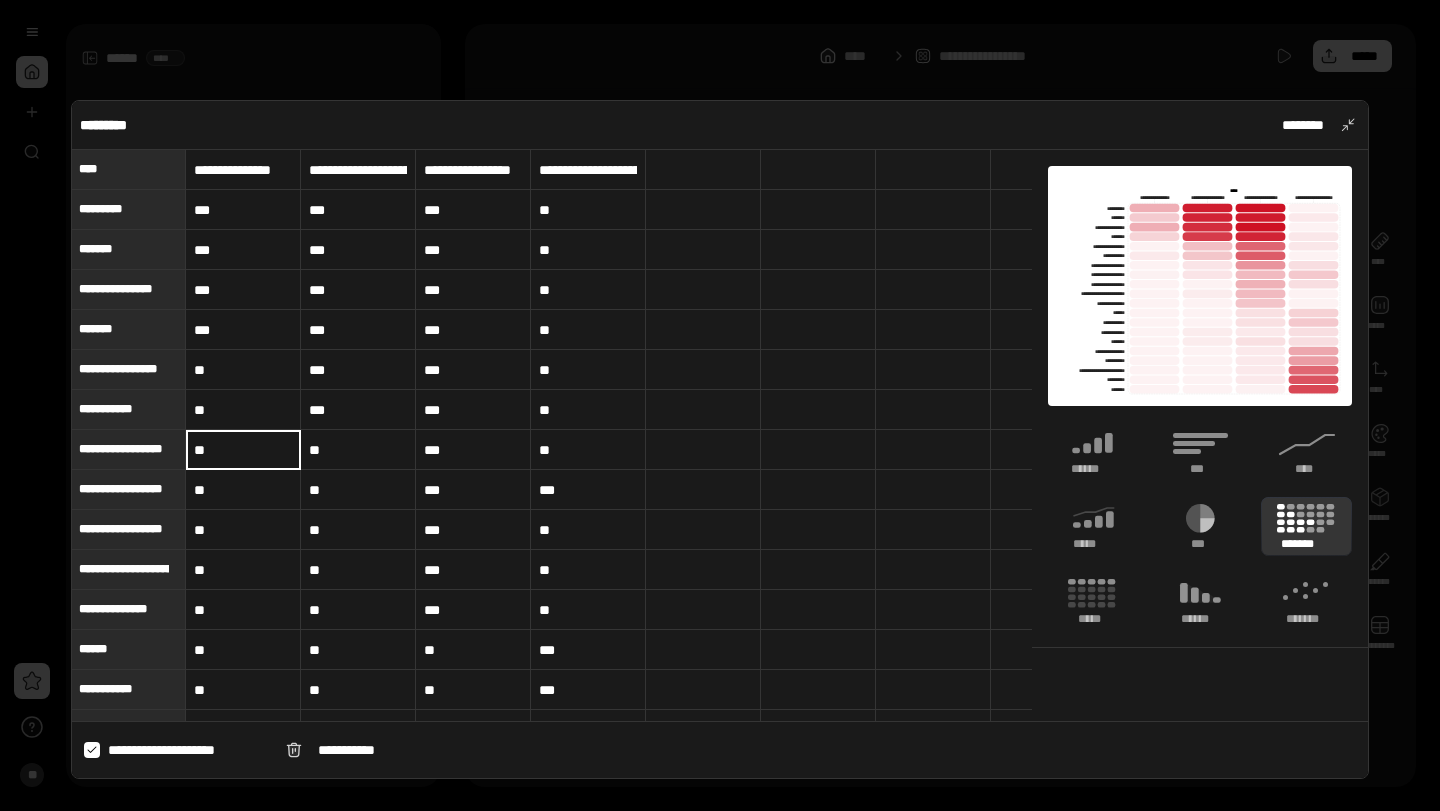 click on "**" at bounding box center [243, 449] 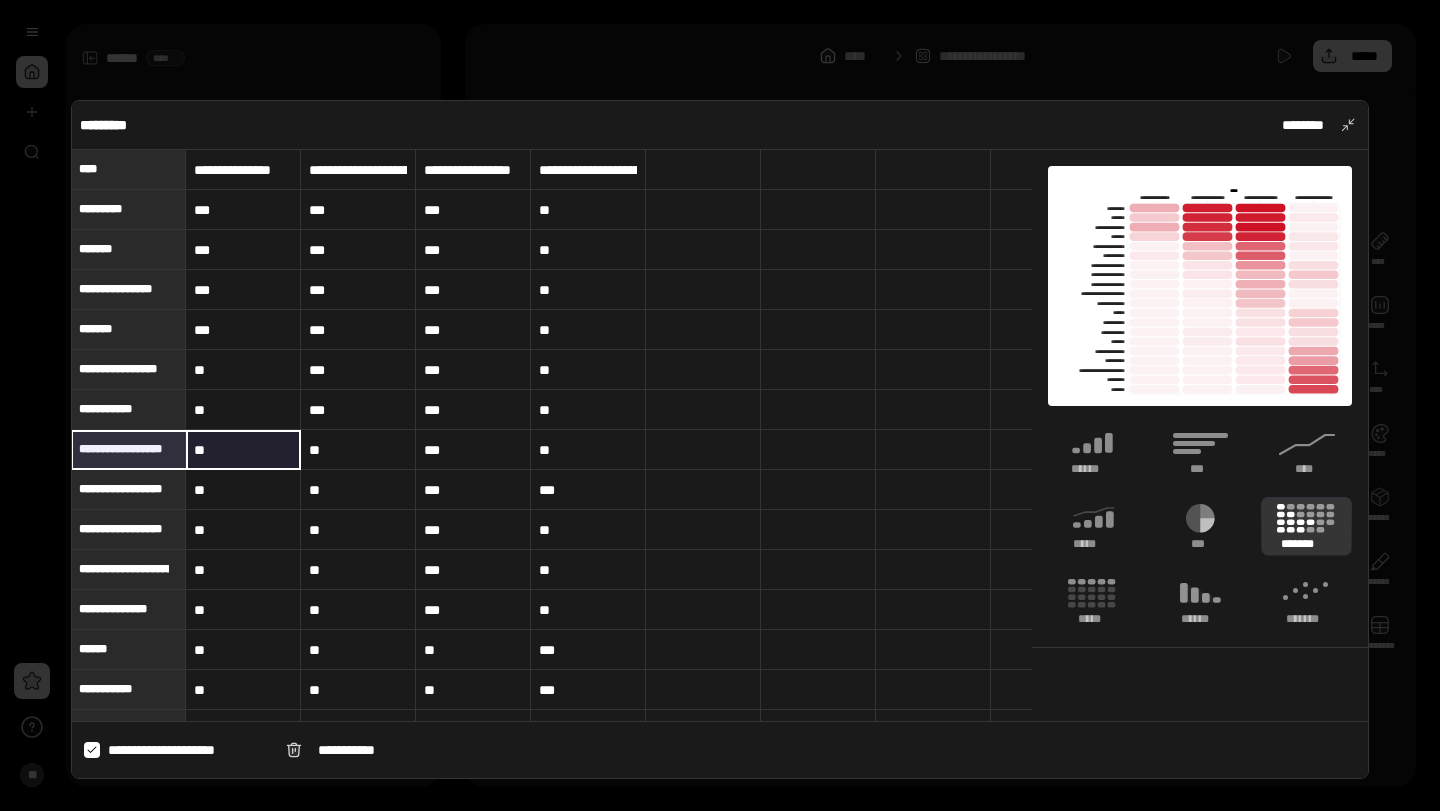 click on "**" at bounding box center (243, 449) 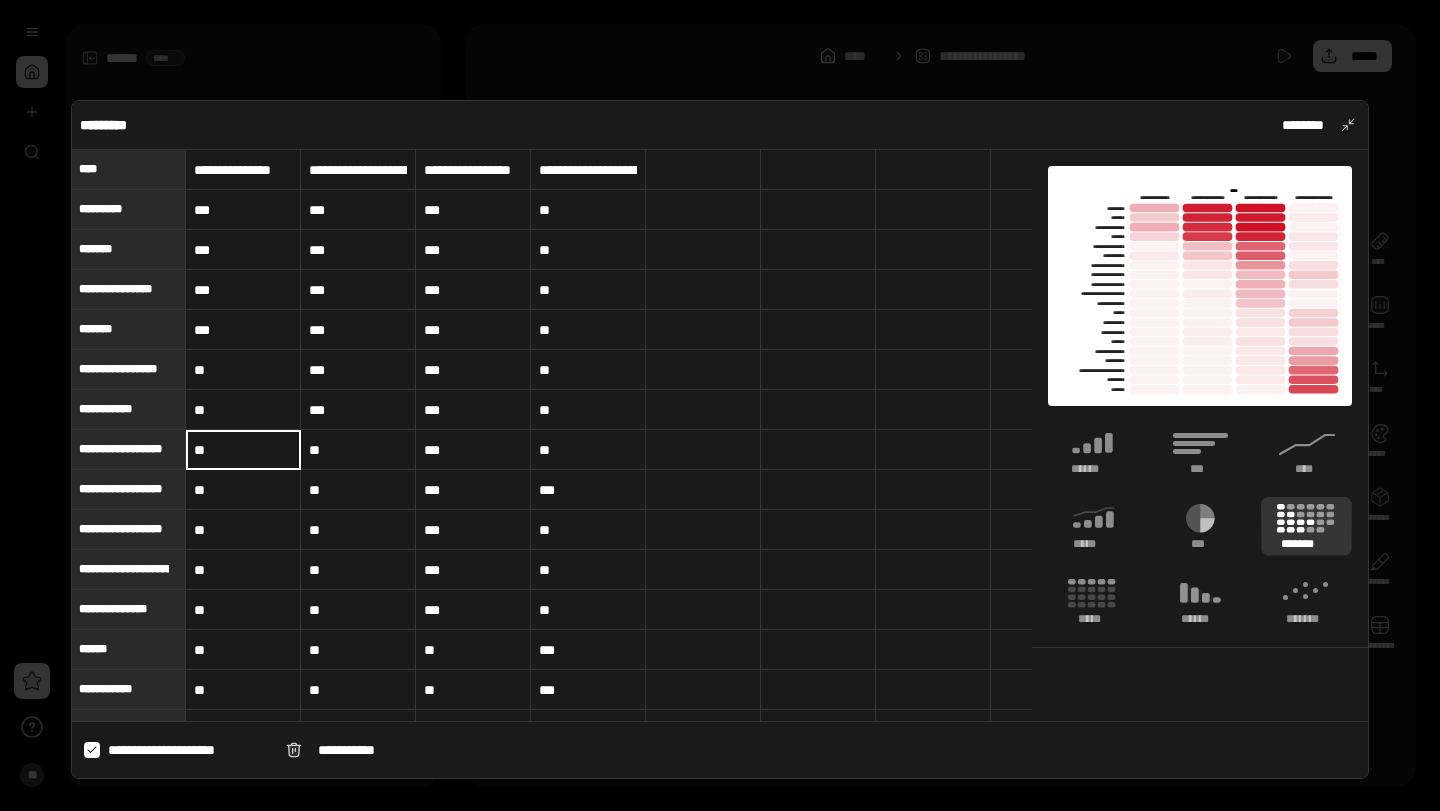scroll, scrollTop: 0, scrollLeft: 0, axis: both 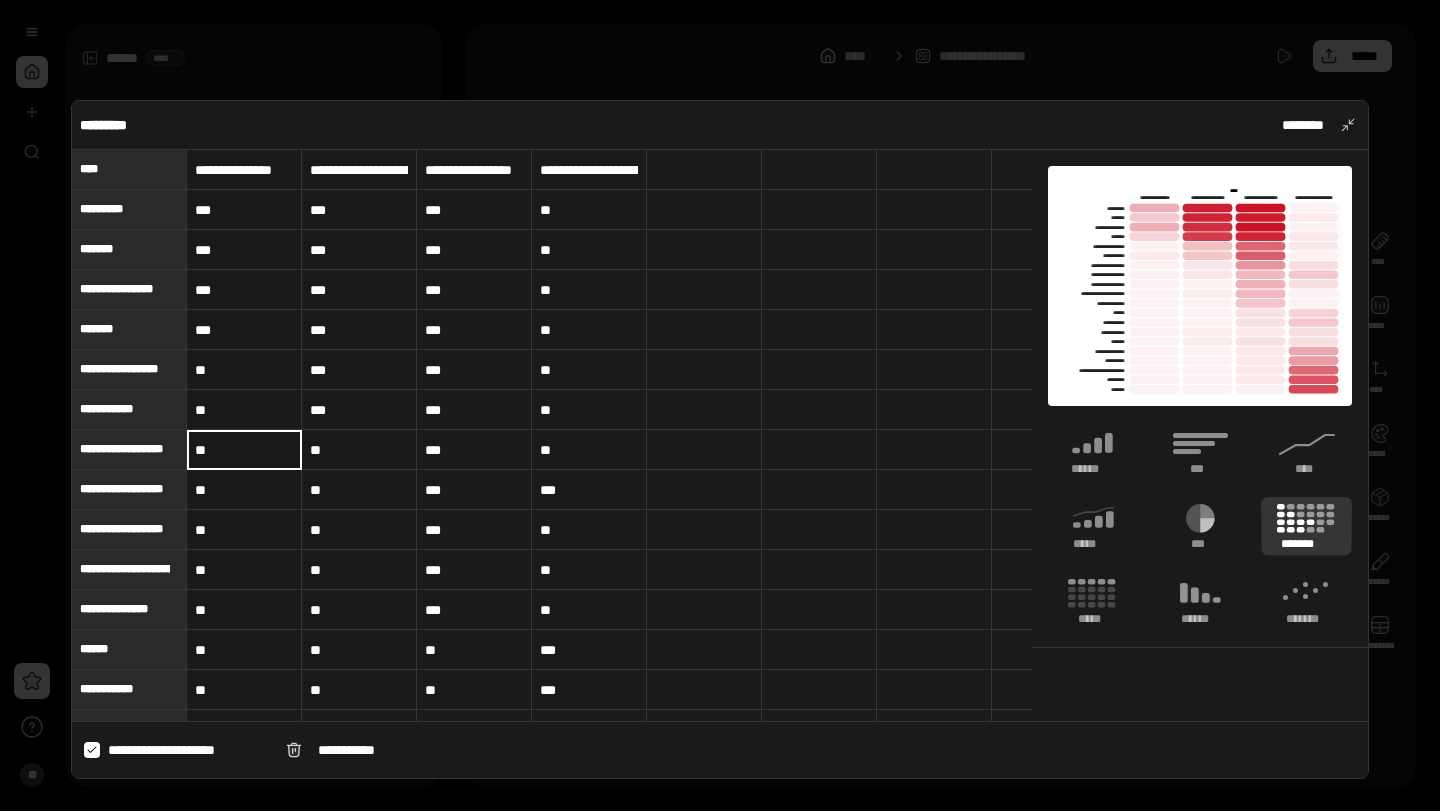 type on "**" 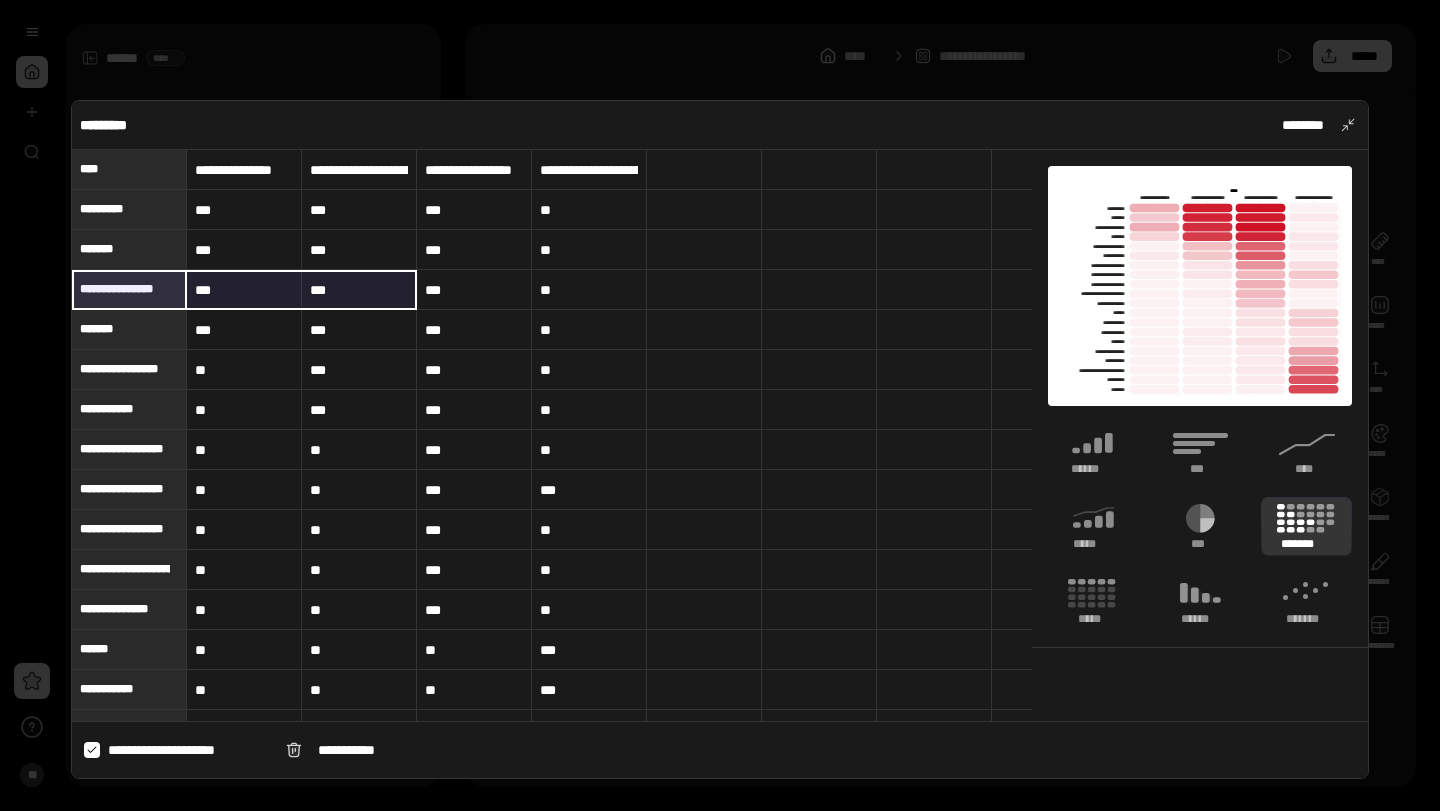 drag, startPoint x: 170, startPoint y: 292, endPoint x: 490, endPoint y: 289, distance: 320.01407 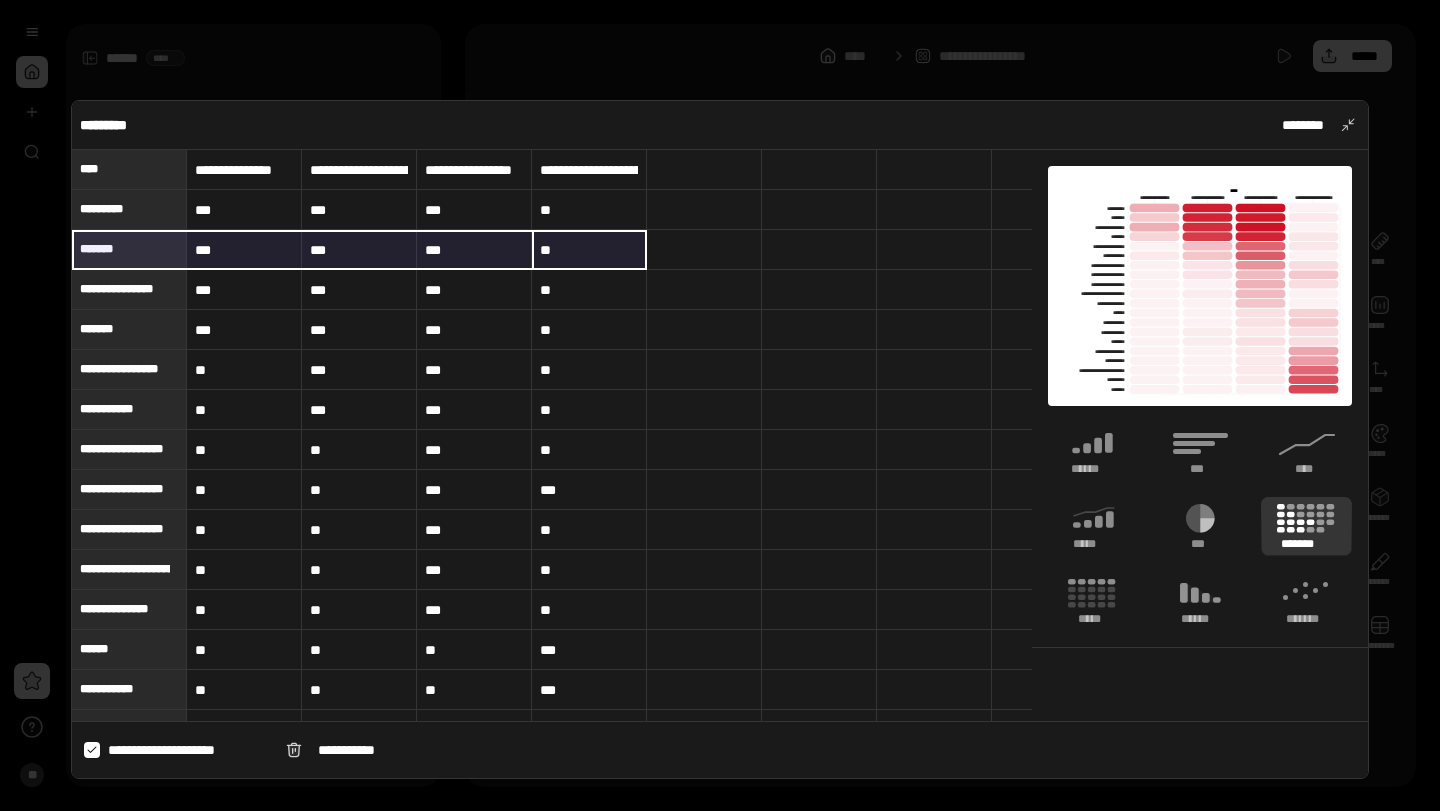 drag, startPoint x: 577, startPoint y: 256, endPoint x: 157, endPoint y: 258, distance: 420.00476 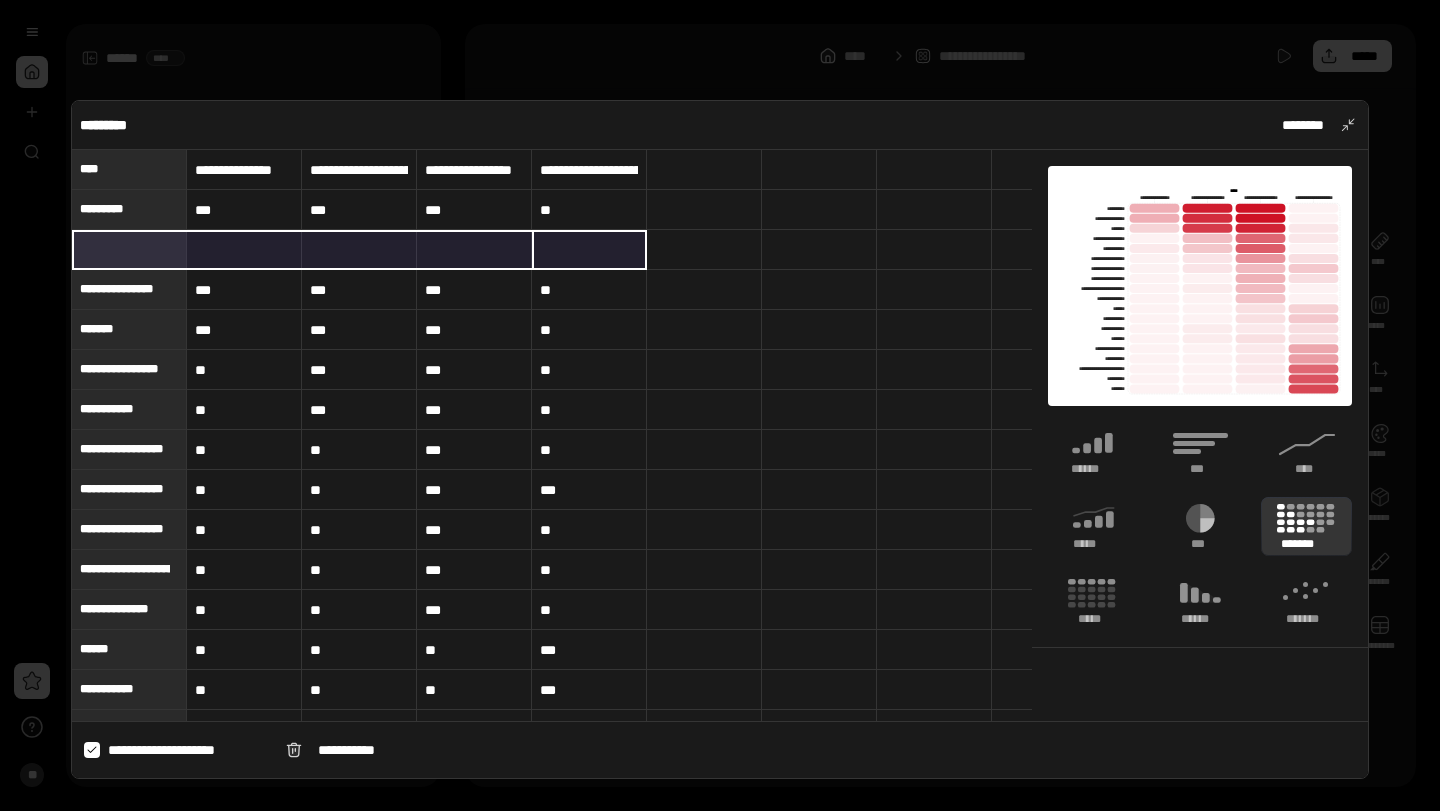 type 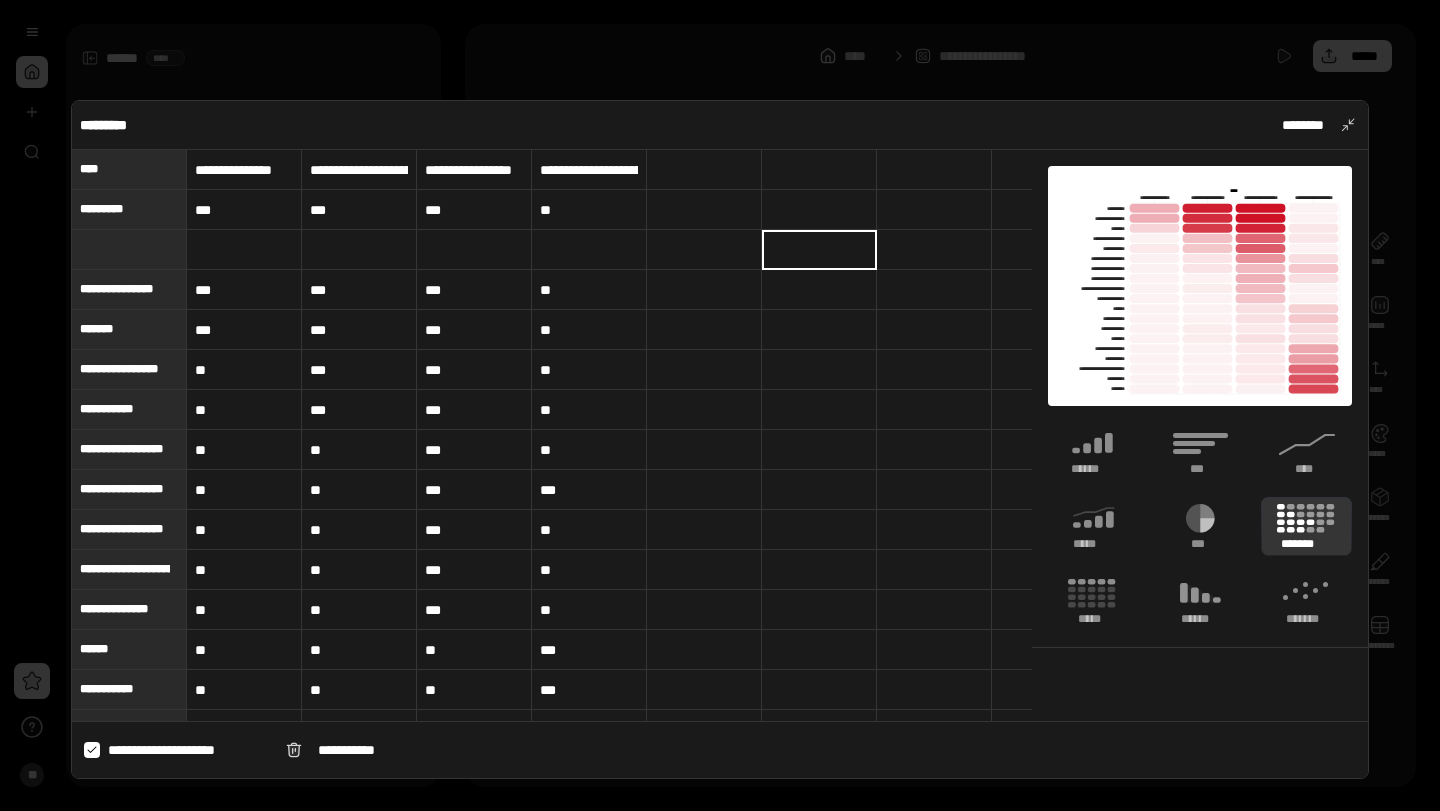 type on "*******" 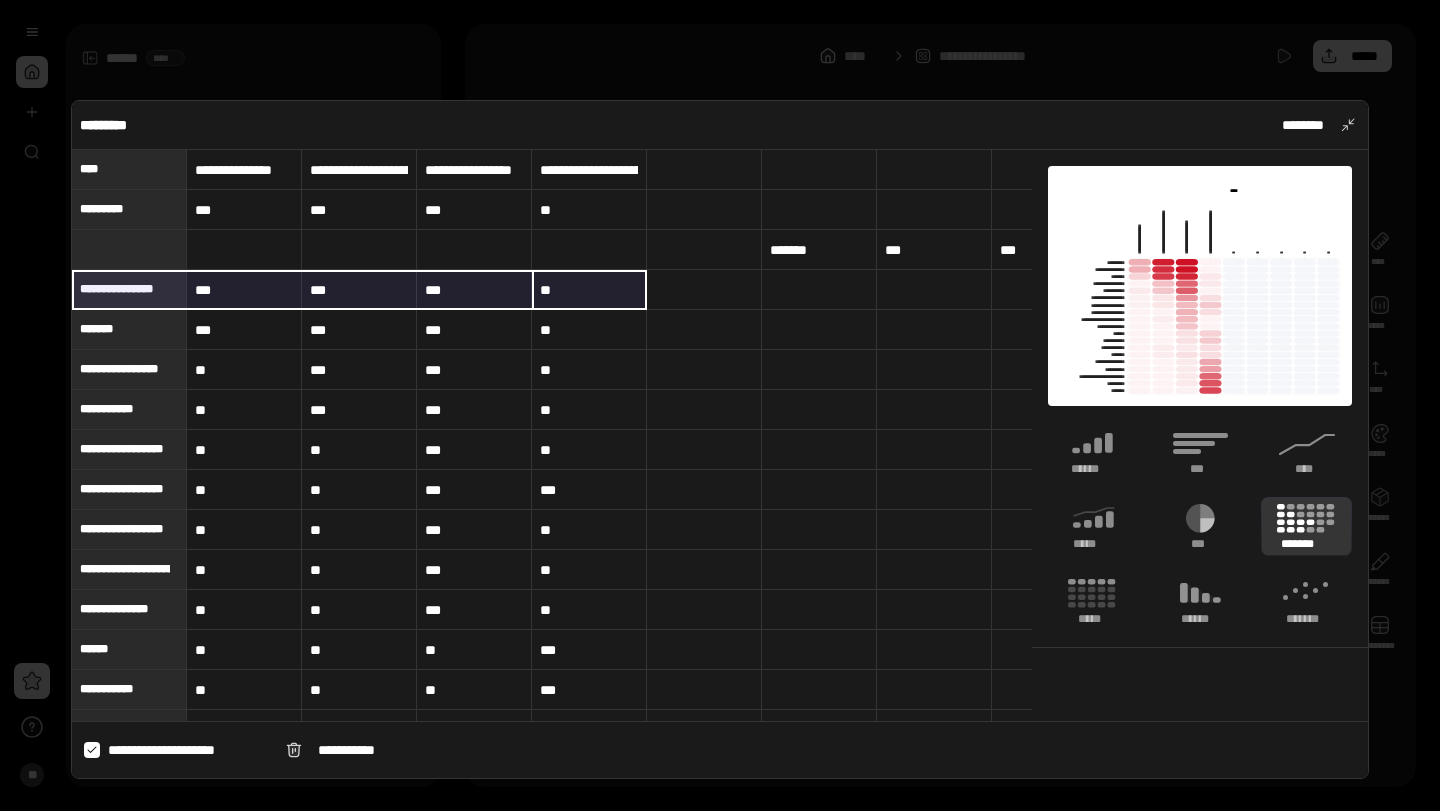 drag, startPoint x: 573, startPoint y: 287, endPoint x: 157, endPoint y: 285, distance: 416.00482 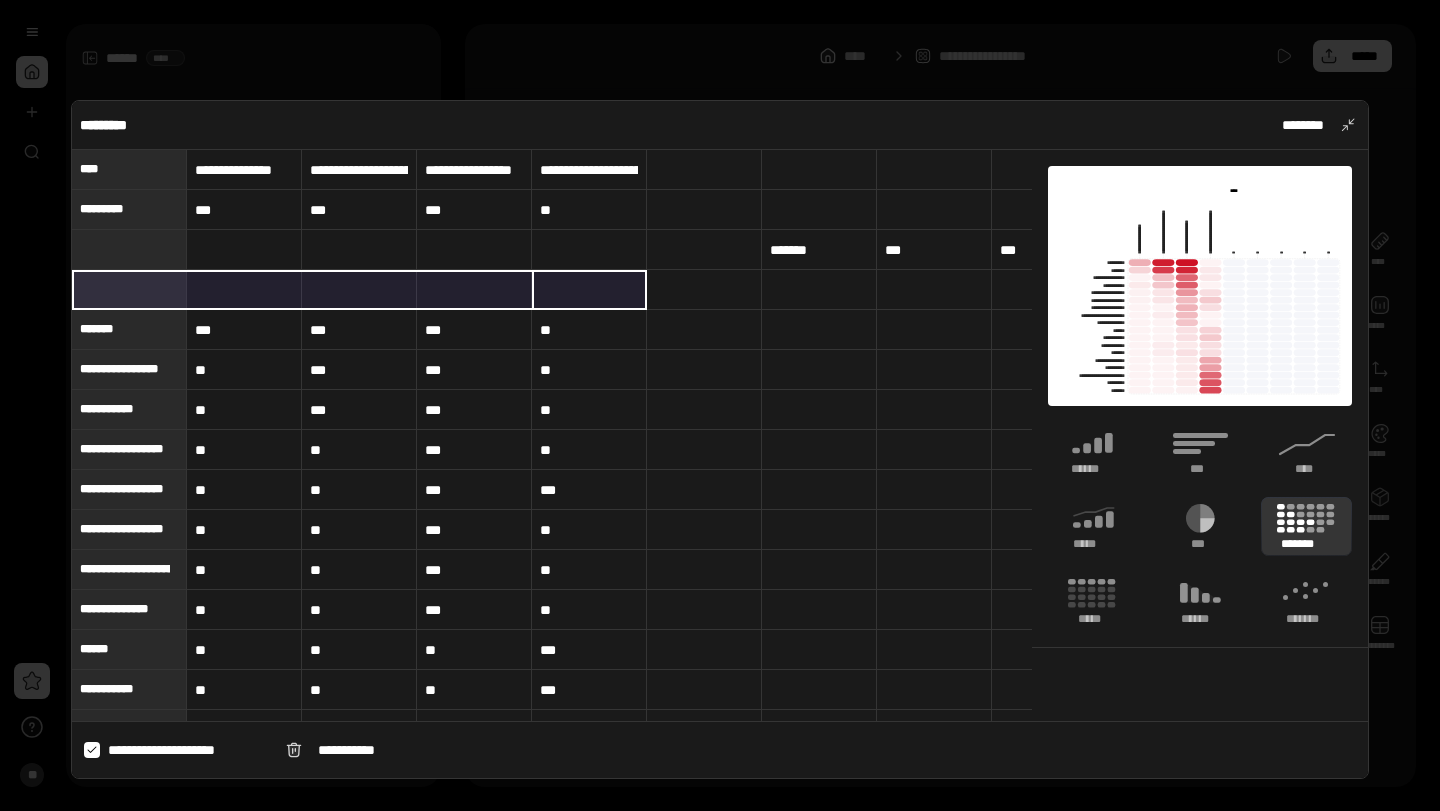 type 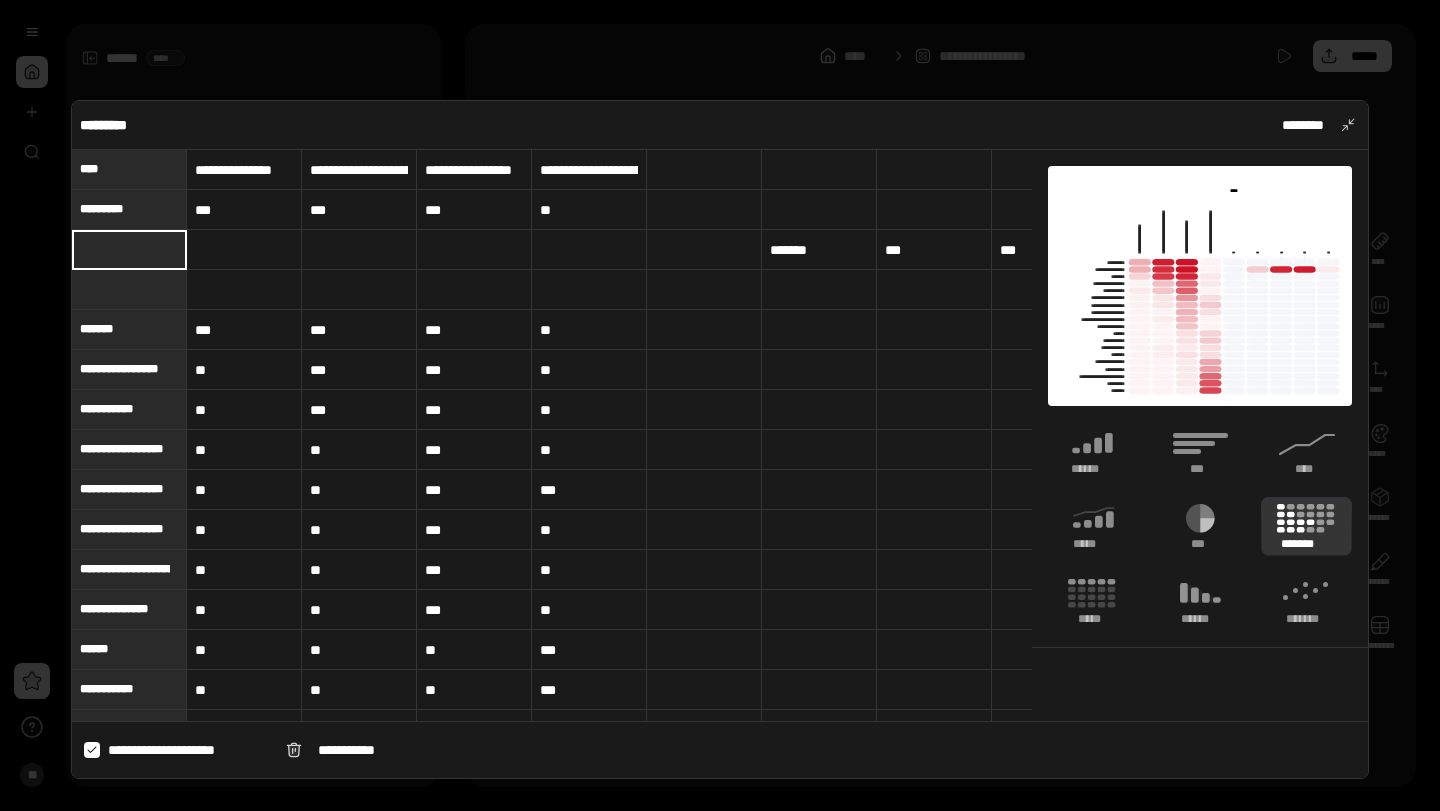 type on "**********" 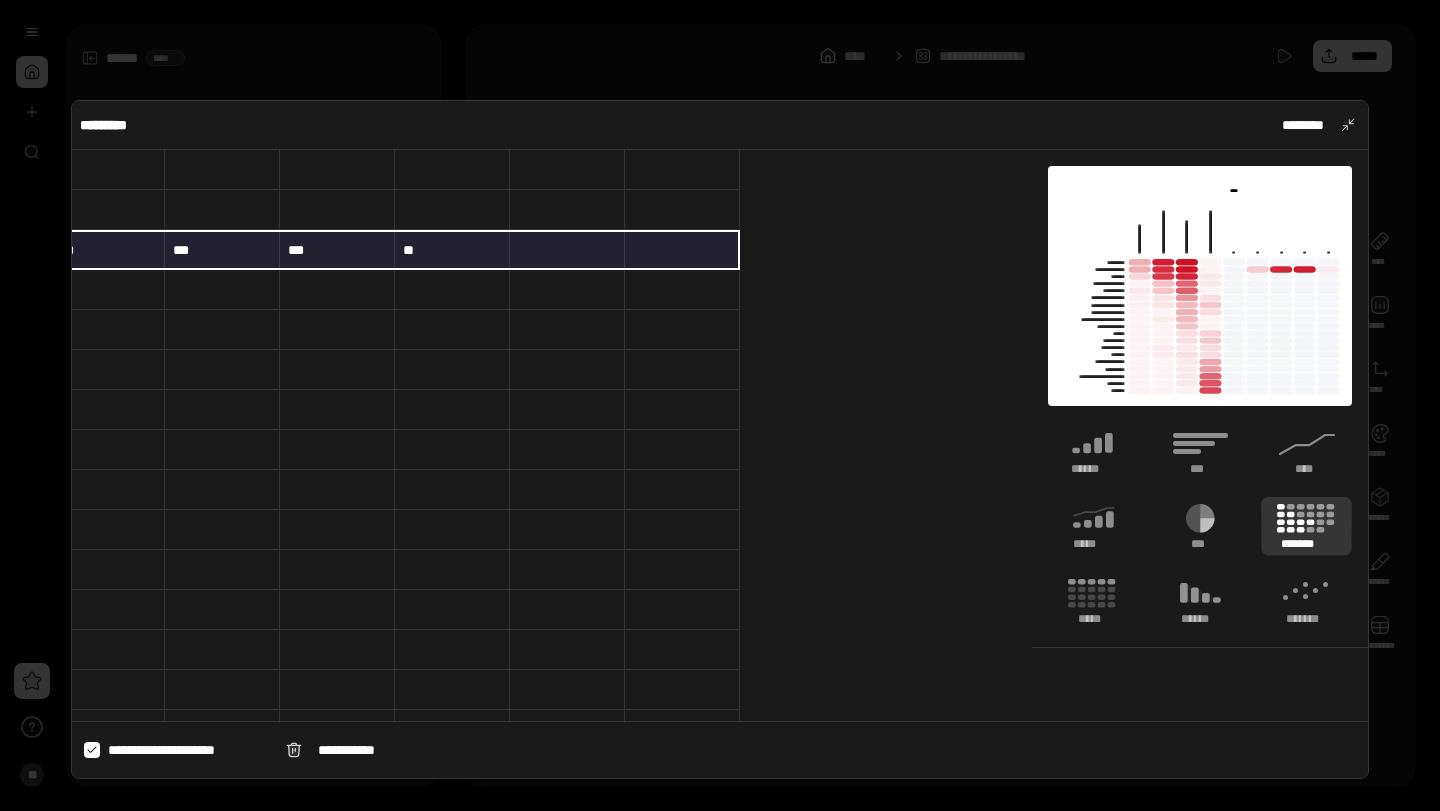 scroll, scrollTop: 0, scrollLeft: 856, axis: horizontal 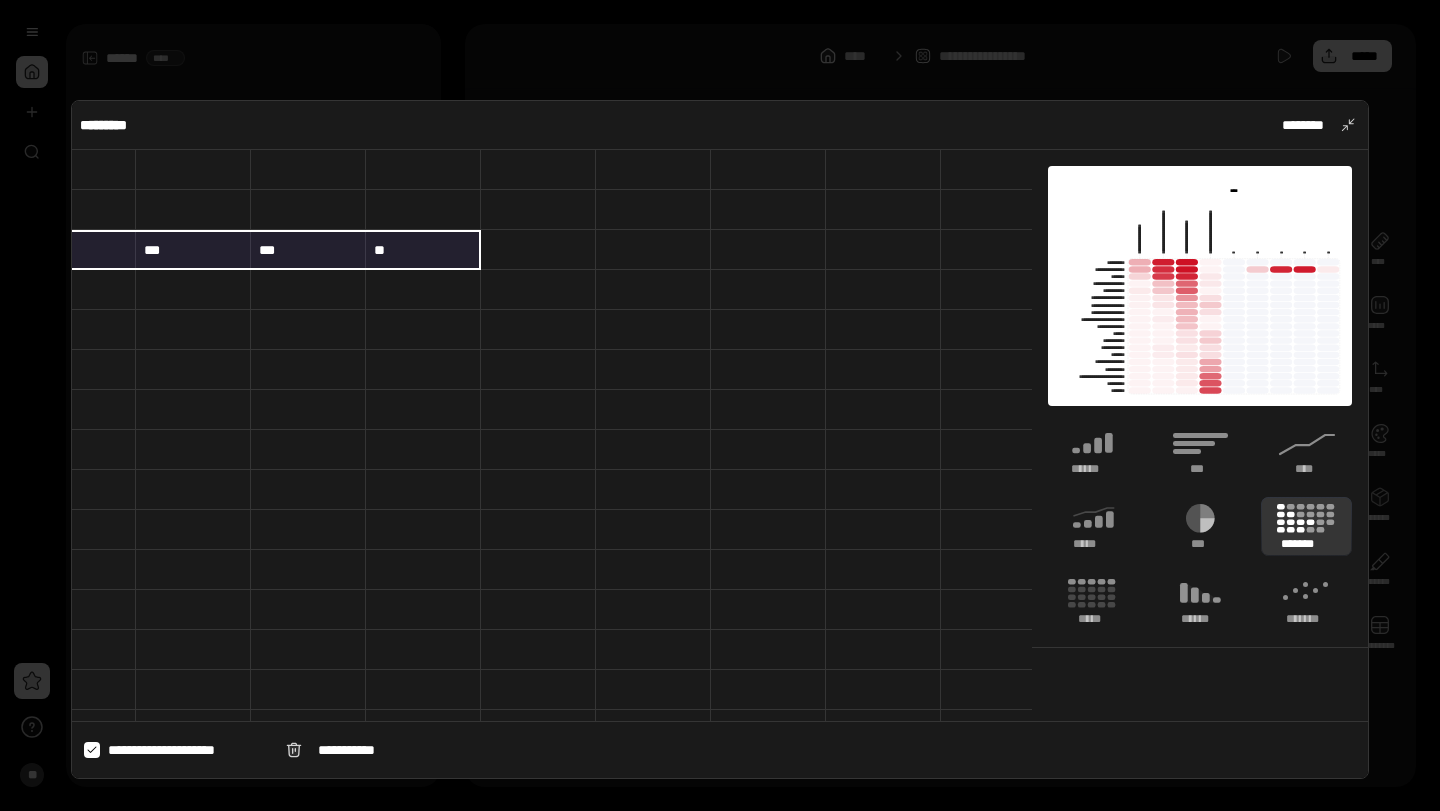 drag, startPoint x: 823, startPoint y: 254, endPoint x: 417, endPoint y: 262, distance: 406.0788 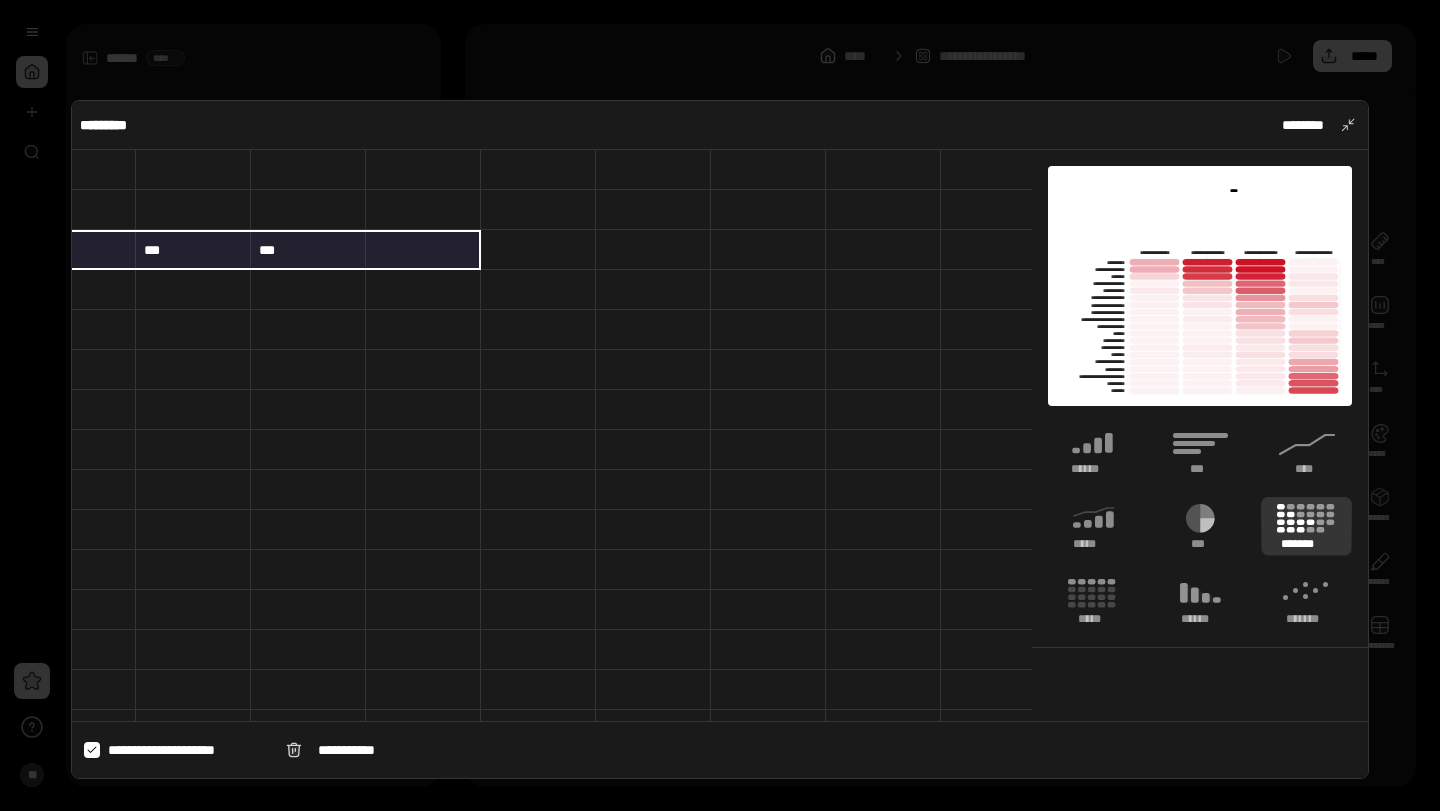type 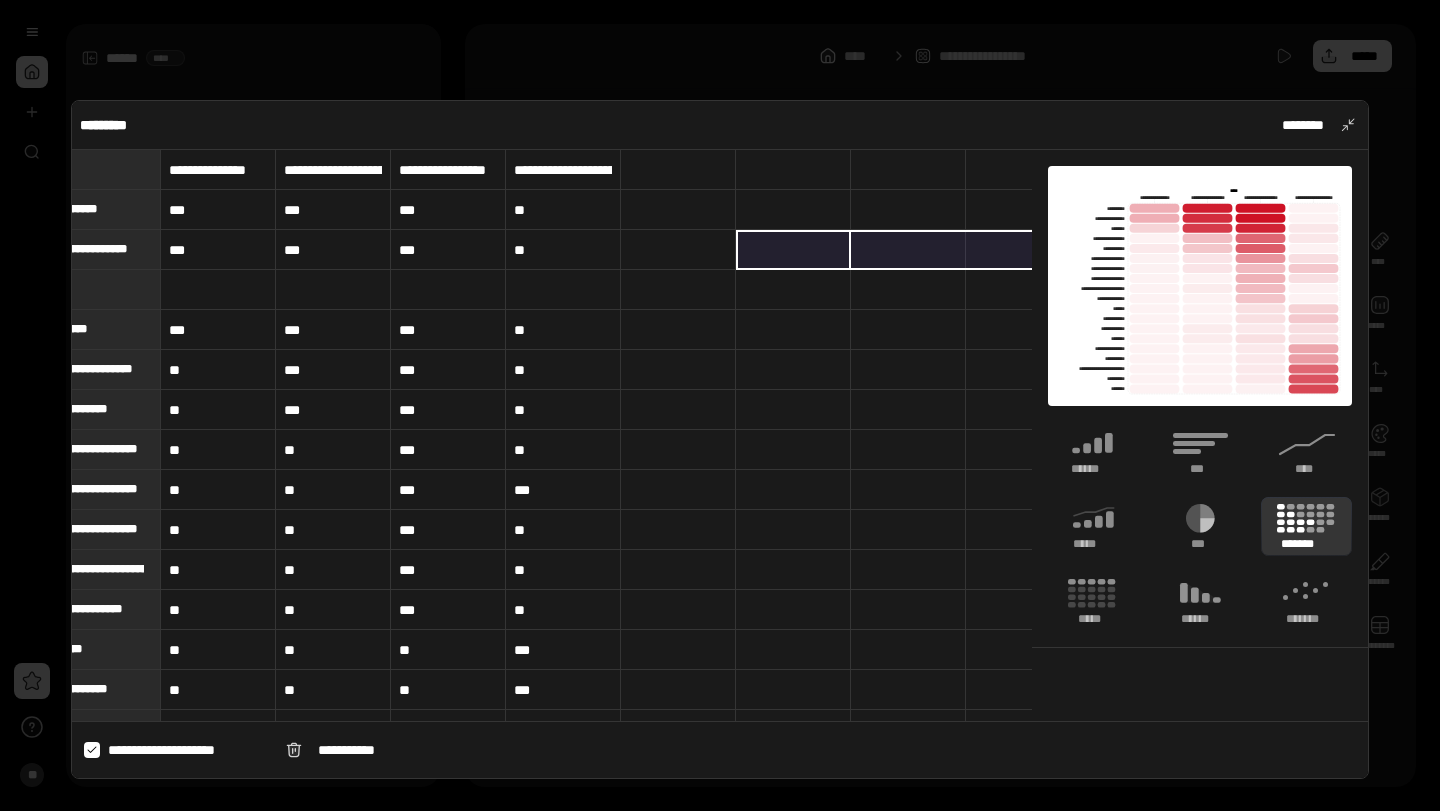 scroll, scrollTop: 0, scrollLeft: 0, axis: both 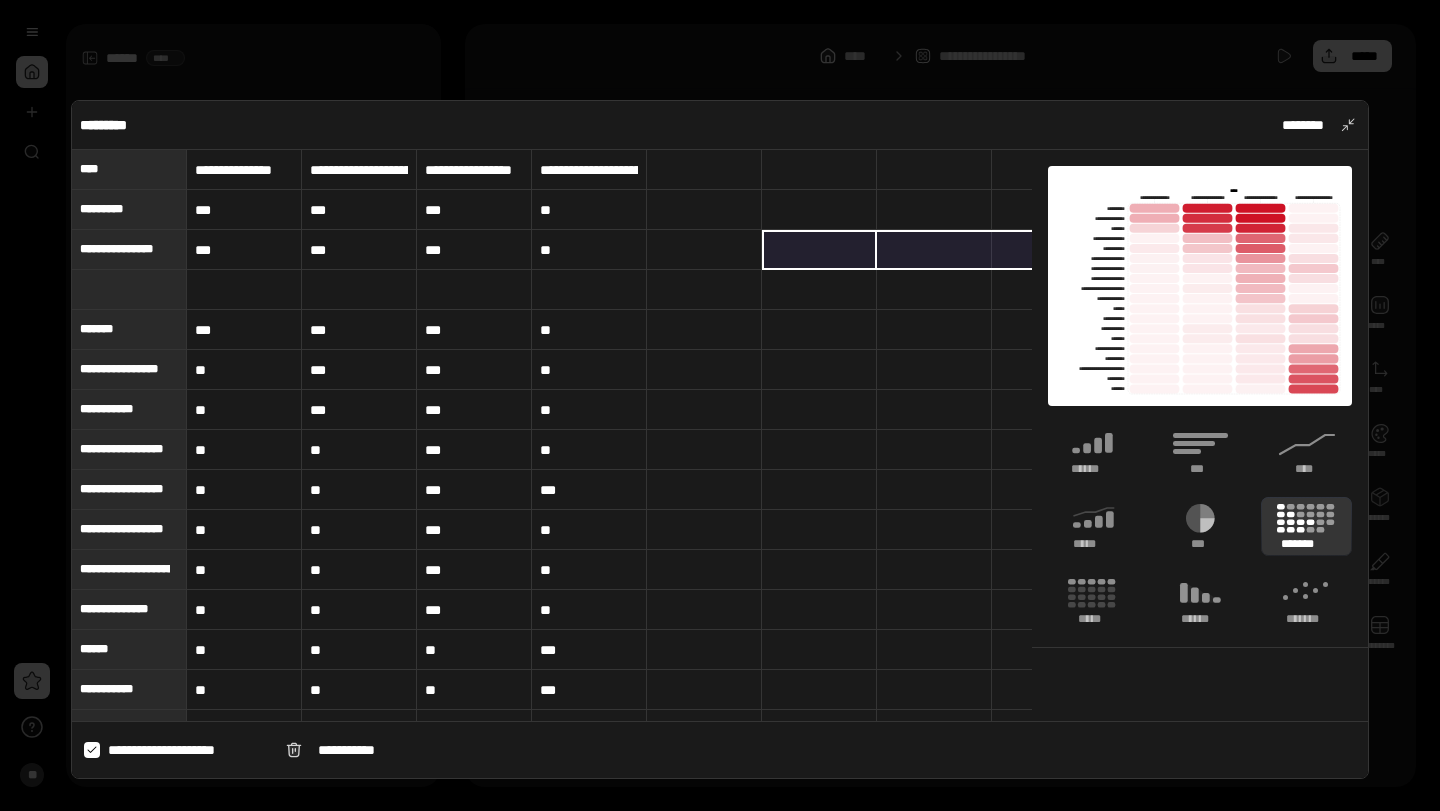 click at bounding box center [129, 289] 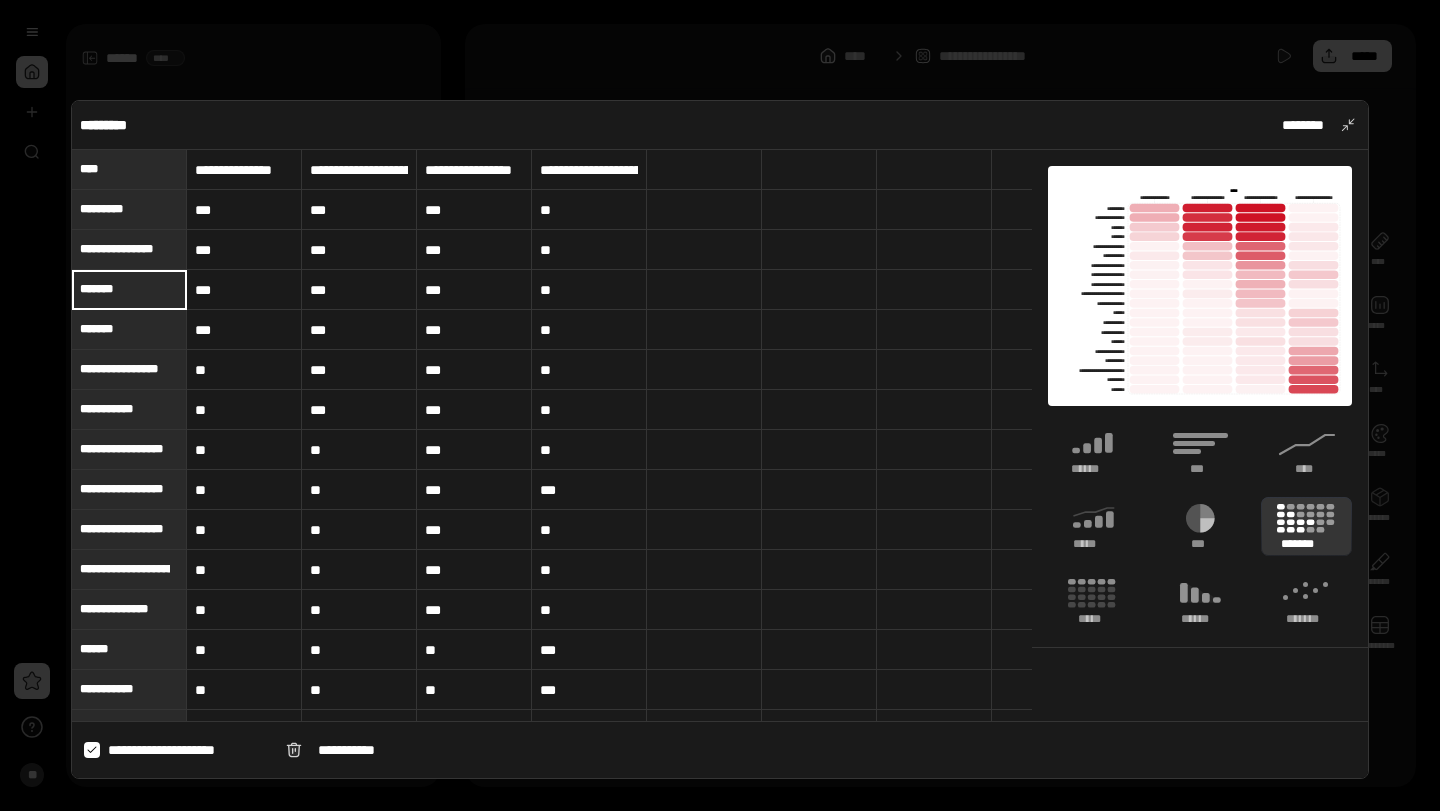 type on "***" 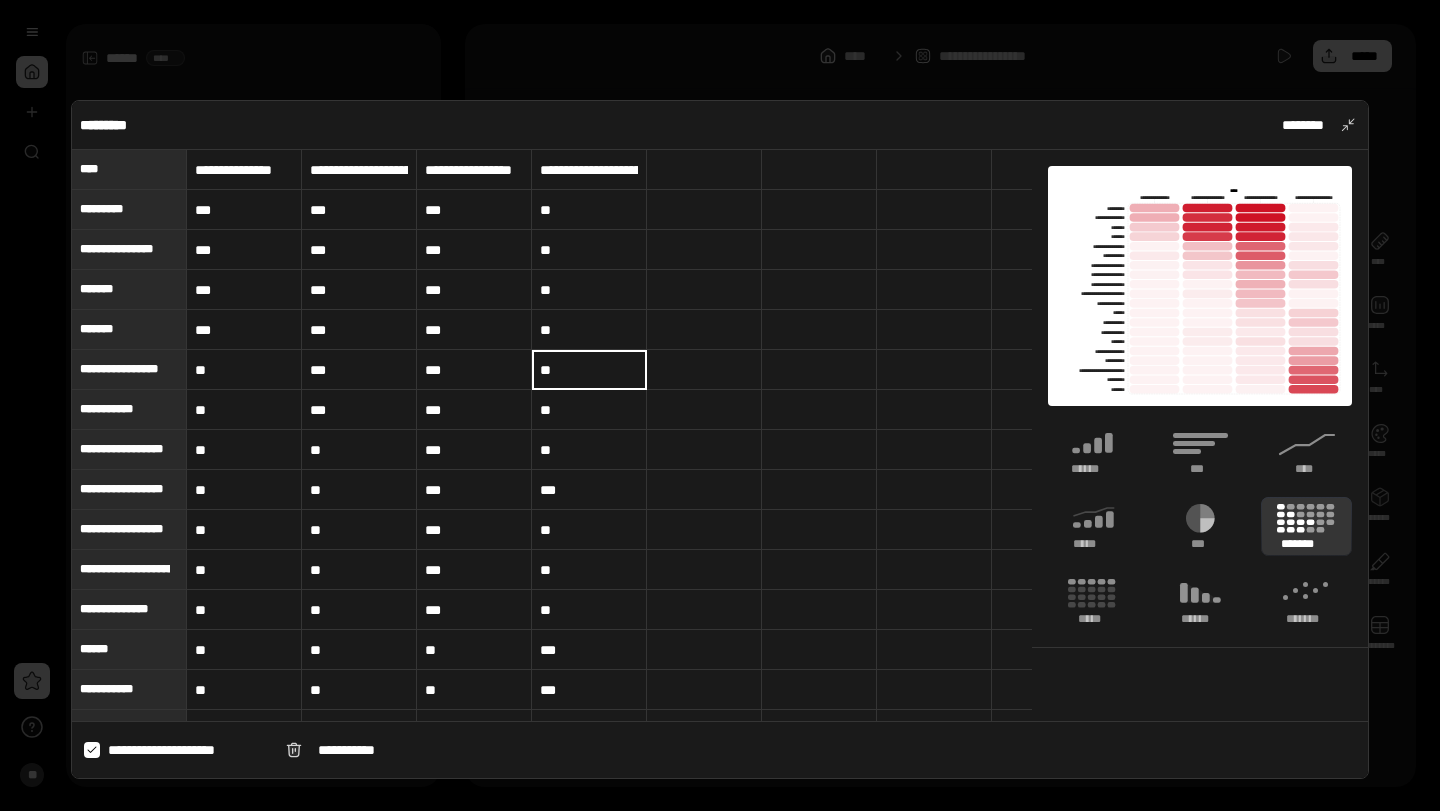 type on "**" 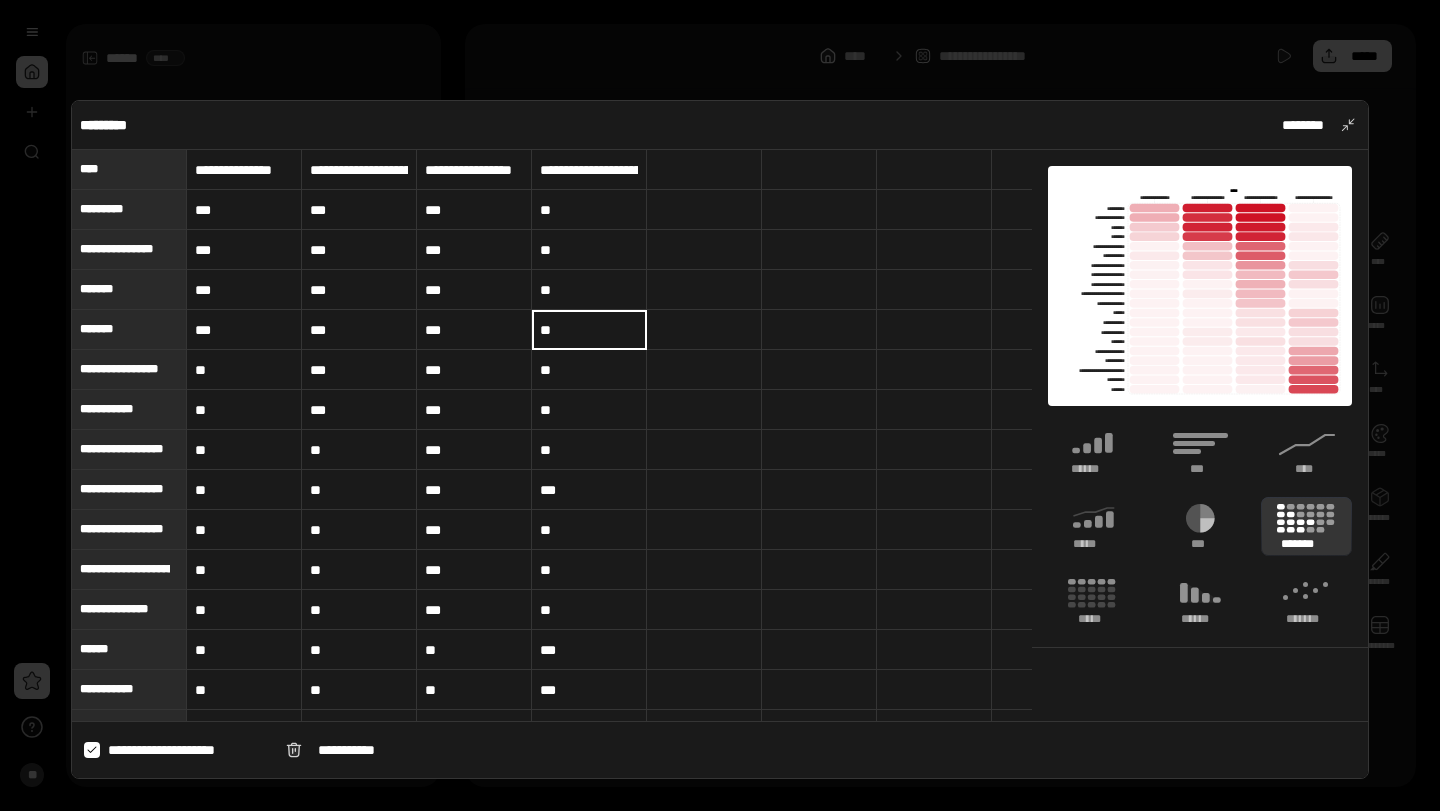 type on "**" 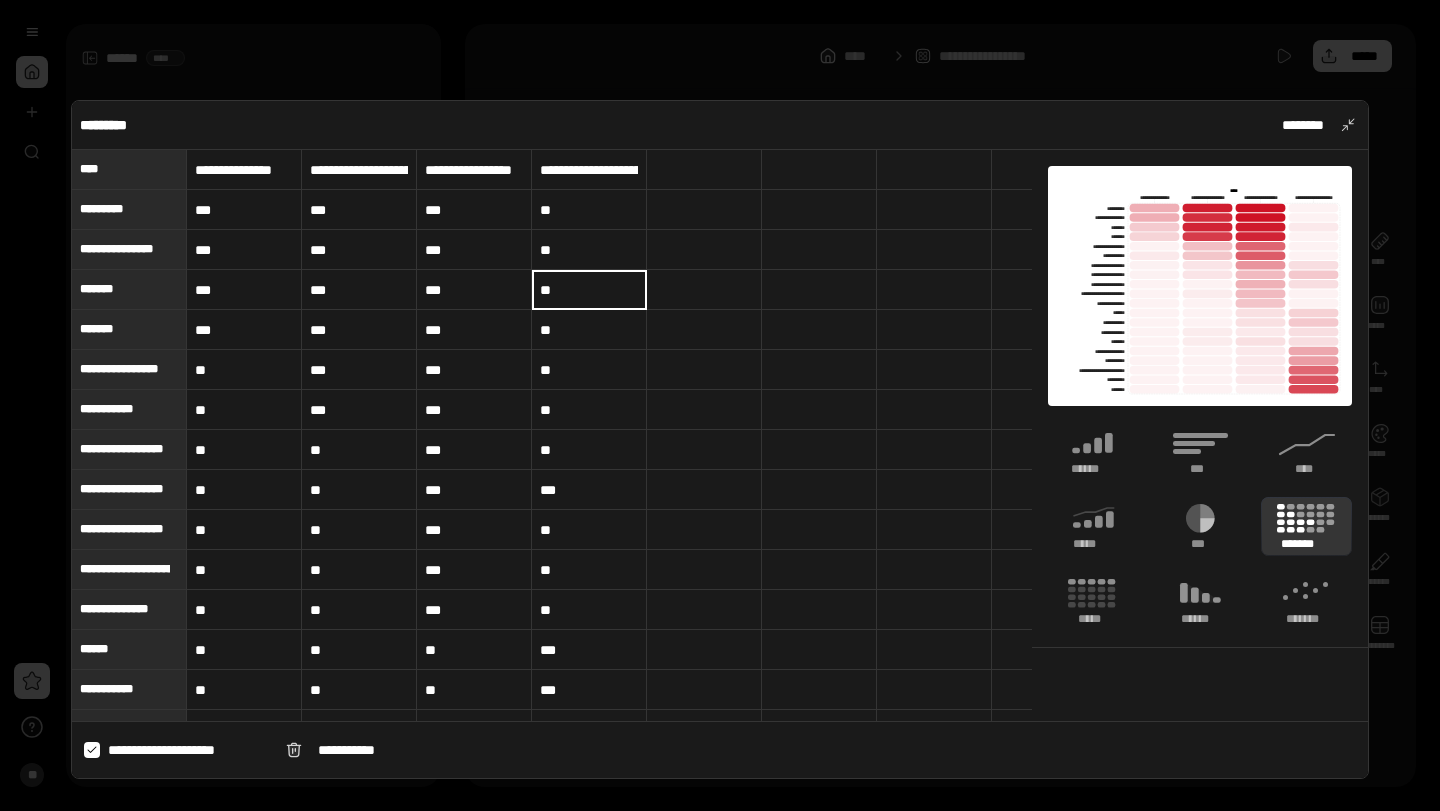 type on "**" 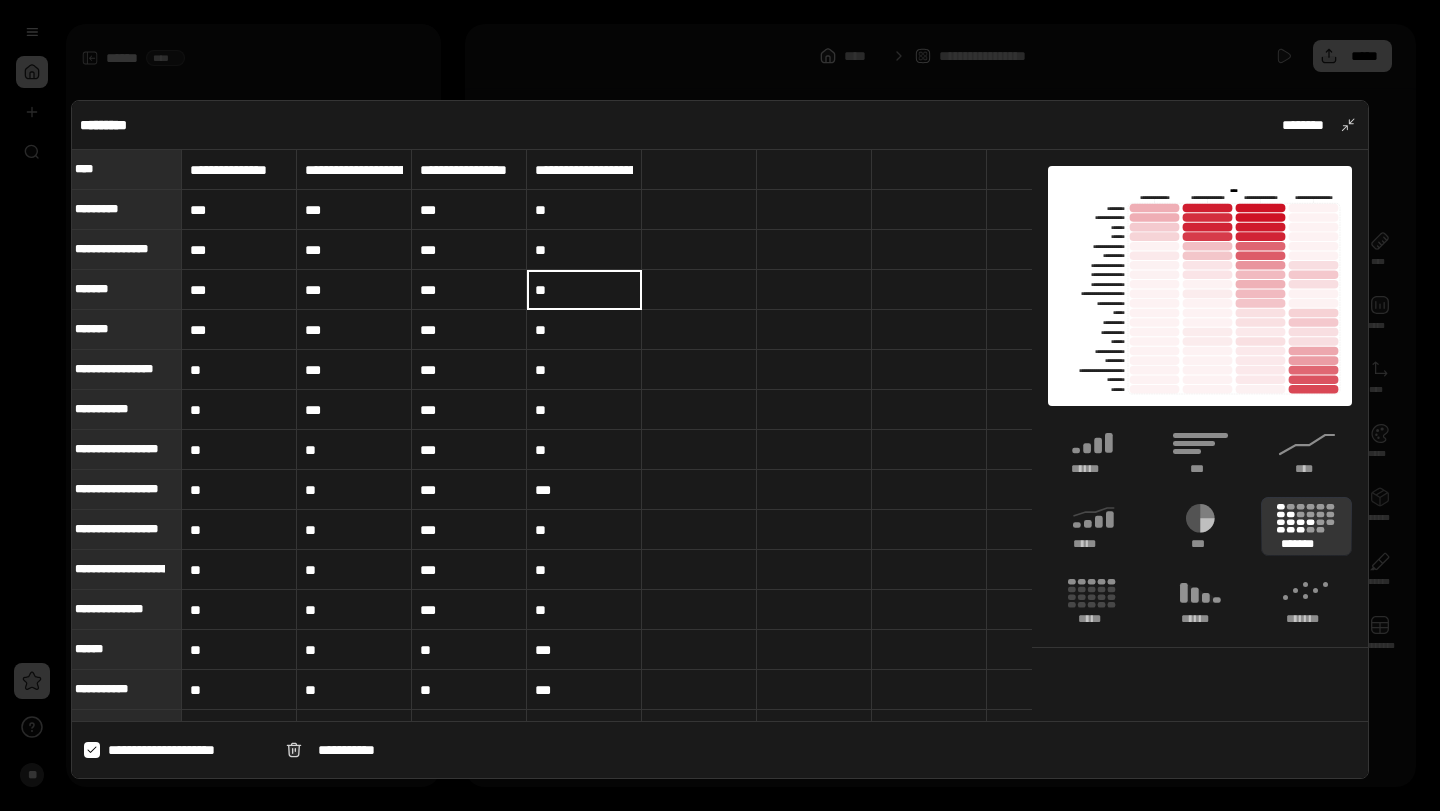 scroll, scrollTop: 0, scrollLeft: 0, axis: both 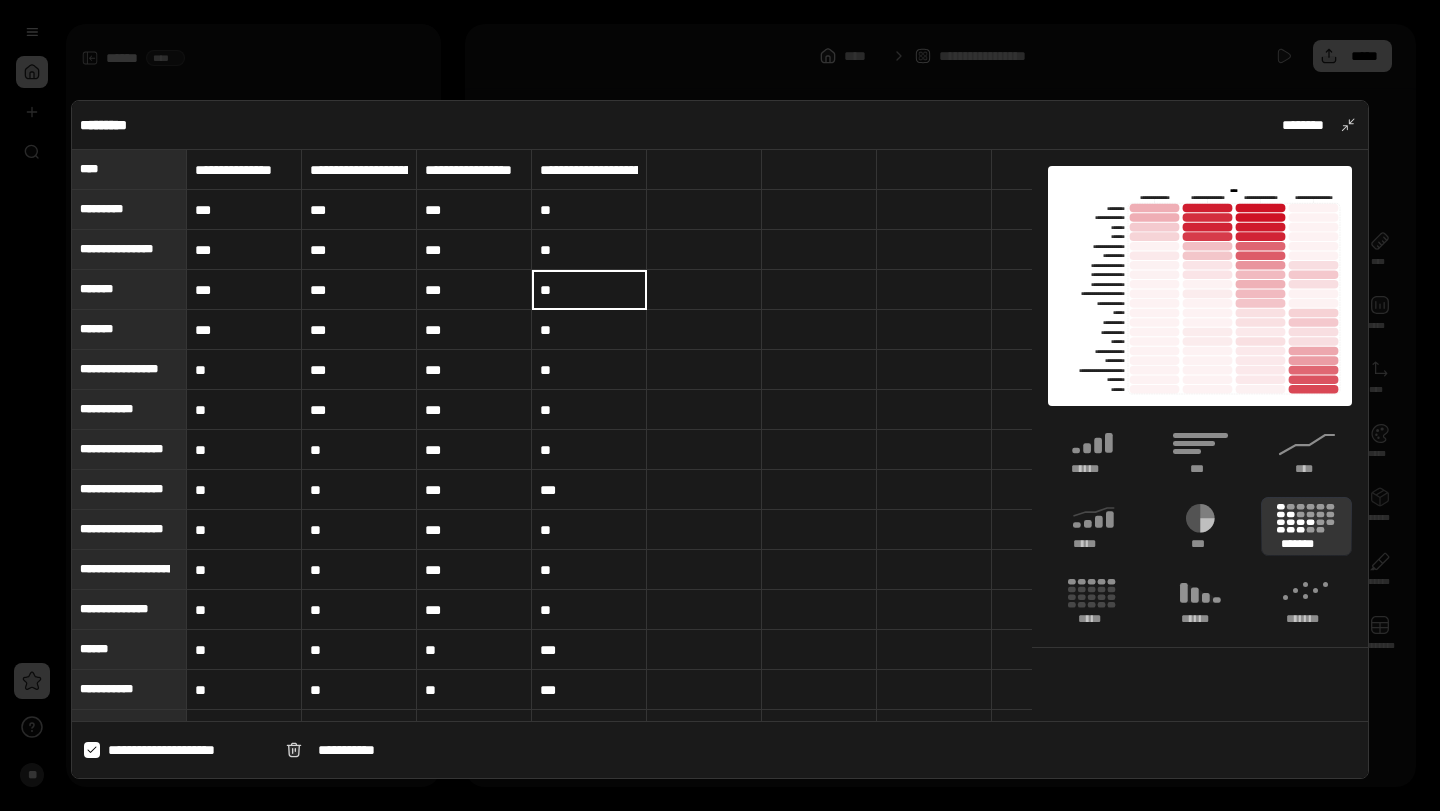 click on "**" at bounding box center [359, 450] 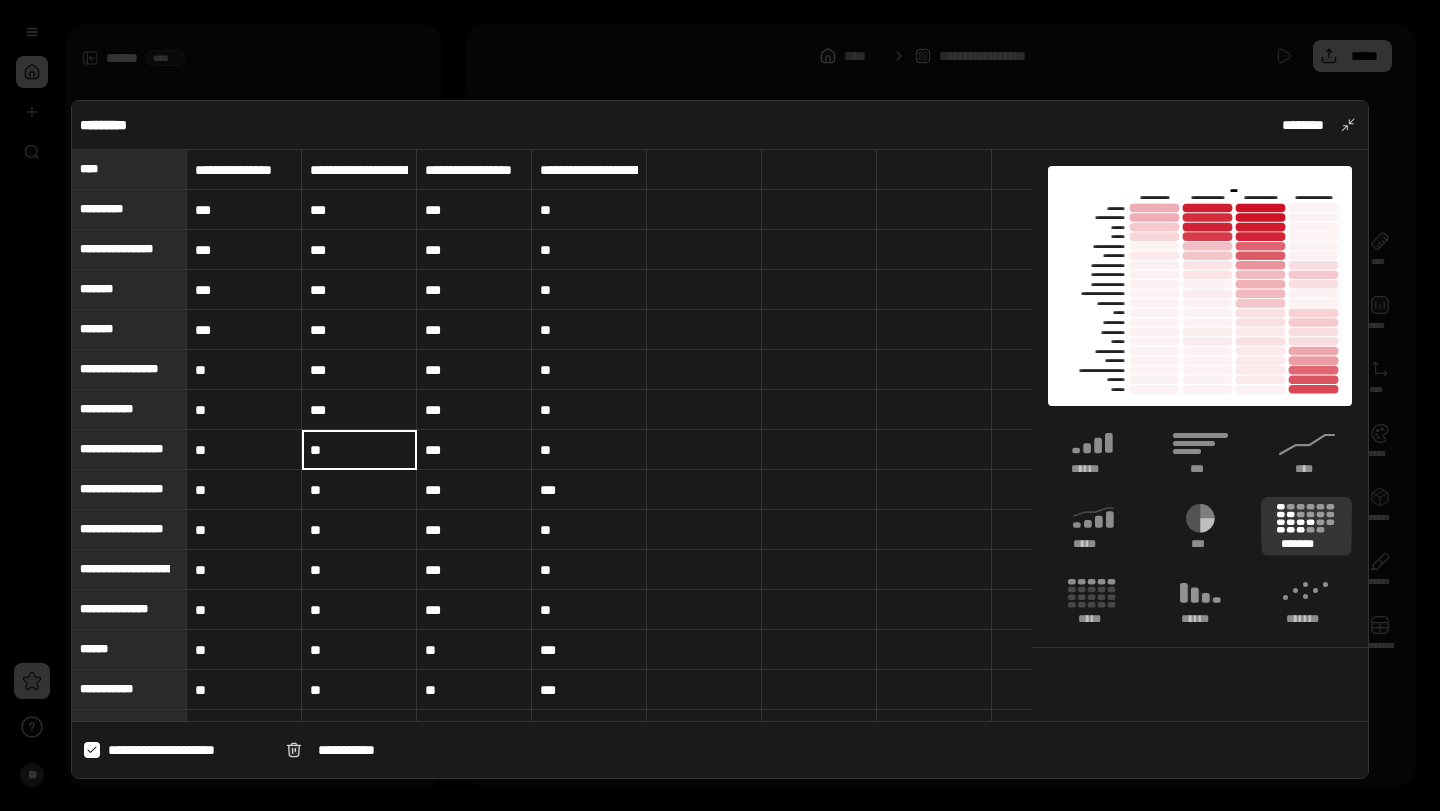 click on "**" at bounding box center [359, 450] 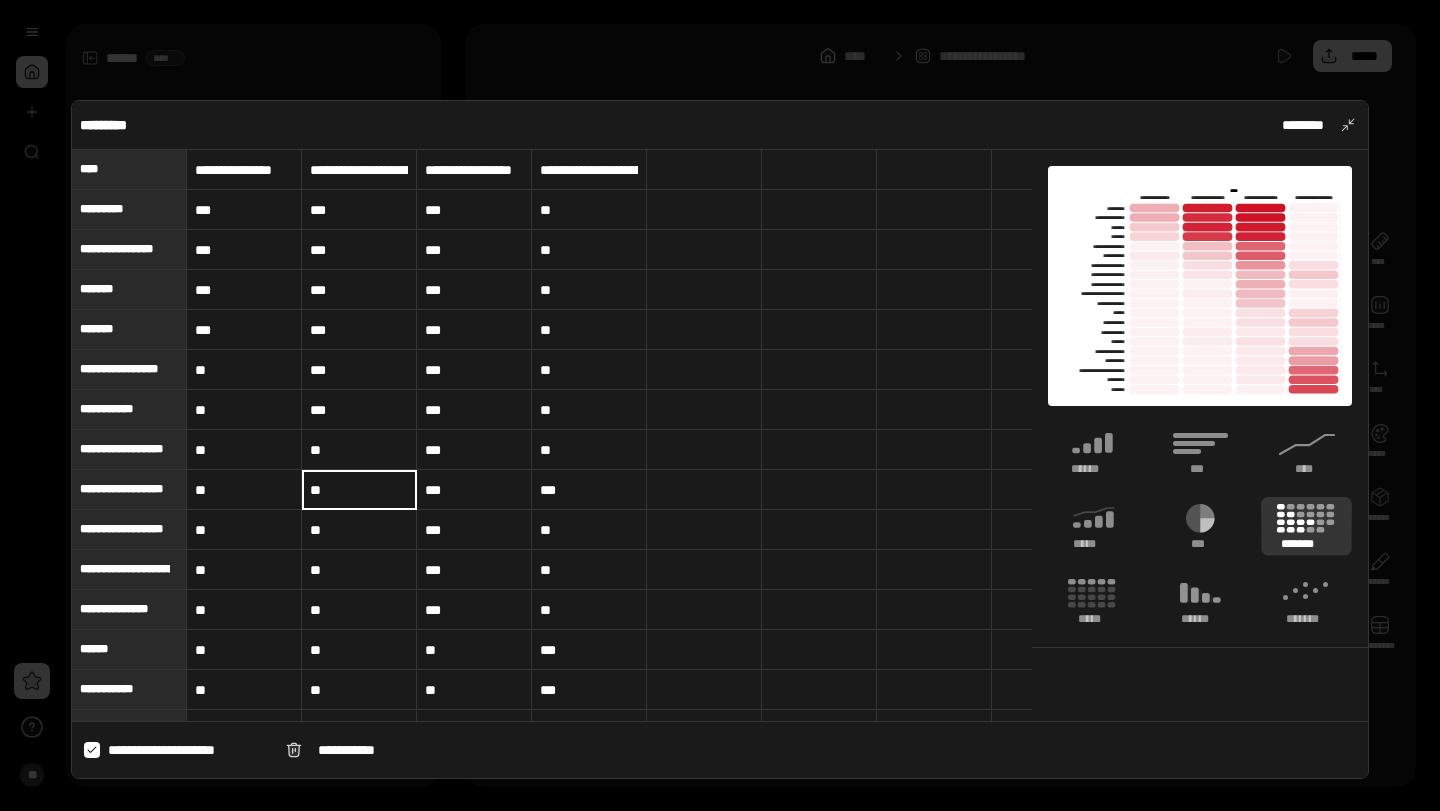 click on "**" at bounding box center [359, 490] 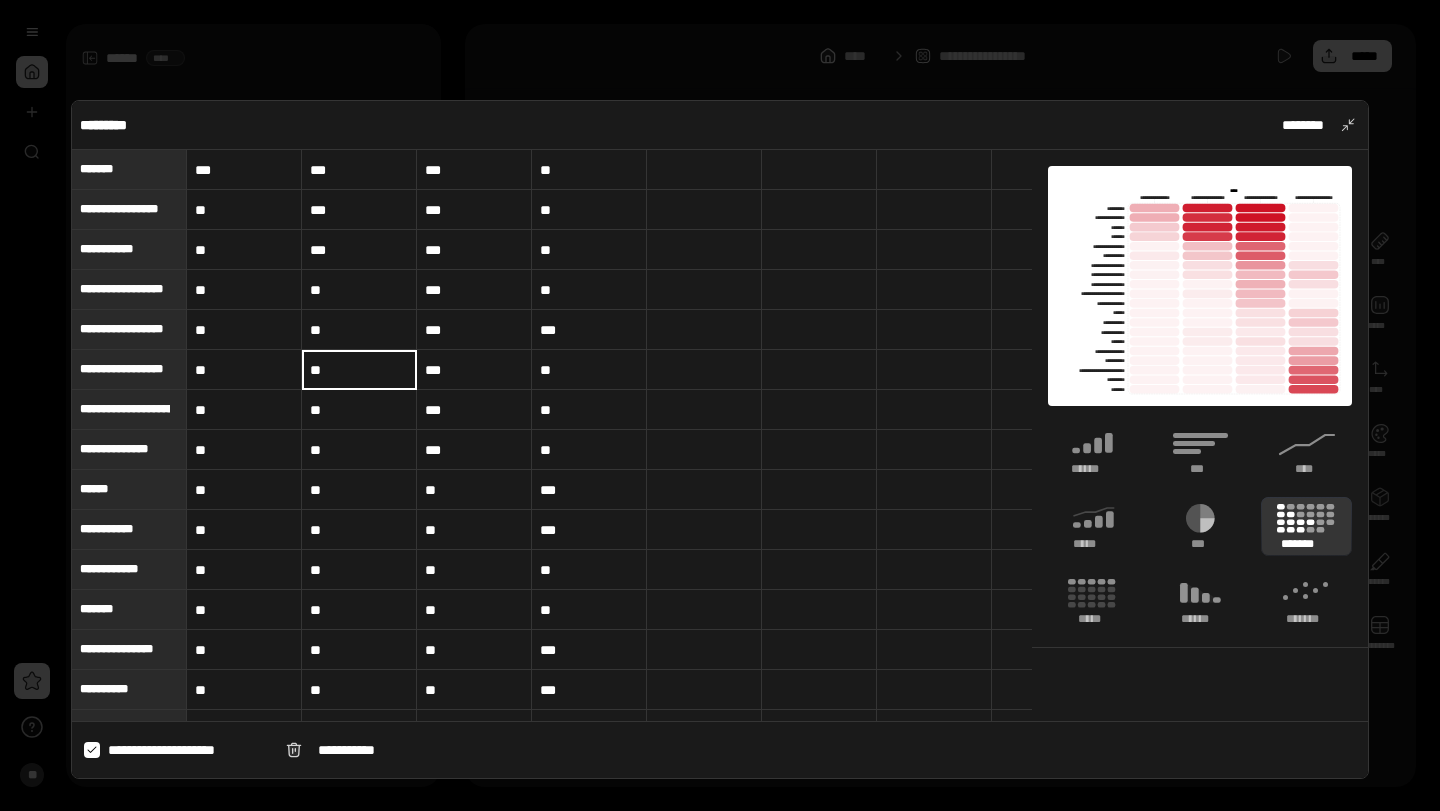 scroll, scrollTop: 164, scrollLeft: 0, axis: vertical 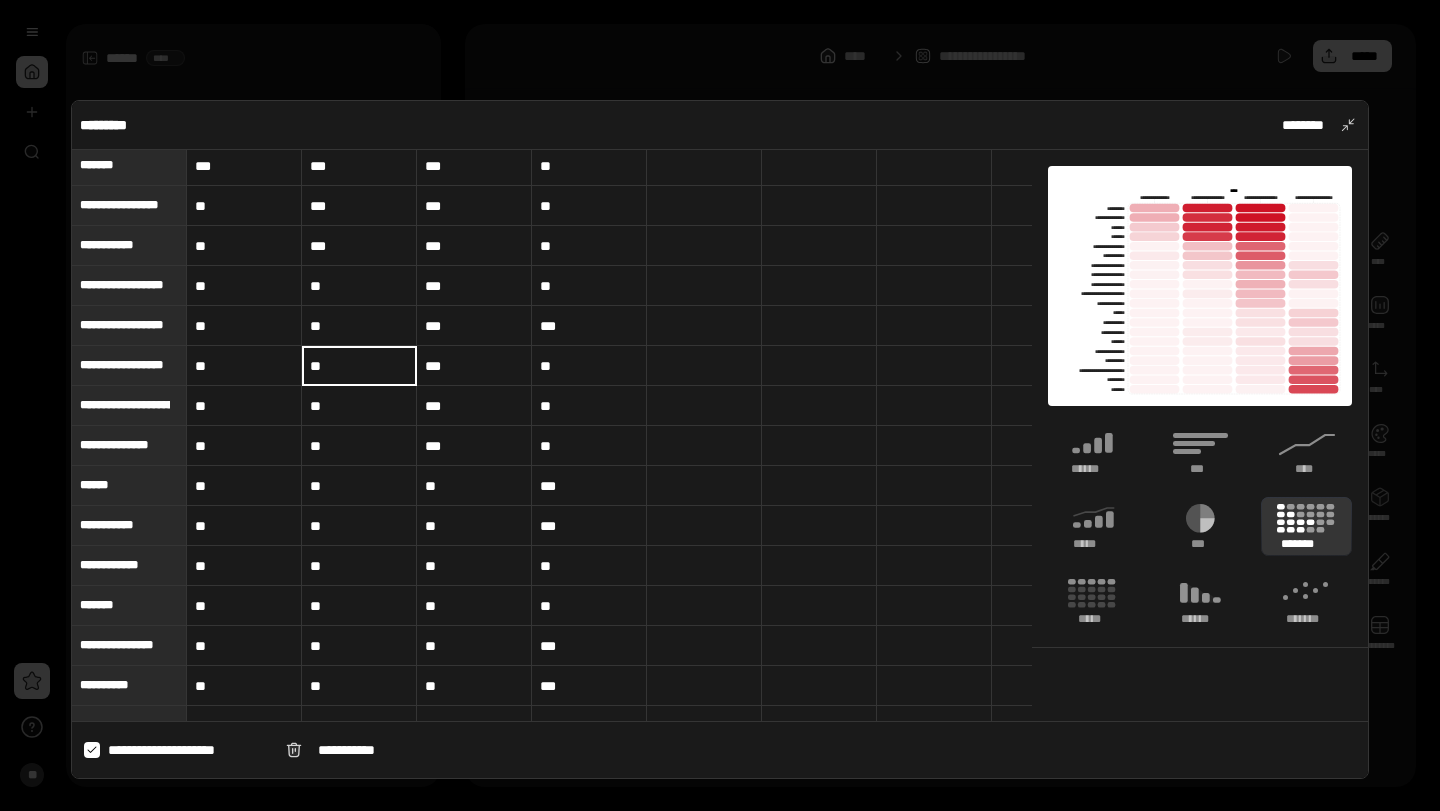 click on "**" at bounding box center [359, 566] 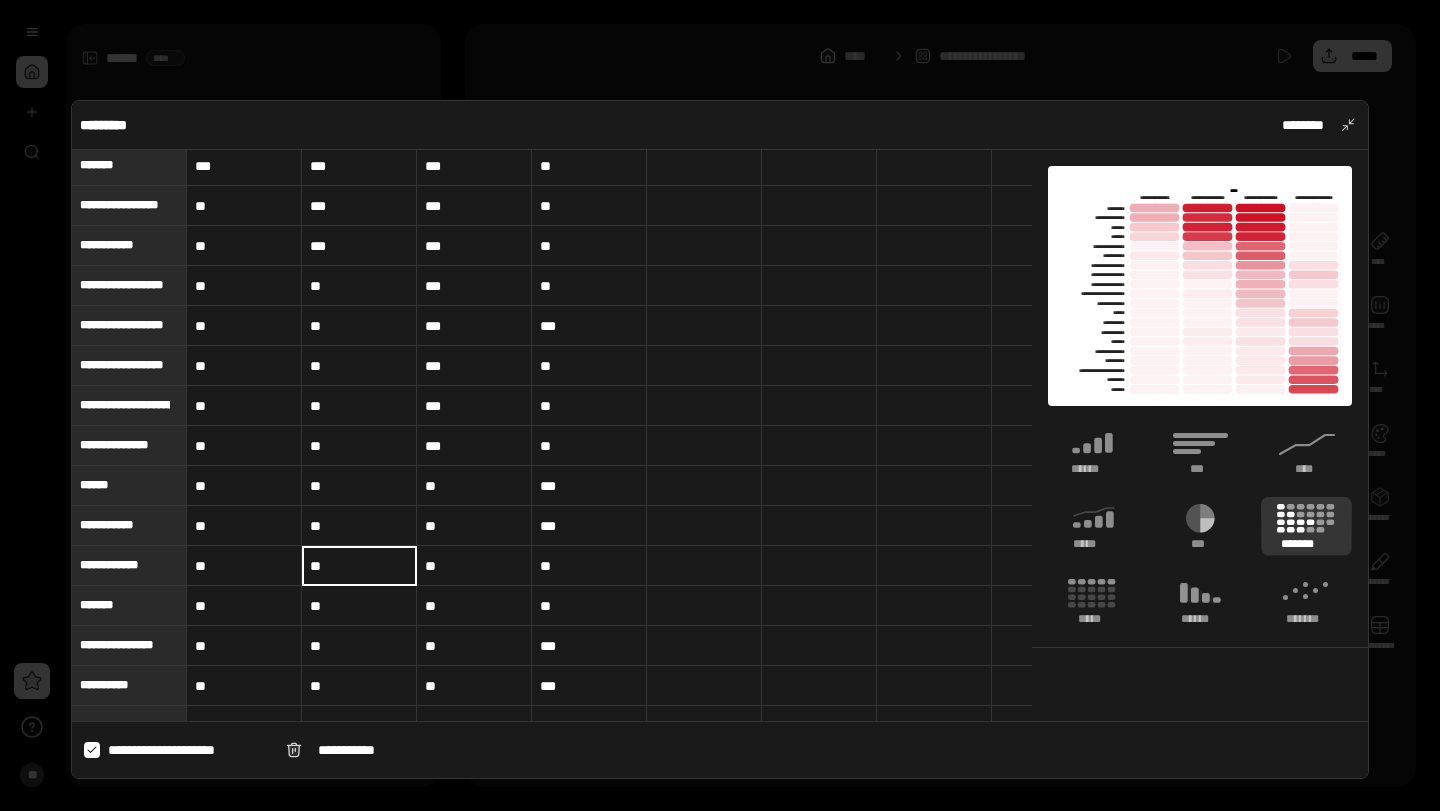 click on "**" at bounding box center [359, 566] 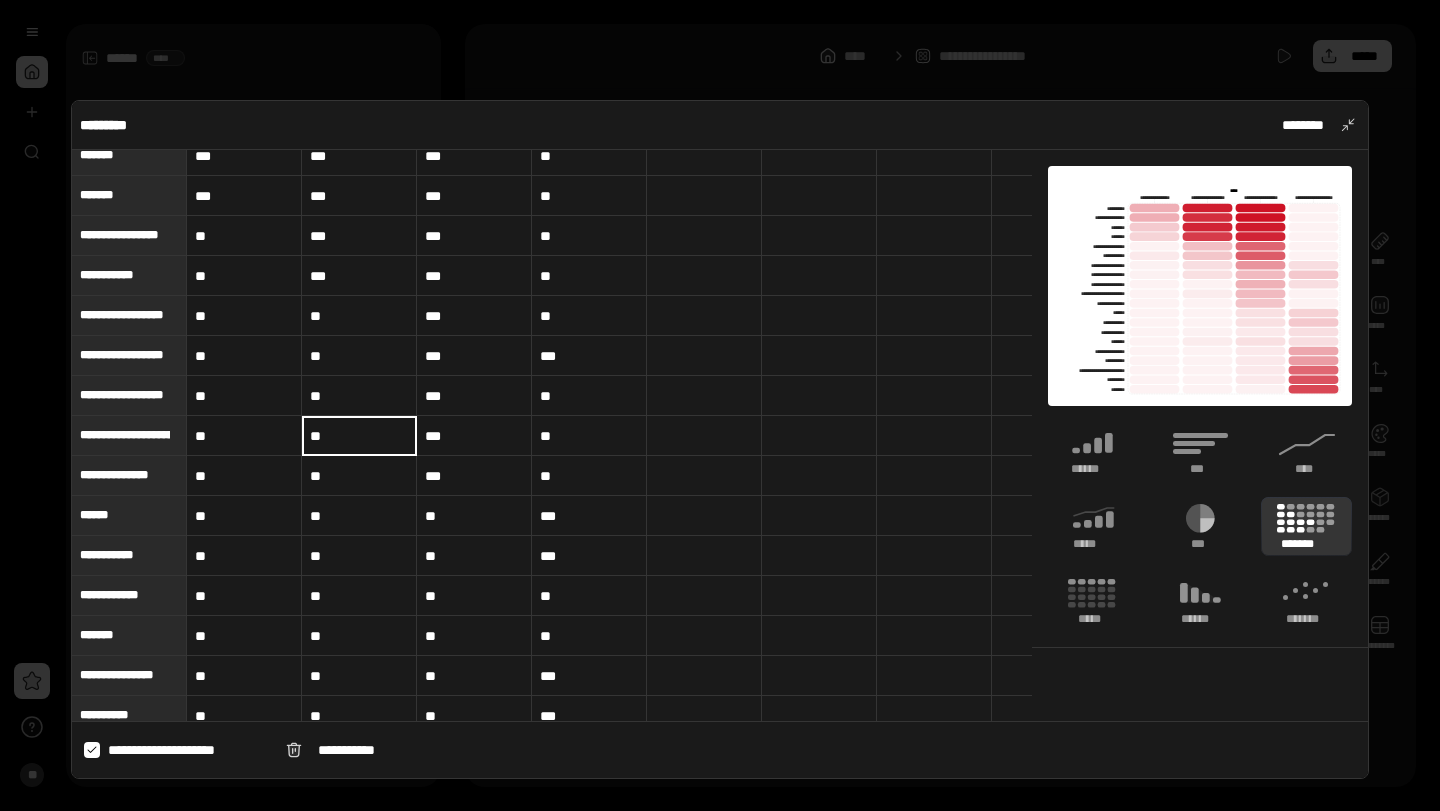scroll, scrollTop: 0, scrollLeft: 0, axis: both 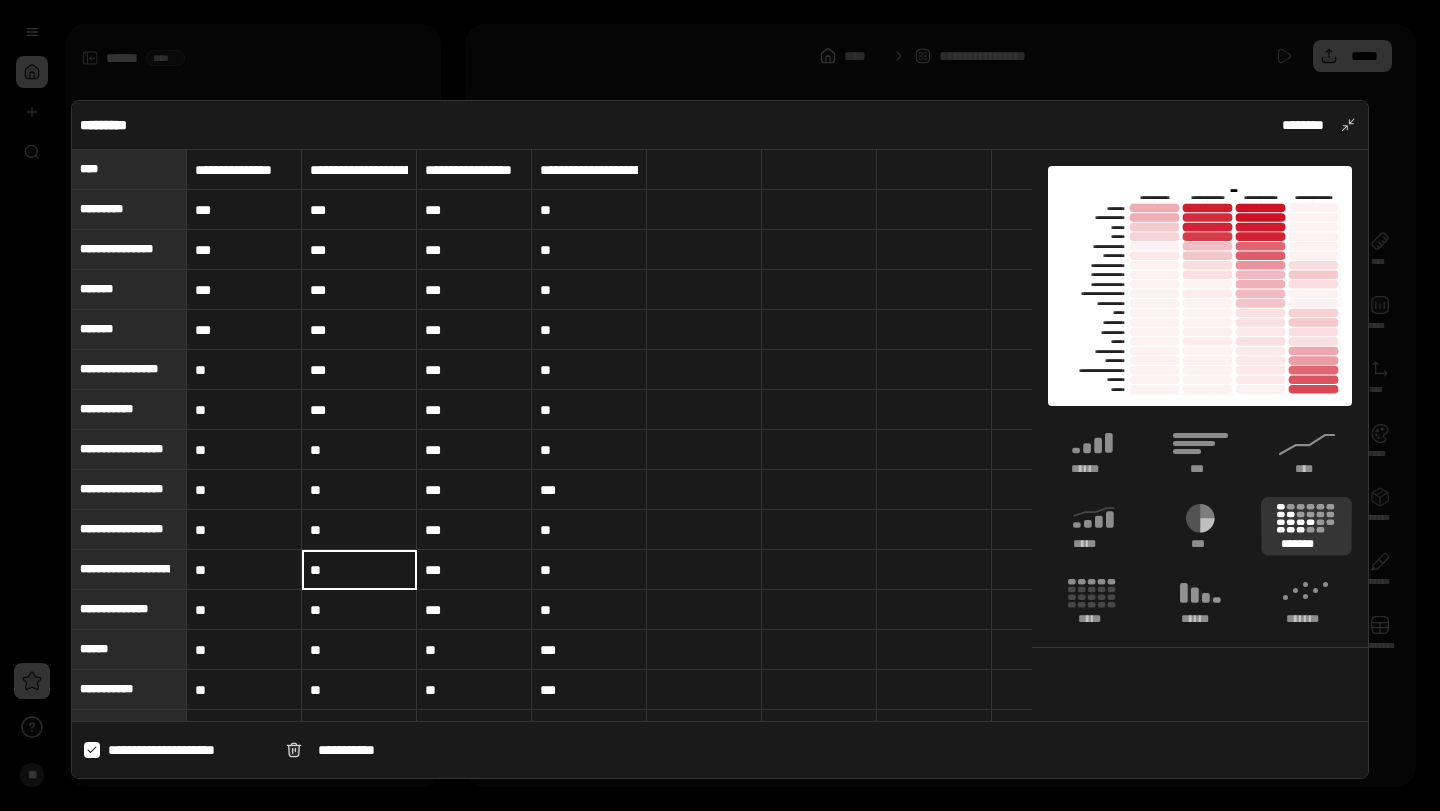 click at bounding box center [720, 405] 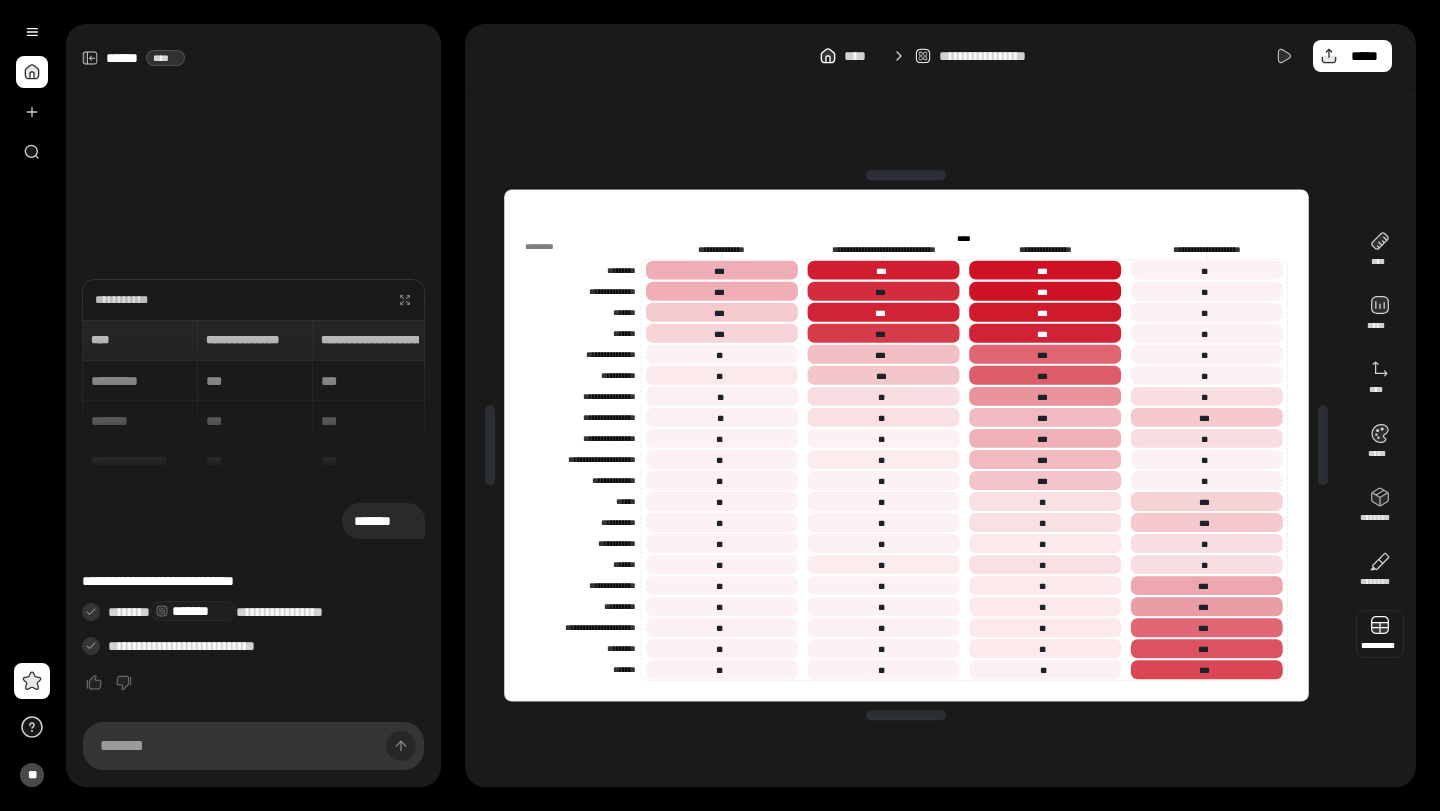 click at bounding box center (1380, 634) 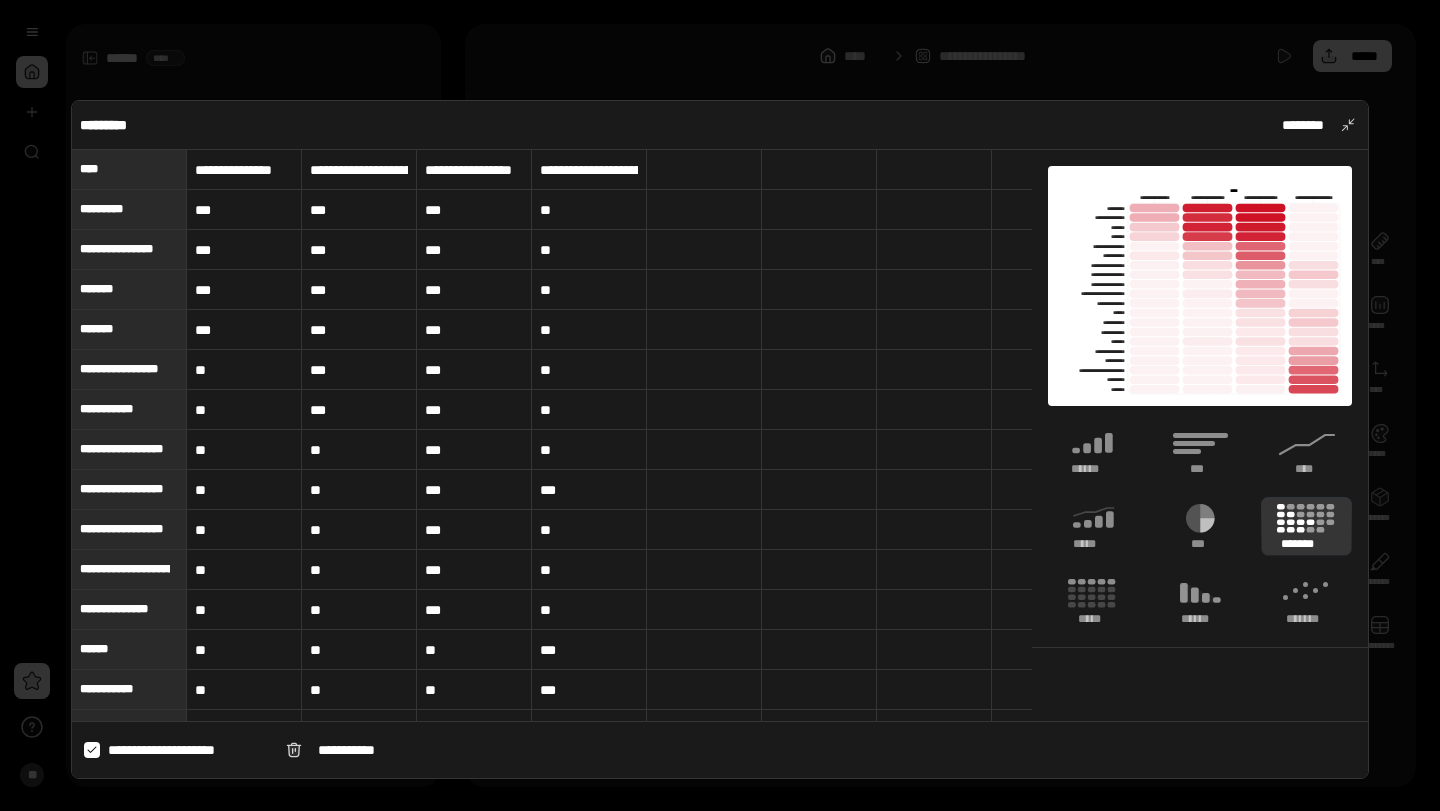 click on "***" at bounding box center (589, 490) 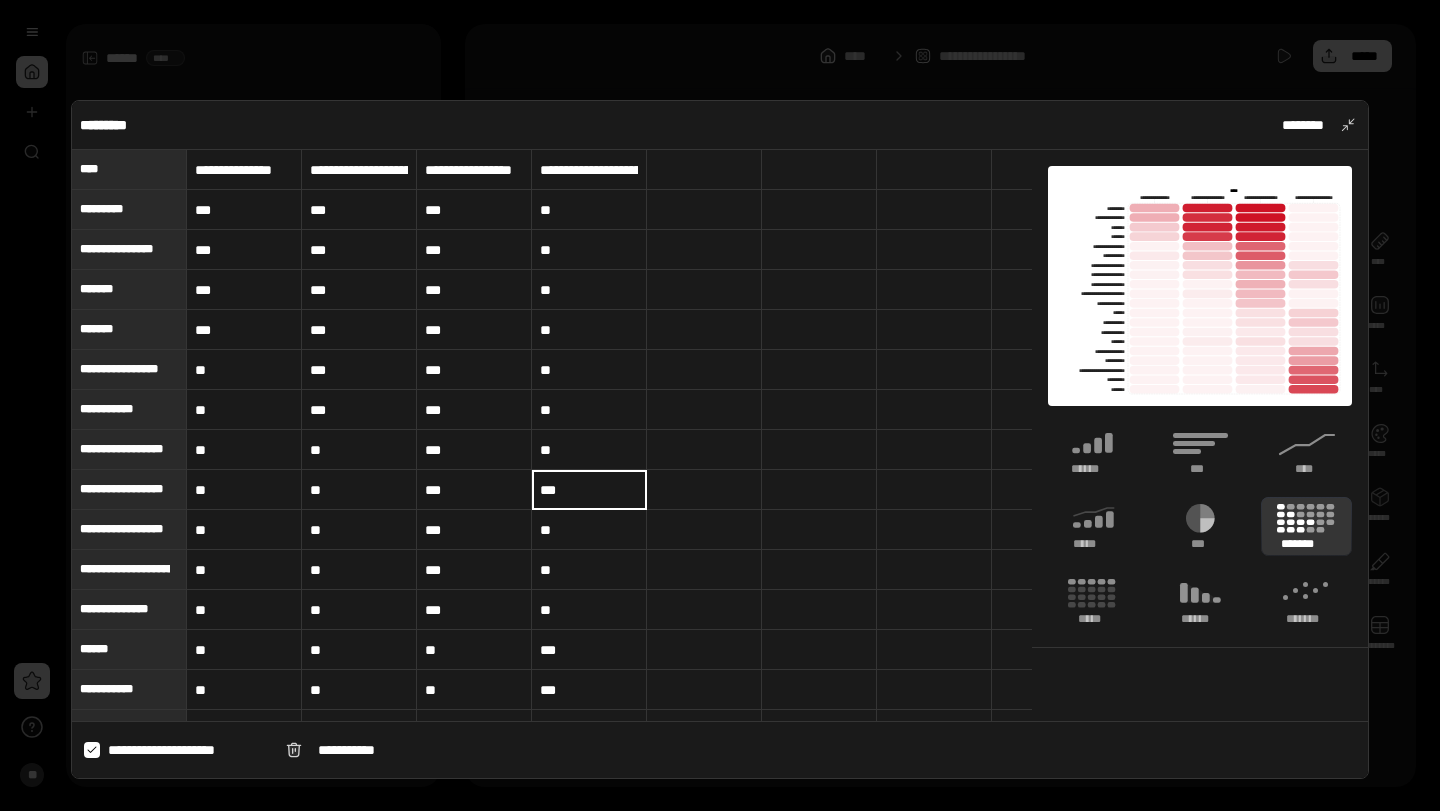click on "***" at bounding box center (589, 490) 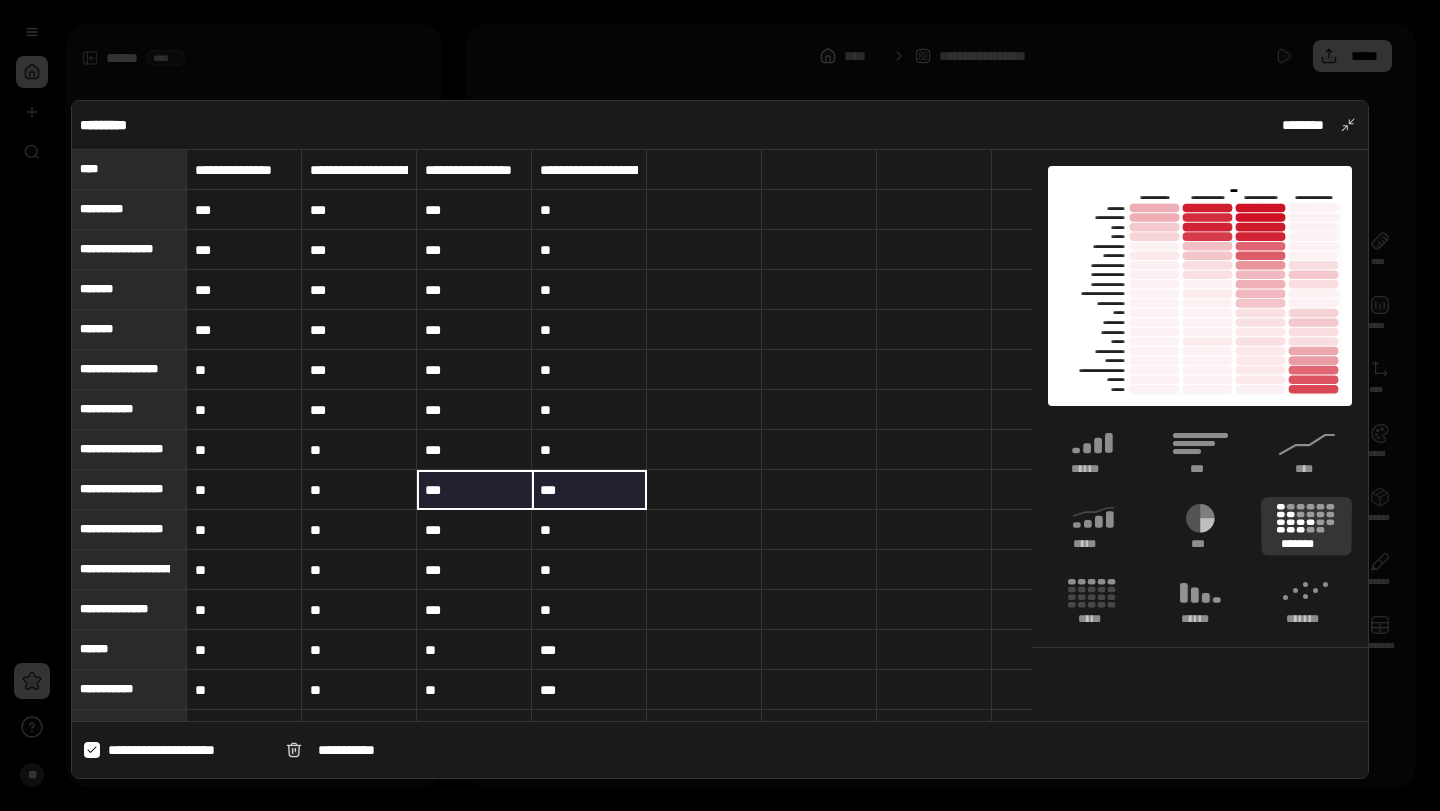 click on "[FIRST] [LAST] [STREET] [CITY], [STATE] [ZIP] [COUNTRY] [PHONE] [EMAIL] [SSN] [DLN] [CC] [DOB]" at bounding box center [1567, 1150] 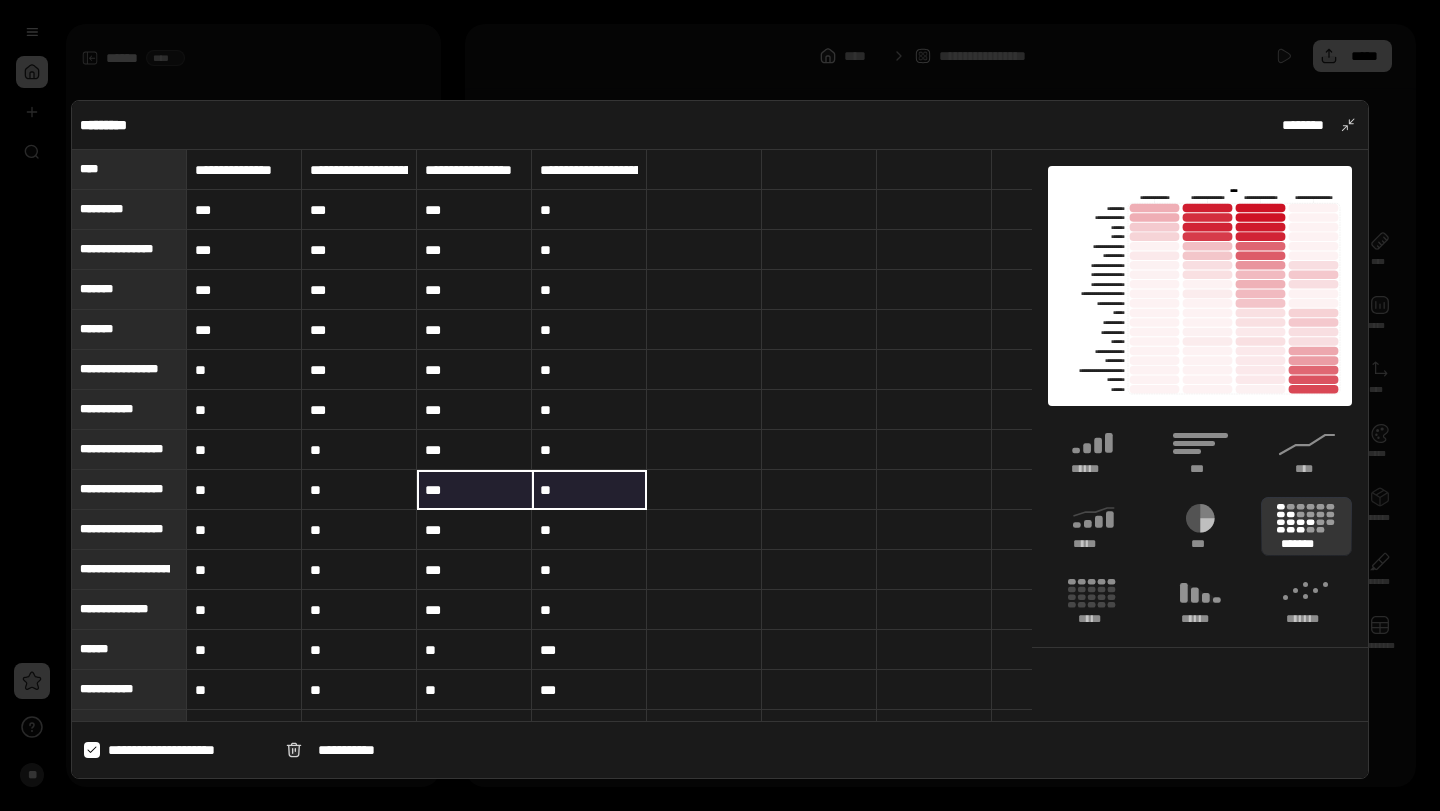type on "**" 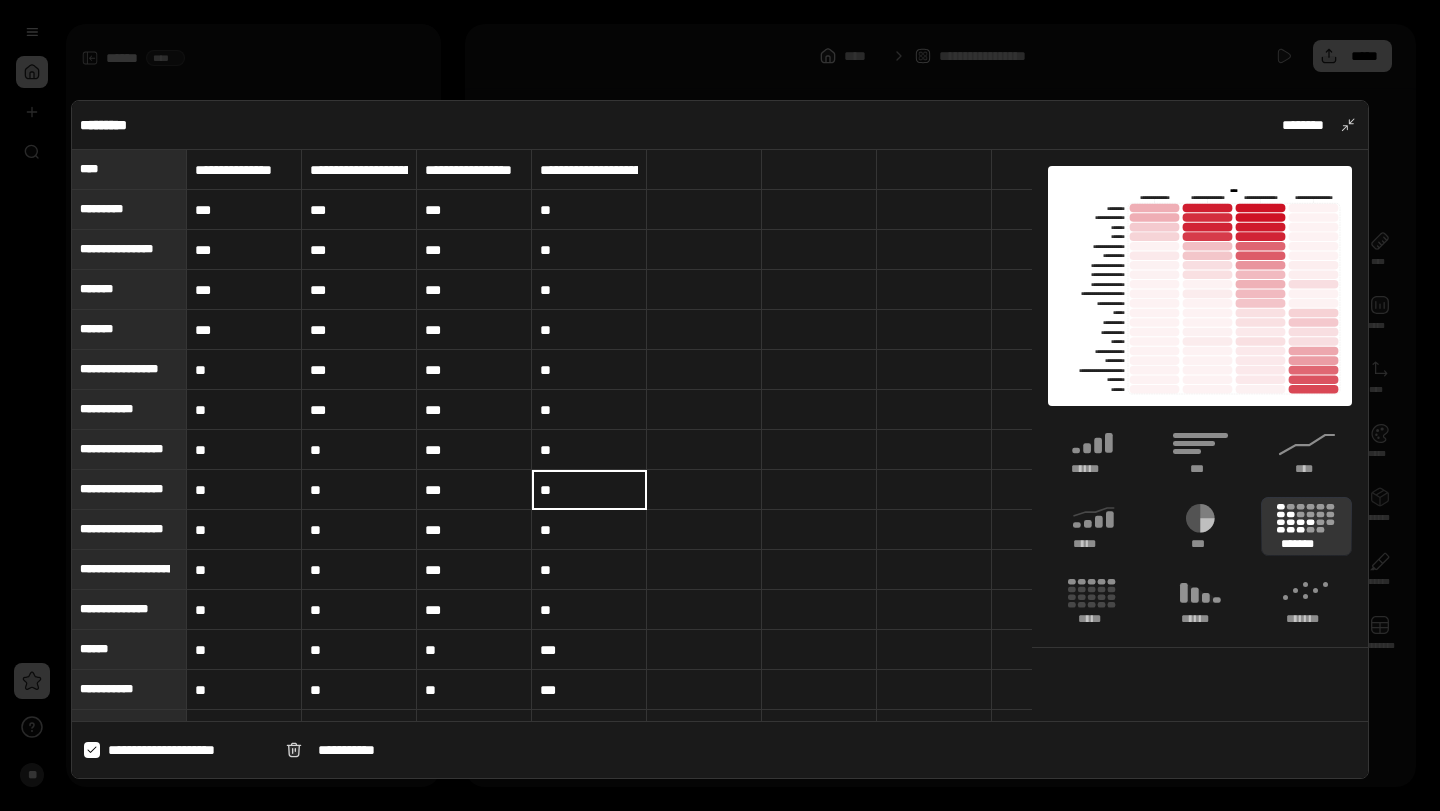 click on "**" at bounding box center [589, 450] 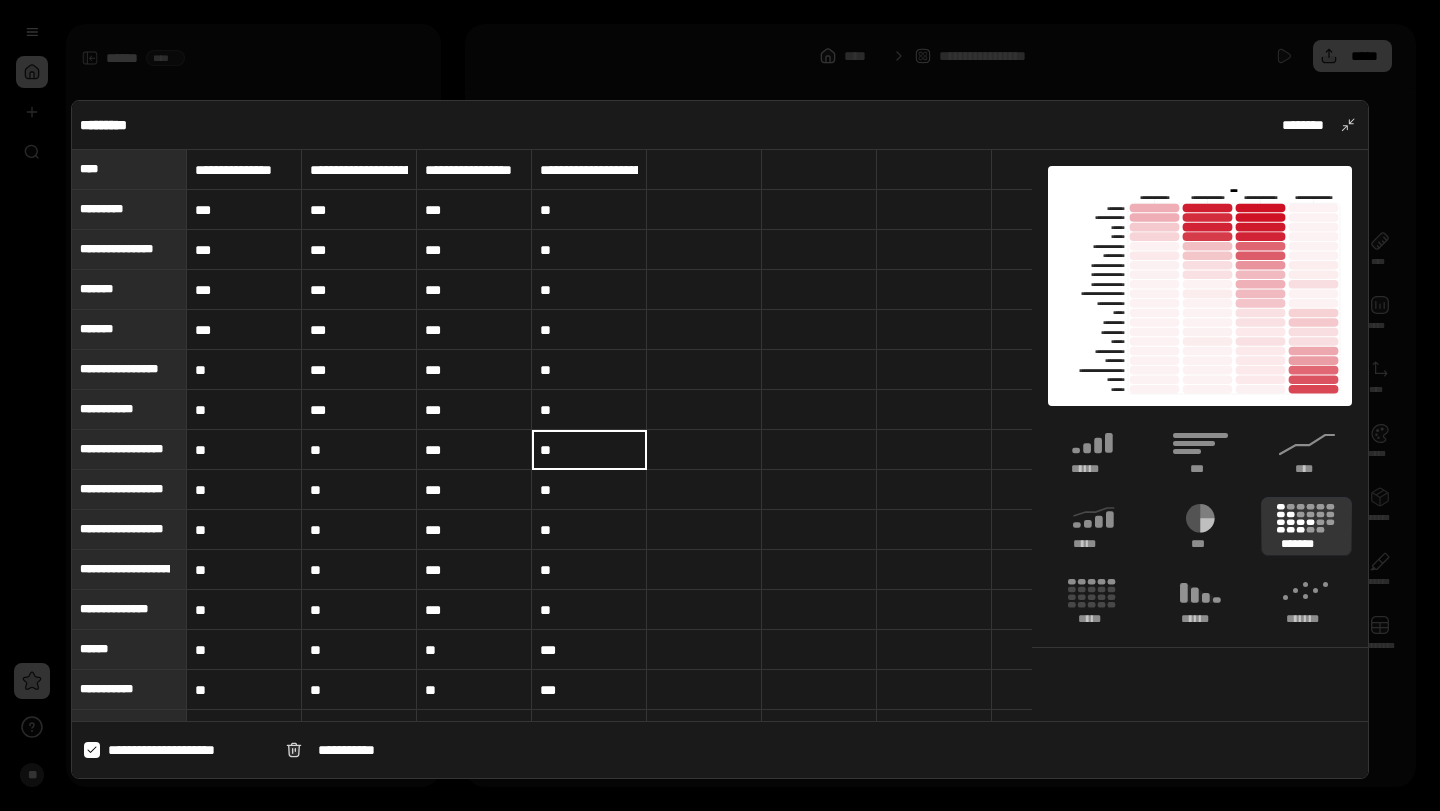 click on "**" at bounding box center [589, 450] 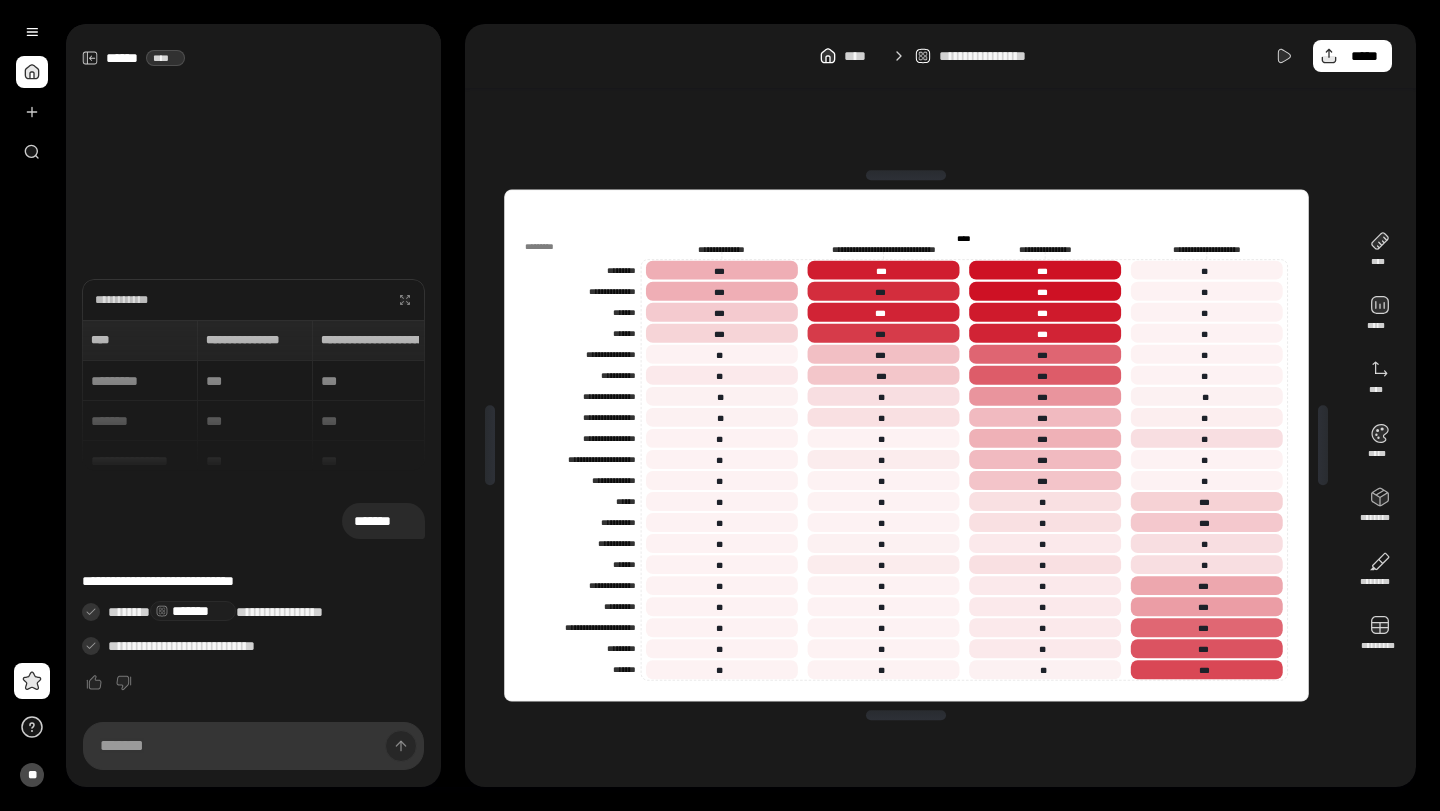 click on "**********" at bounding box center (906, 445) 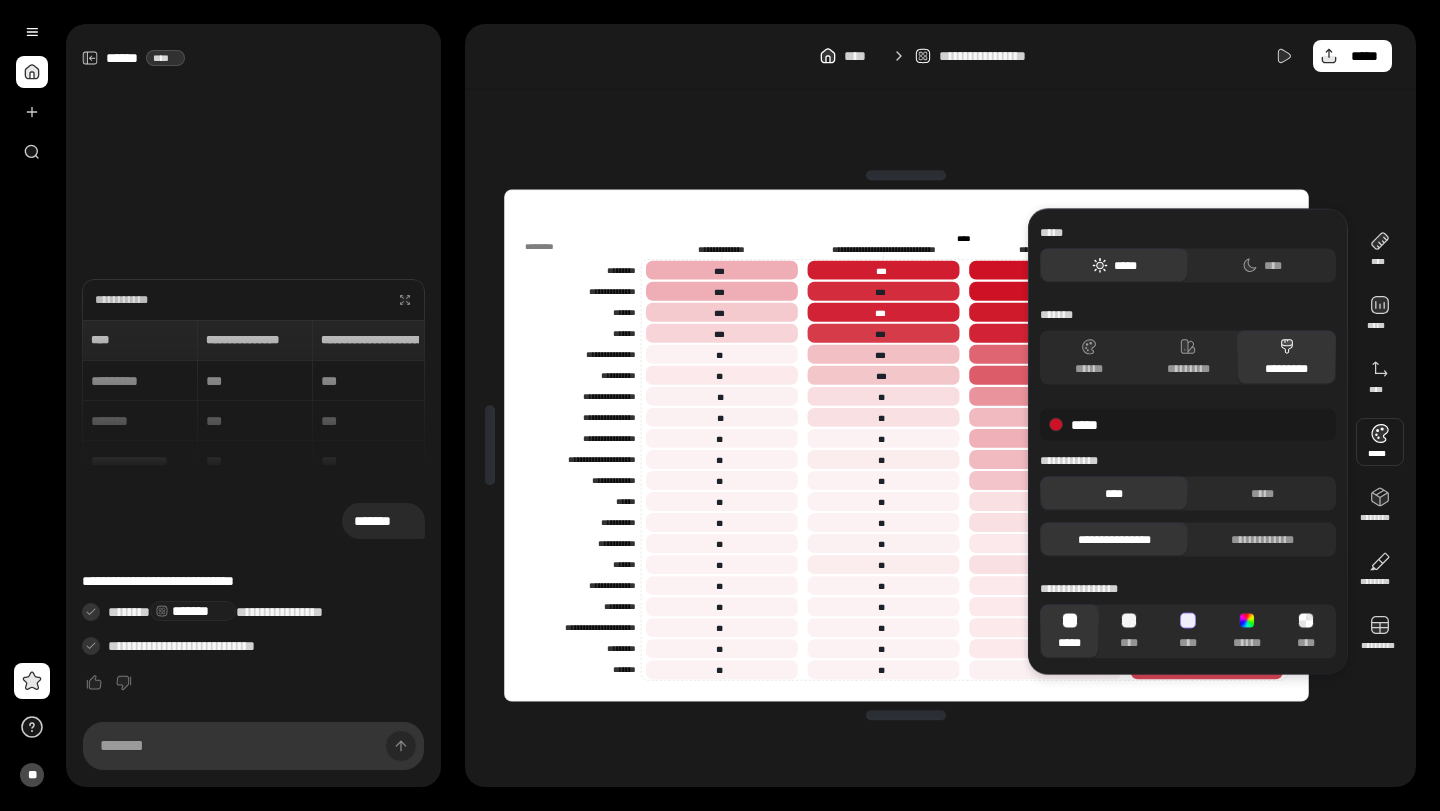 click at bounding box center (1380, 442) 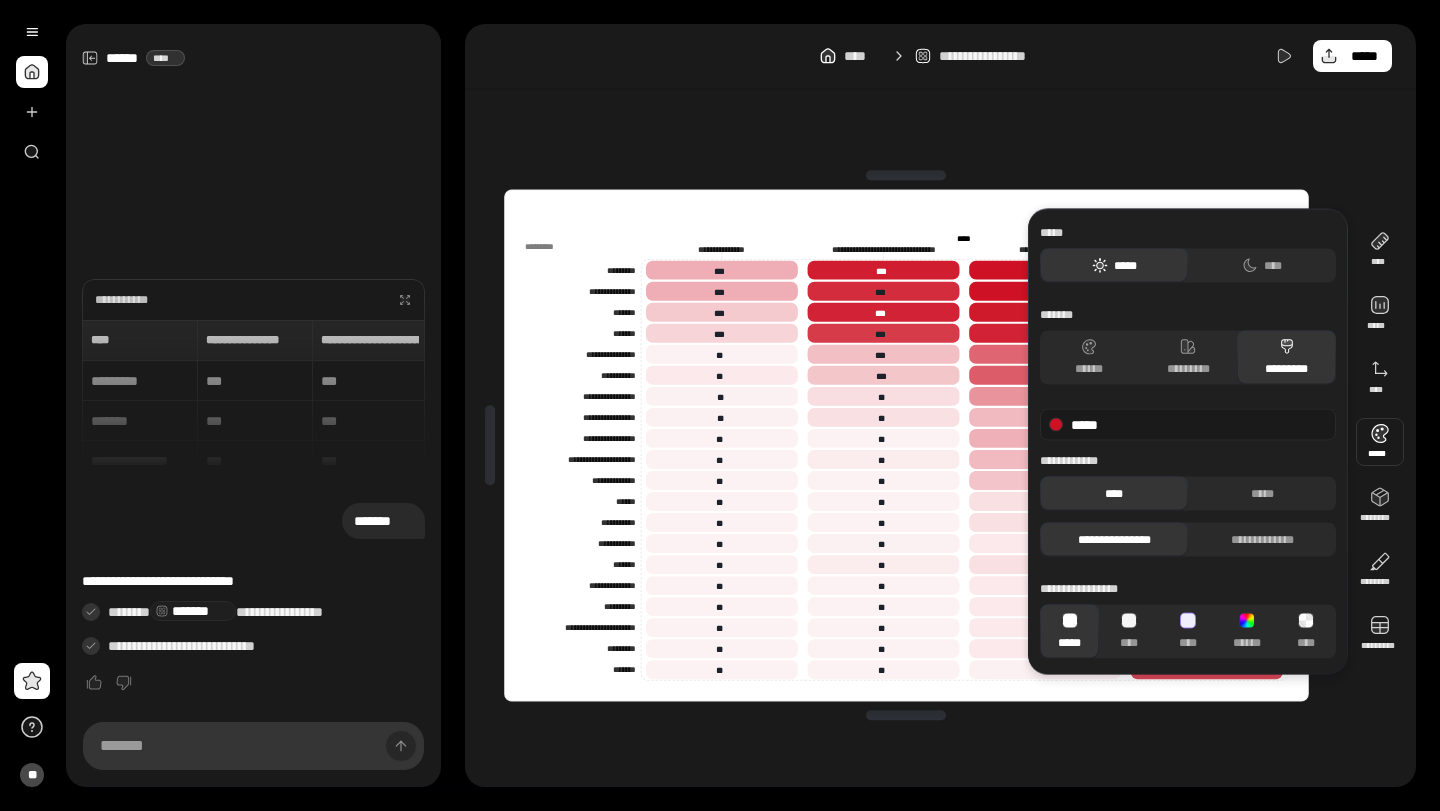 click on "*****" at bounding box center (1188, 425) 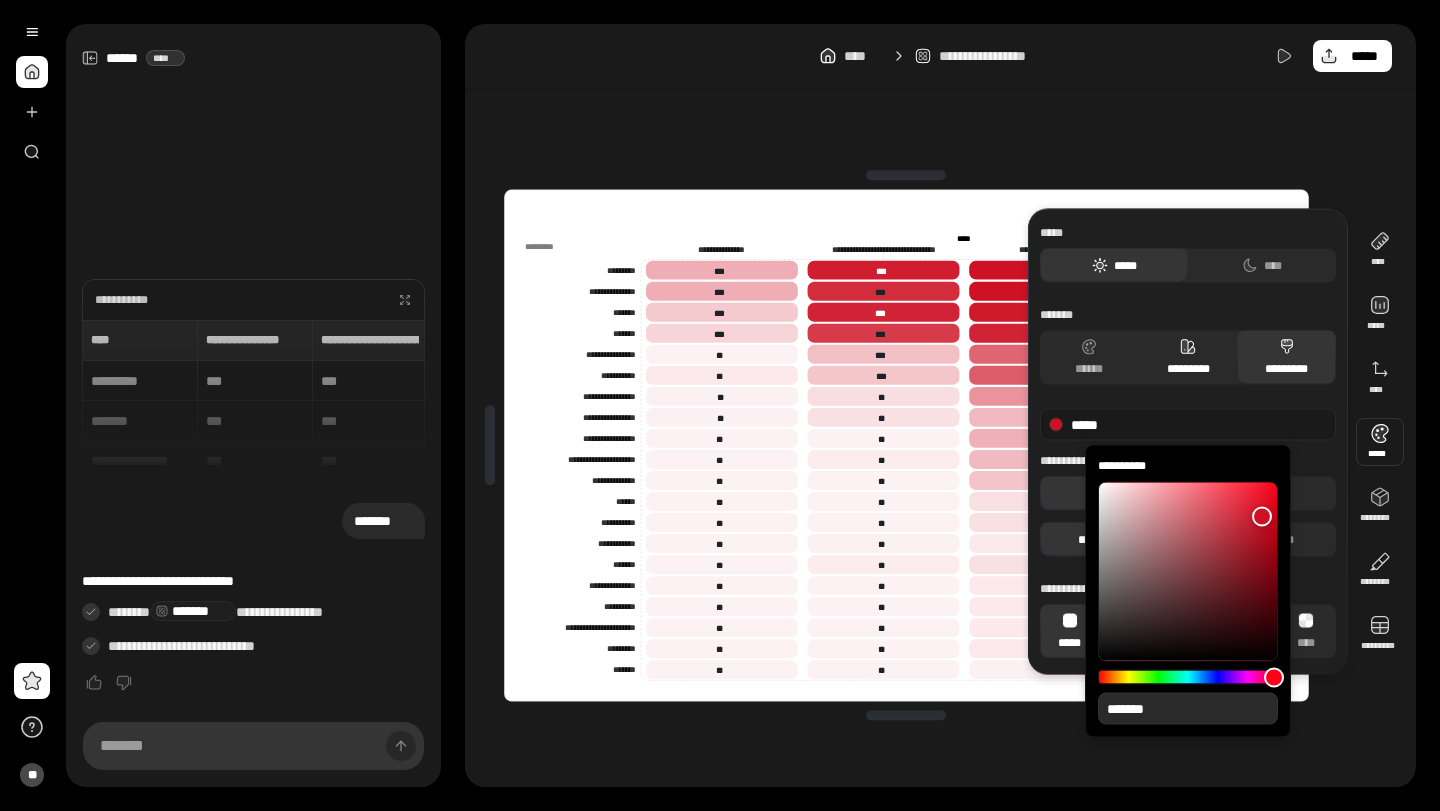 click on "*********" at bounding box center (1188, 358) 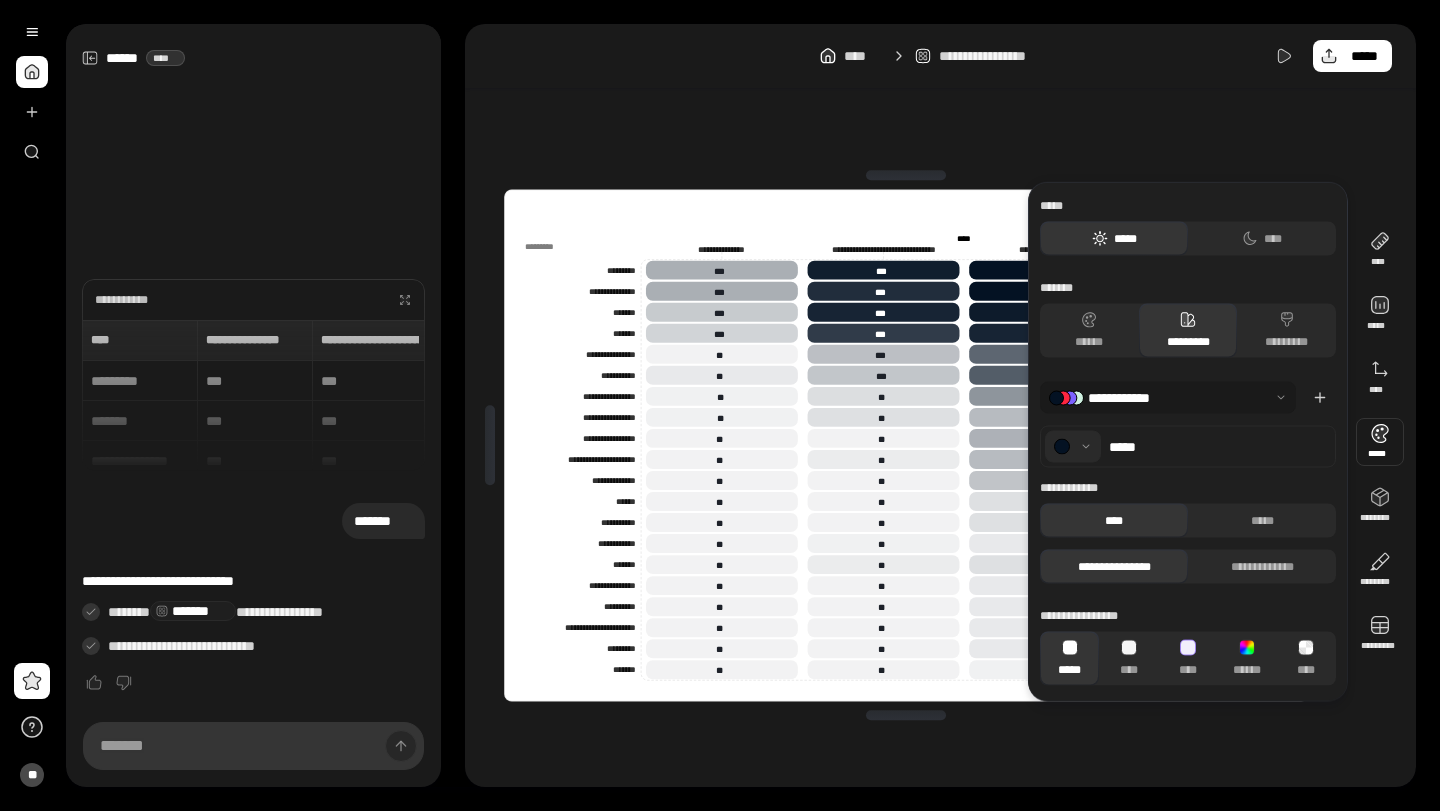click at bounding box center [1168, 398] 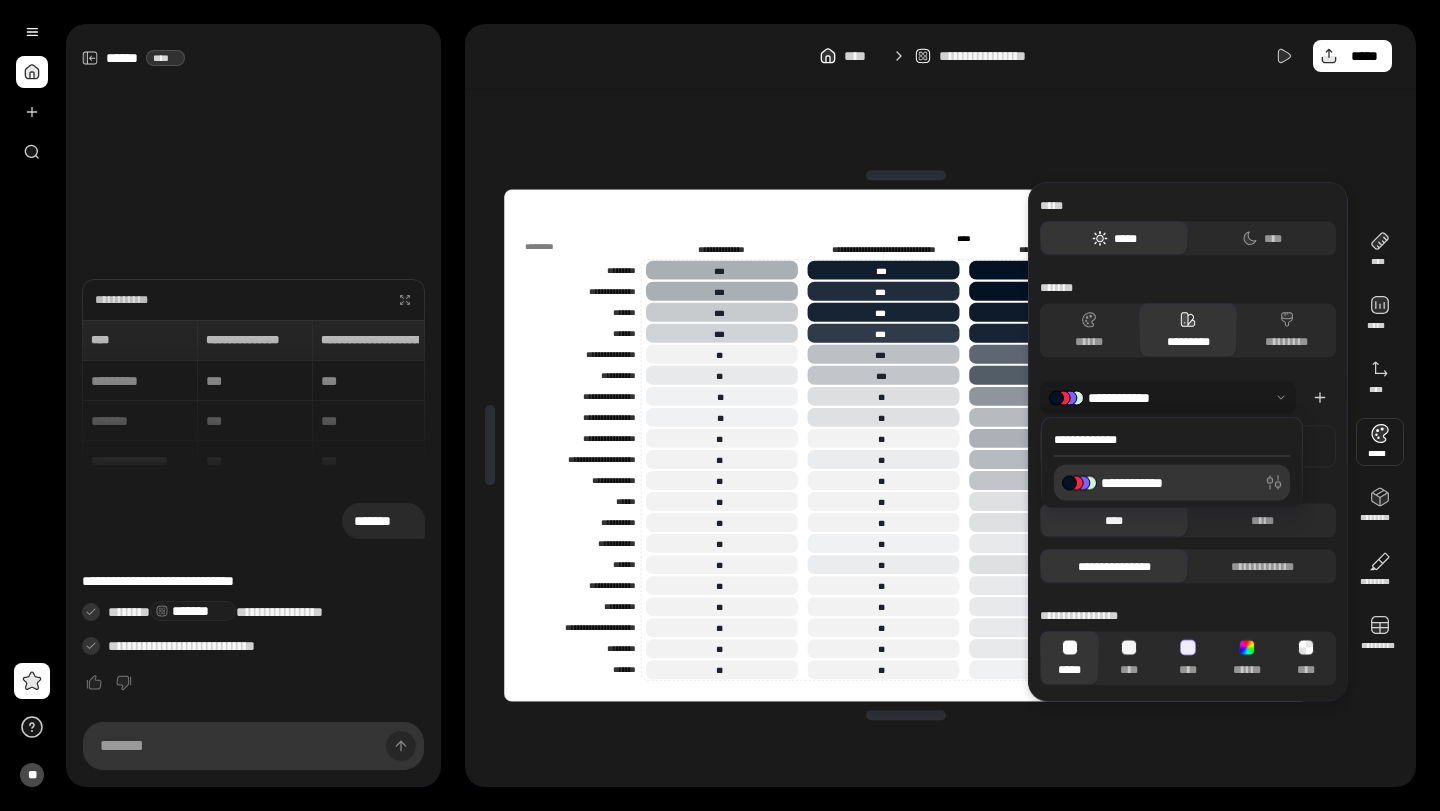 drag, startPoint x: 1320, startPoint y: 442, endPoint x: 1204, endPoint y: 448, distance: 116.15507 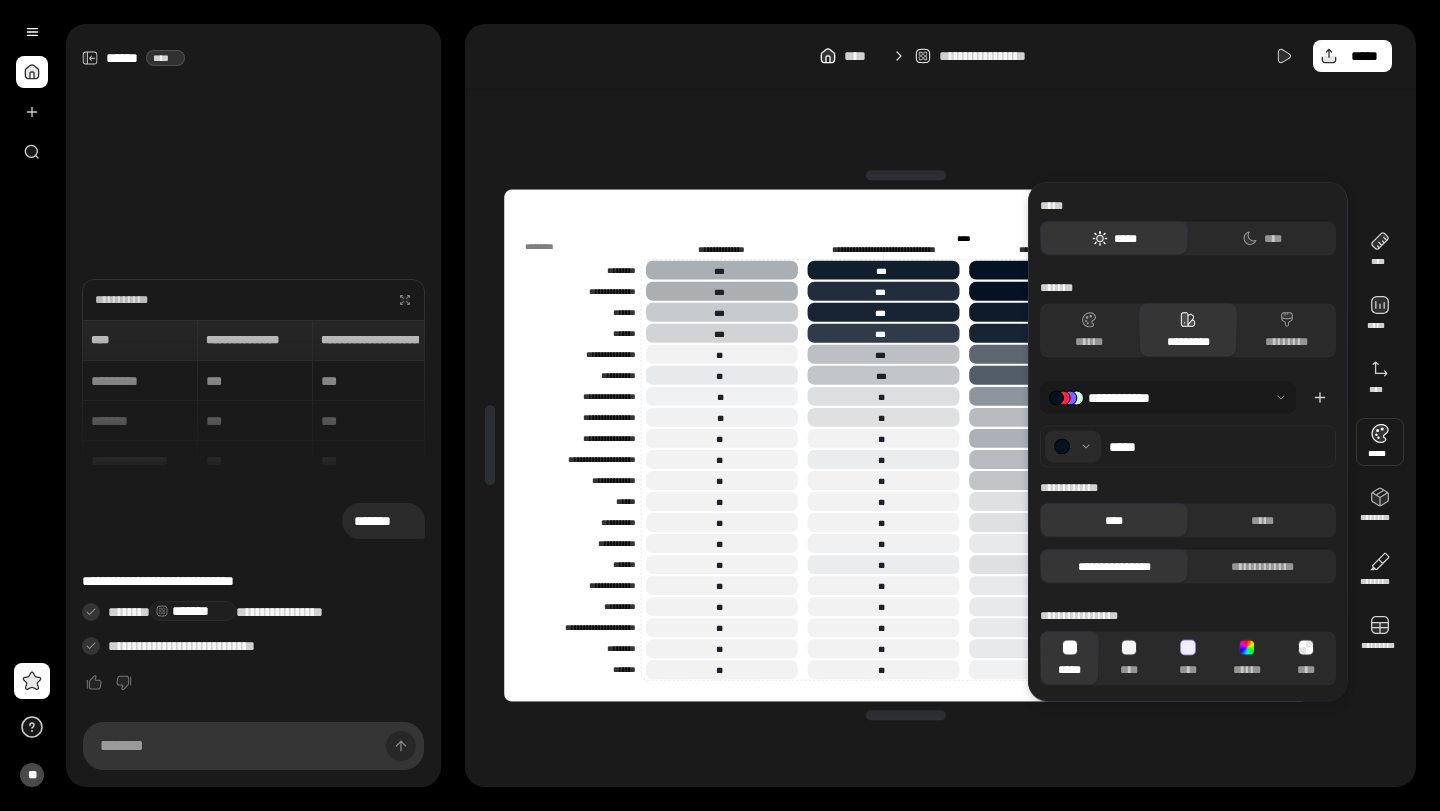 drag, startPoint x: 1125, startPoint y: 450, endPoint x: 1083, endPoint y: 450, distance: 42 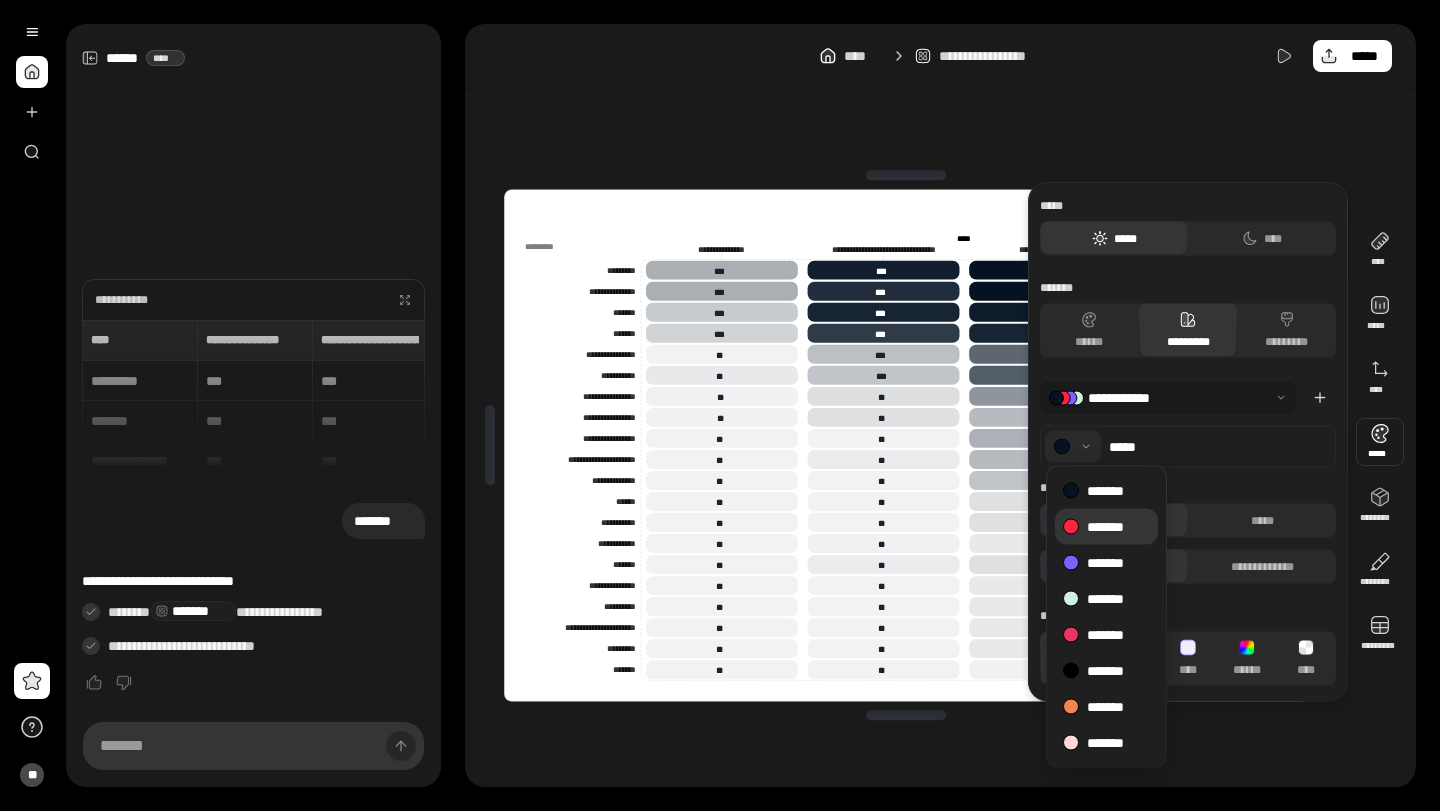 click on "*******" at bounding box center [1106, 527] 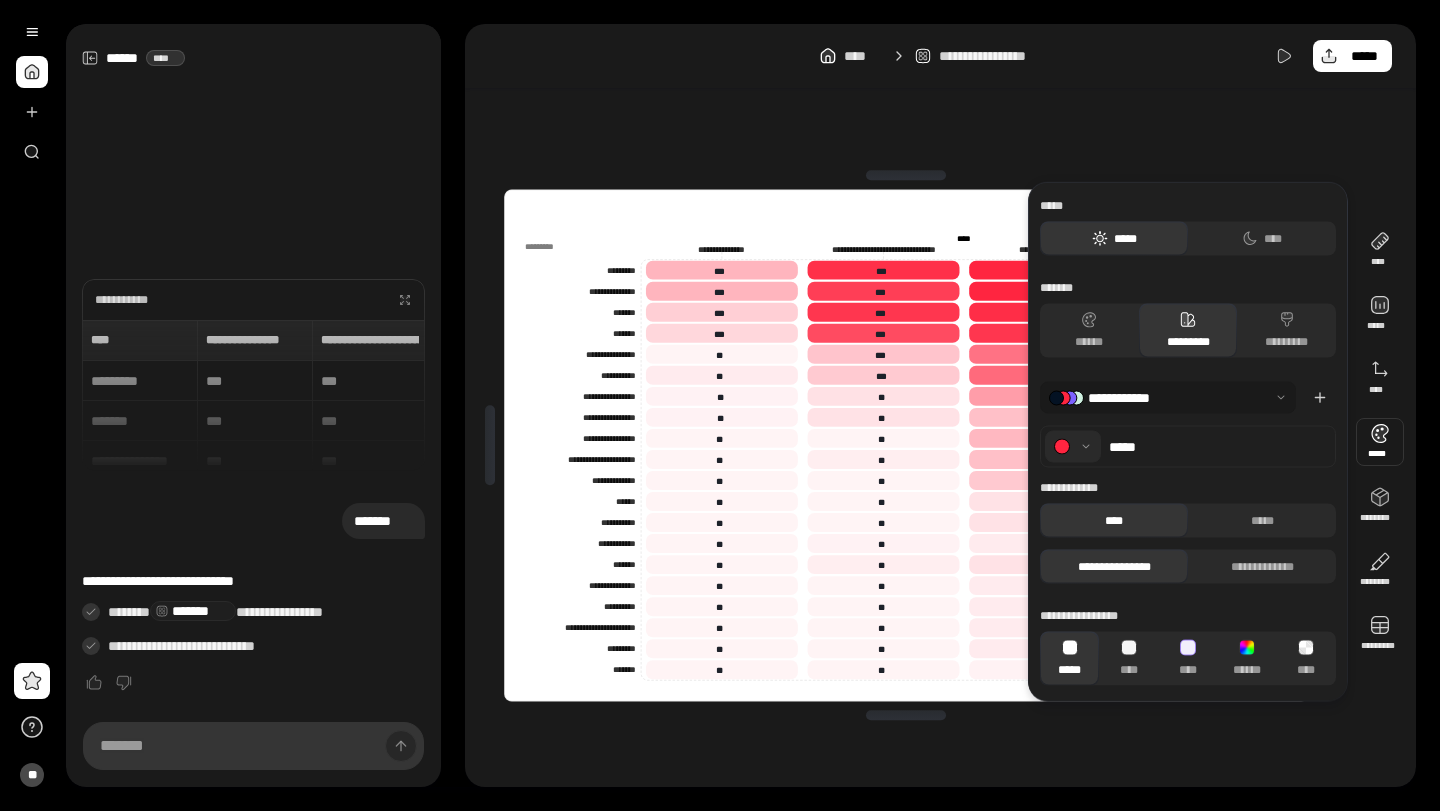 drag, startPoint x: 1086, startPoint y: 446, endPoint x: 1093, endPoint y: 460, distance: 15.652476 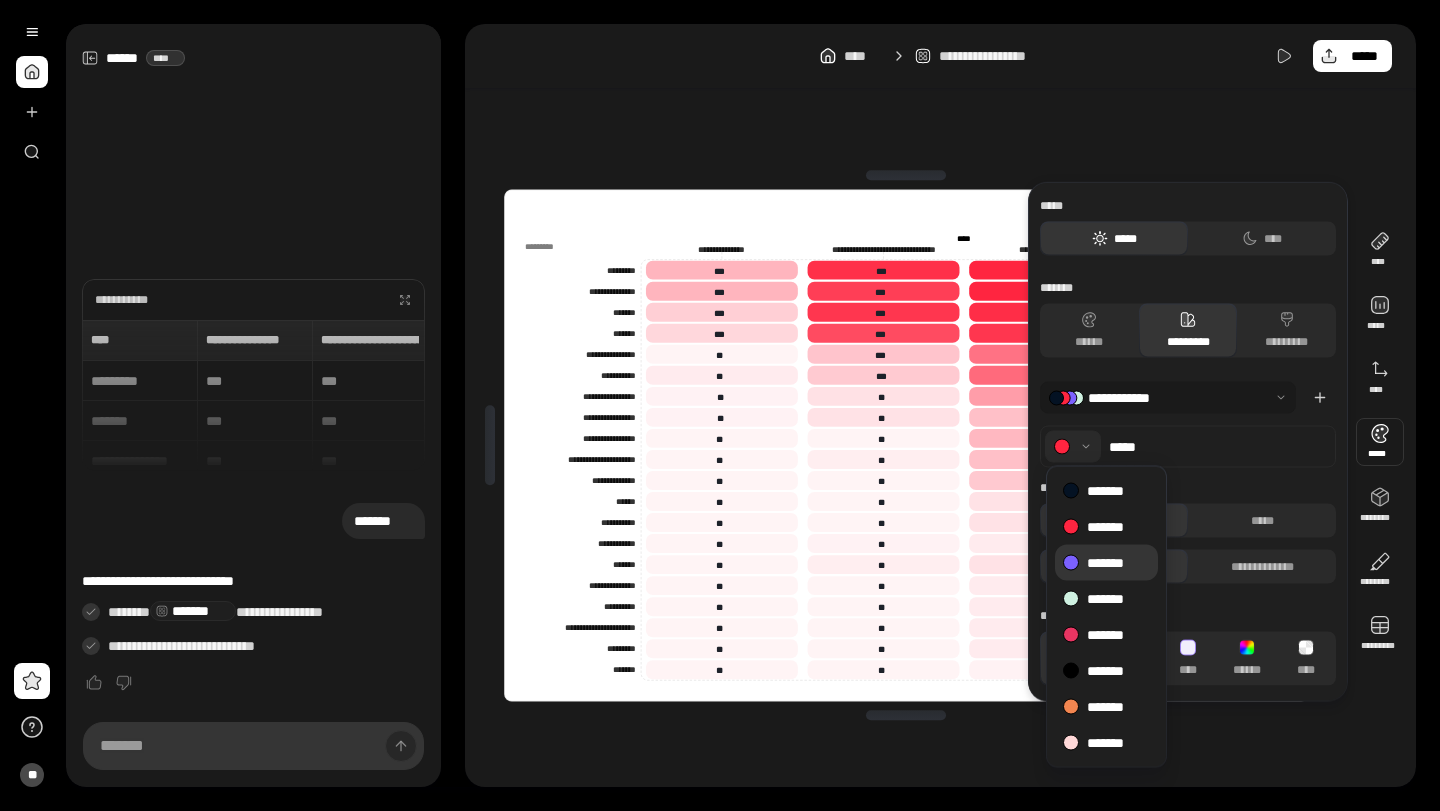 click on "*******" at bounding box center (1106, 563) 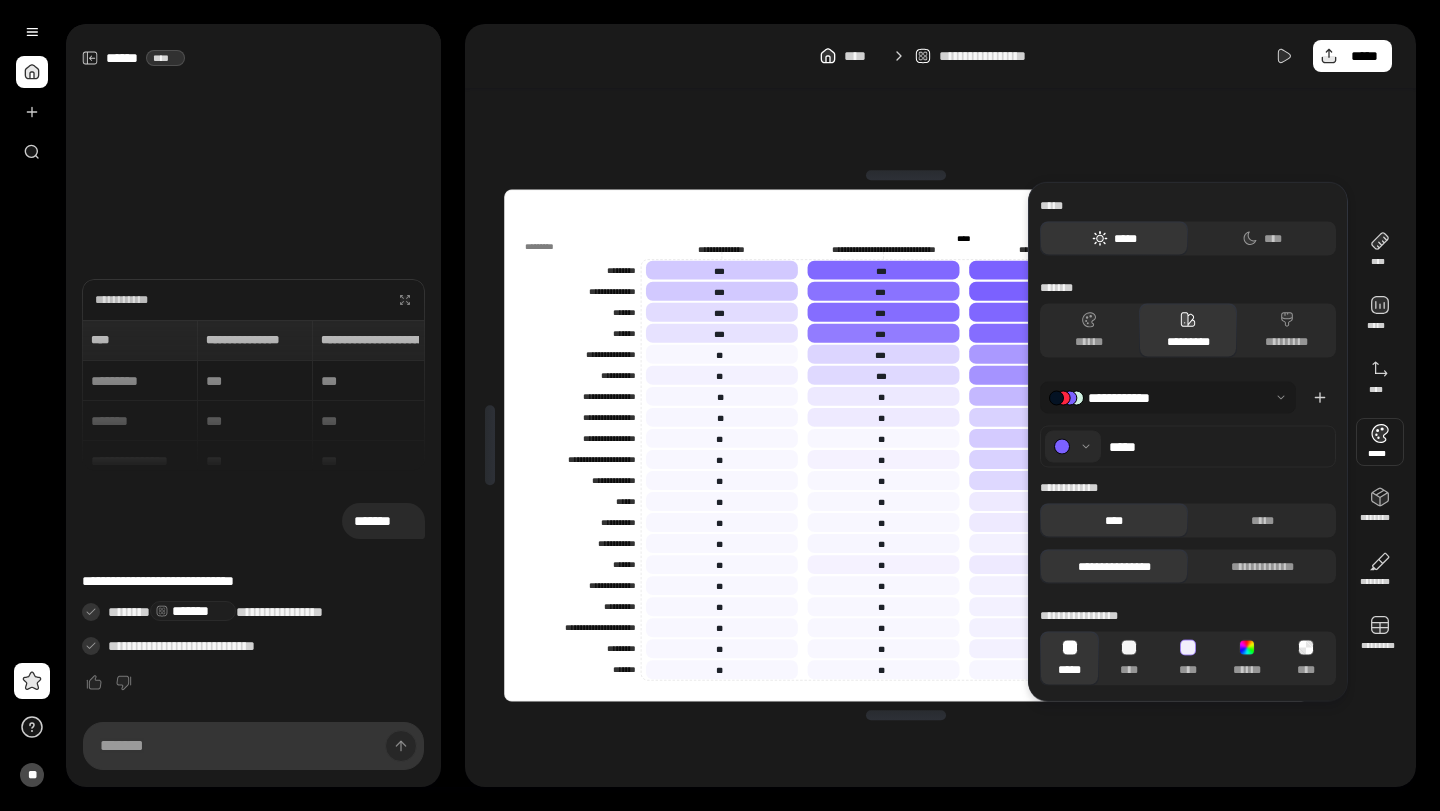 click at bounding box center [1073, 447] 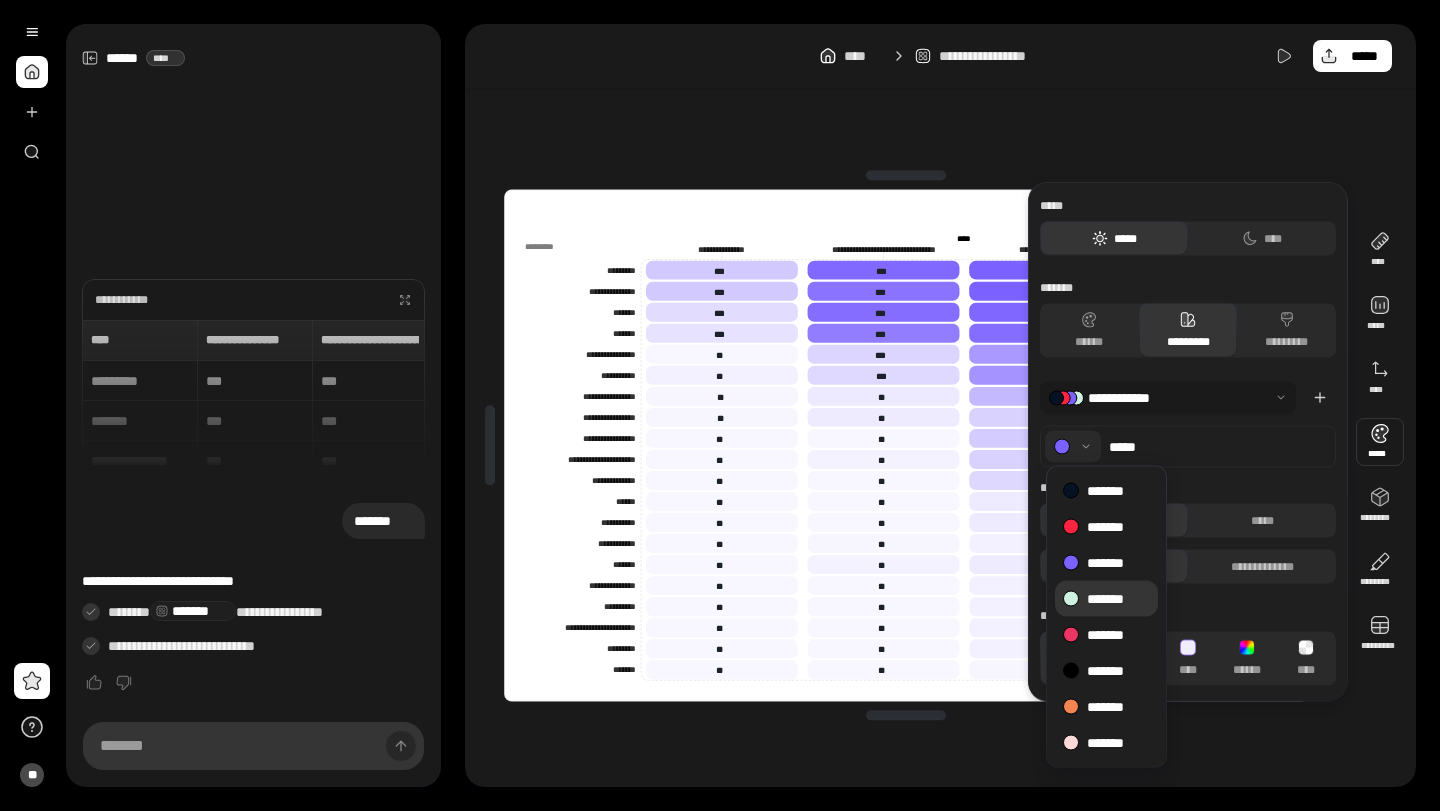 click on "*******" at bounding box center (1106, 599) 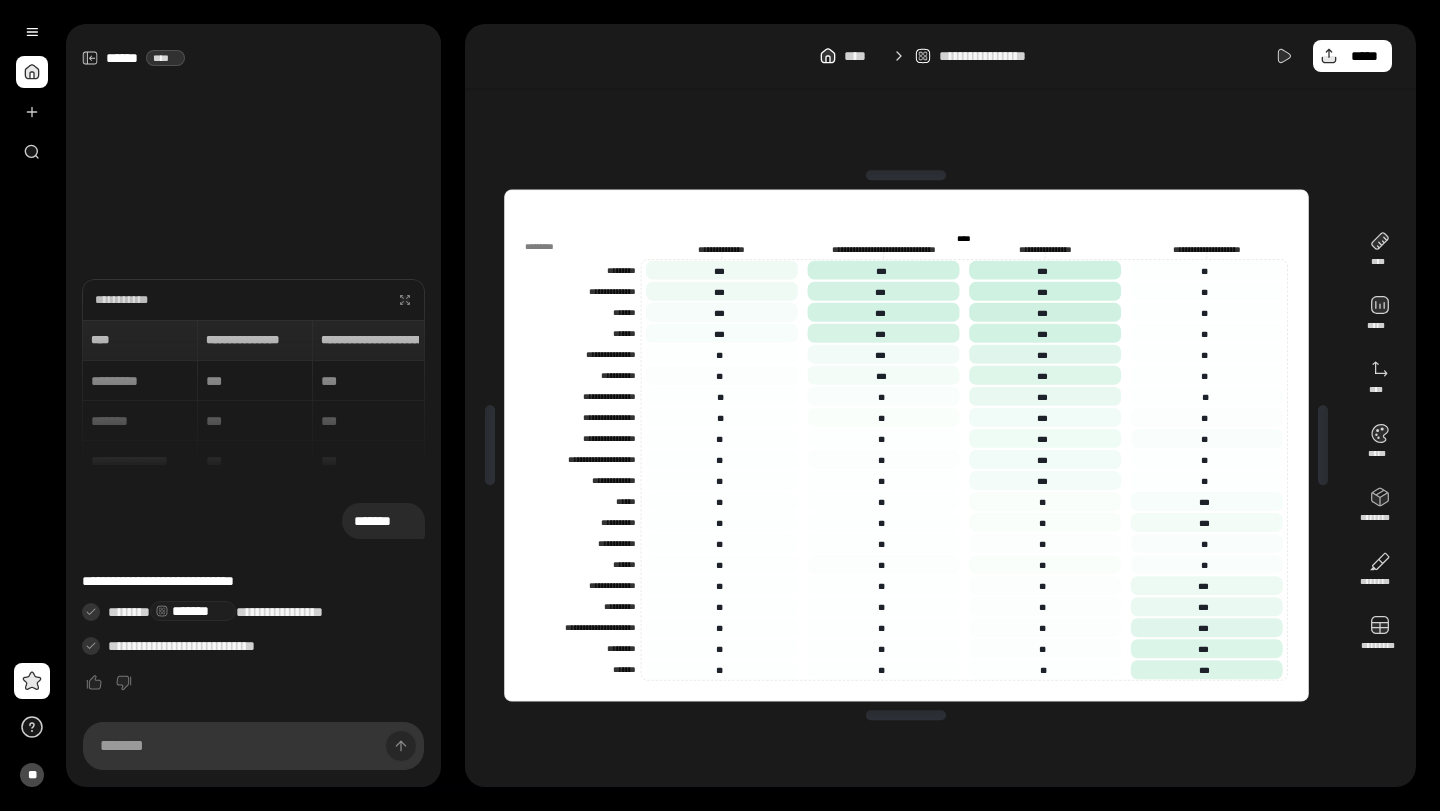 click on "**********" at bounding box center [906, 445] 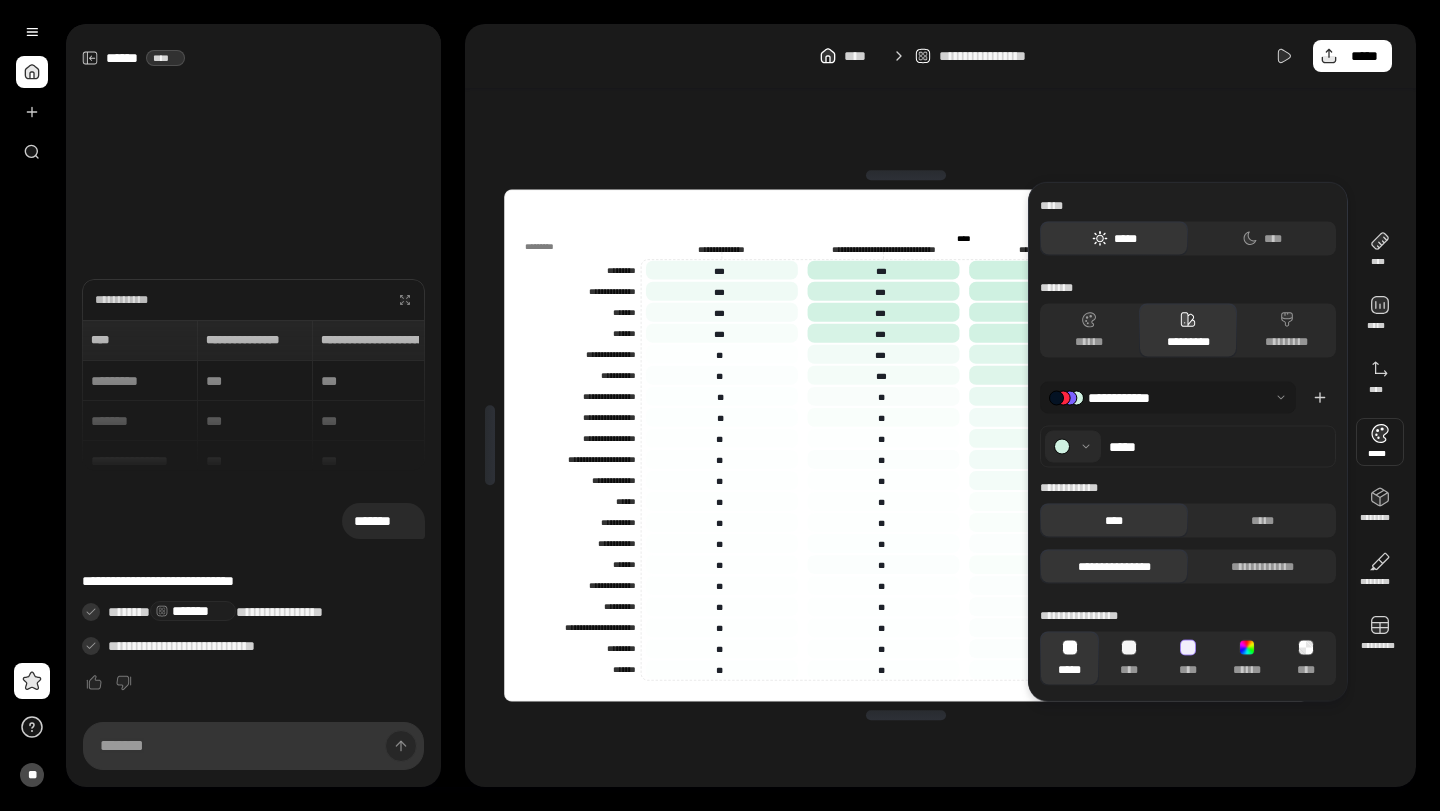 click at bounding box center [1380, 442] 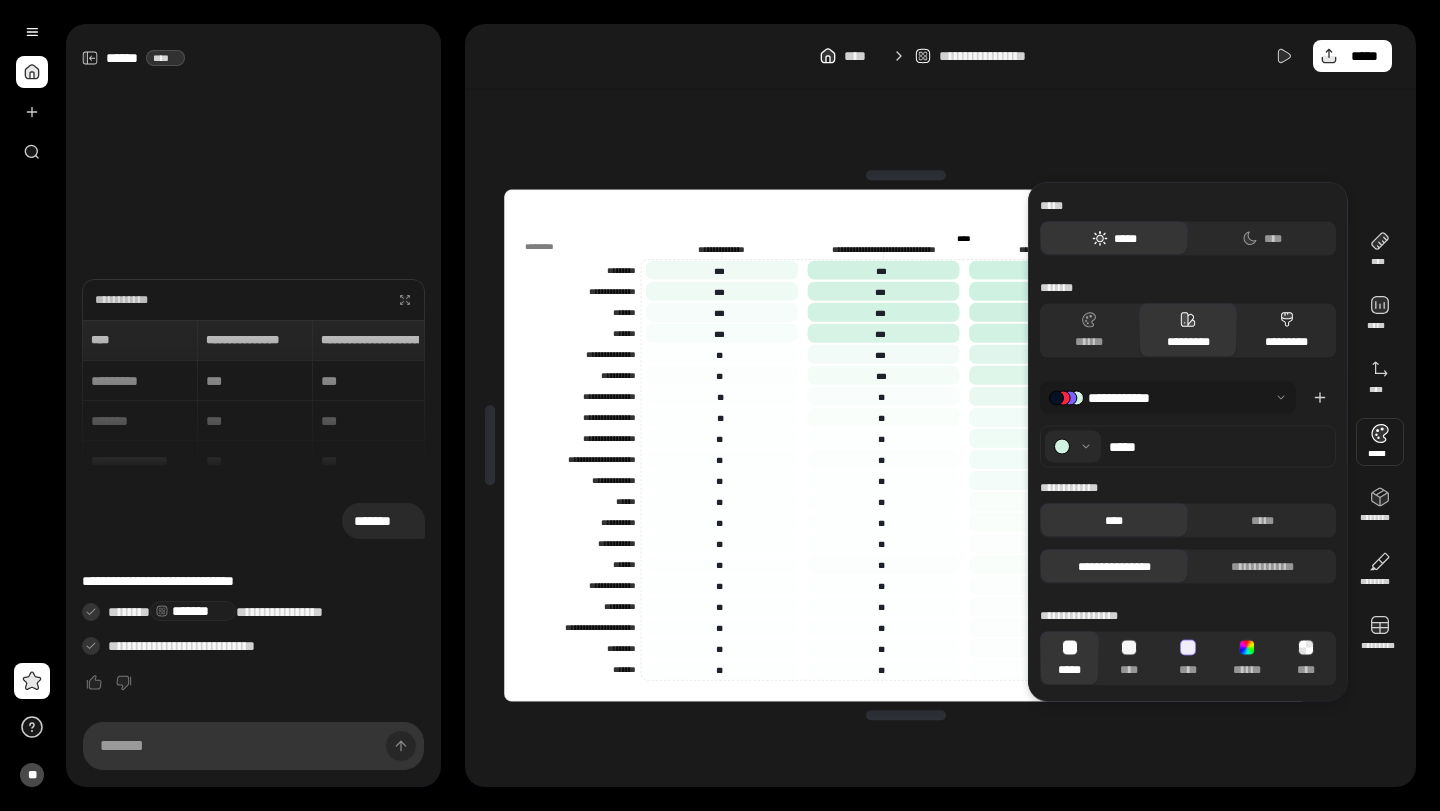 click on "*********" at bounding box center [1286, 331] 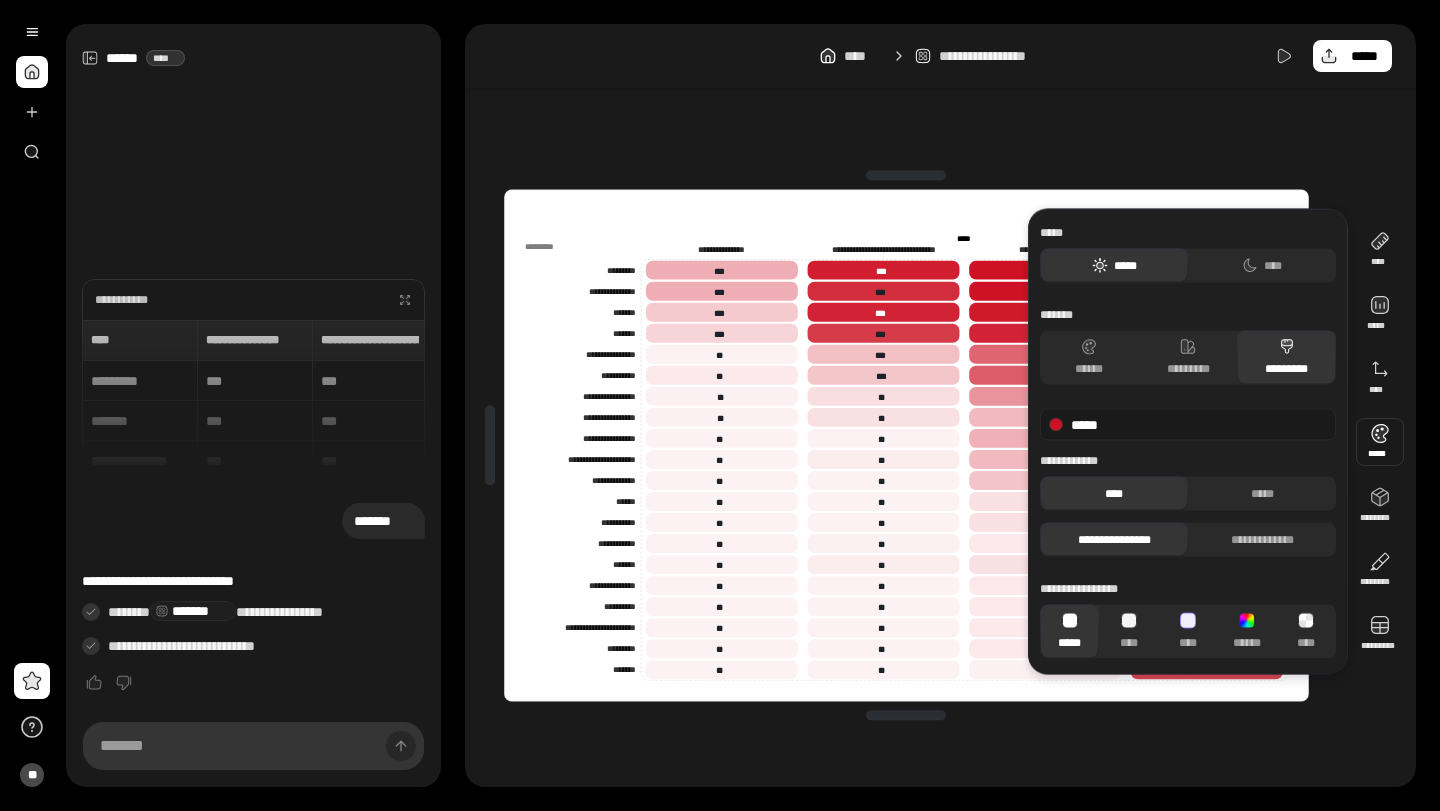 click on "*****" at bounding box center [1188, 425] 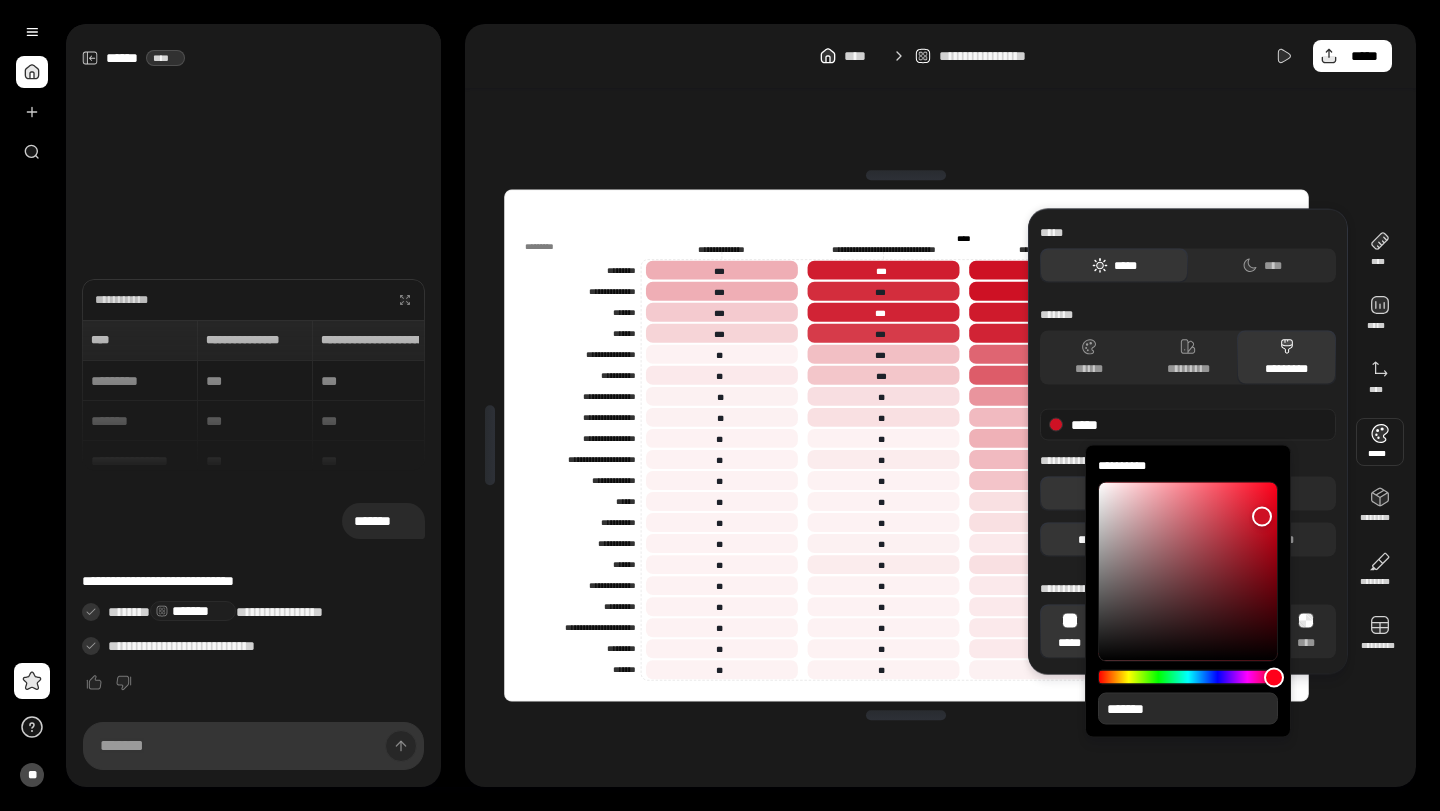 type on "**" 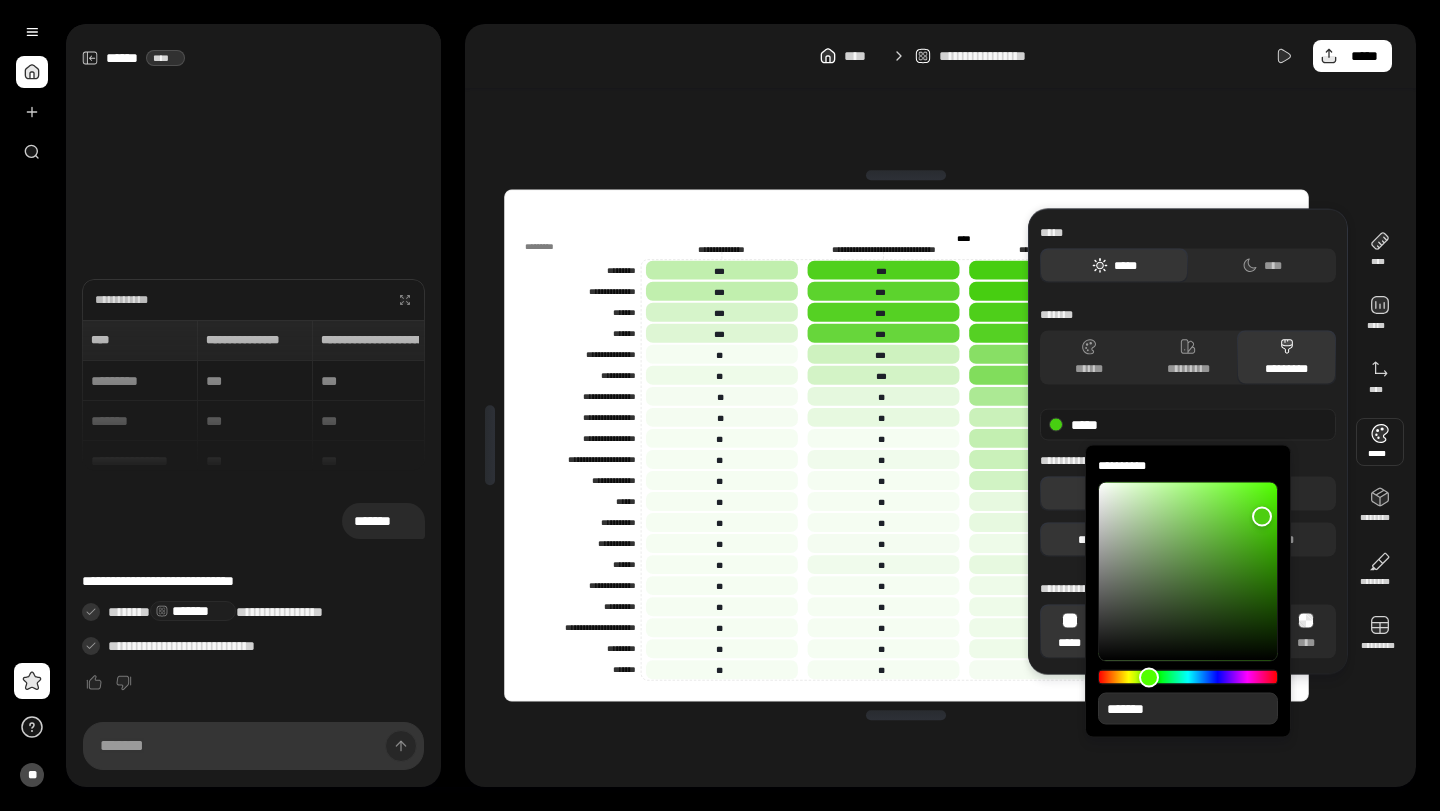 type on "**" 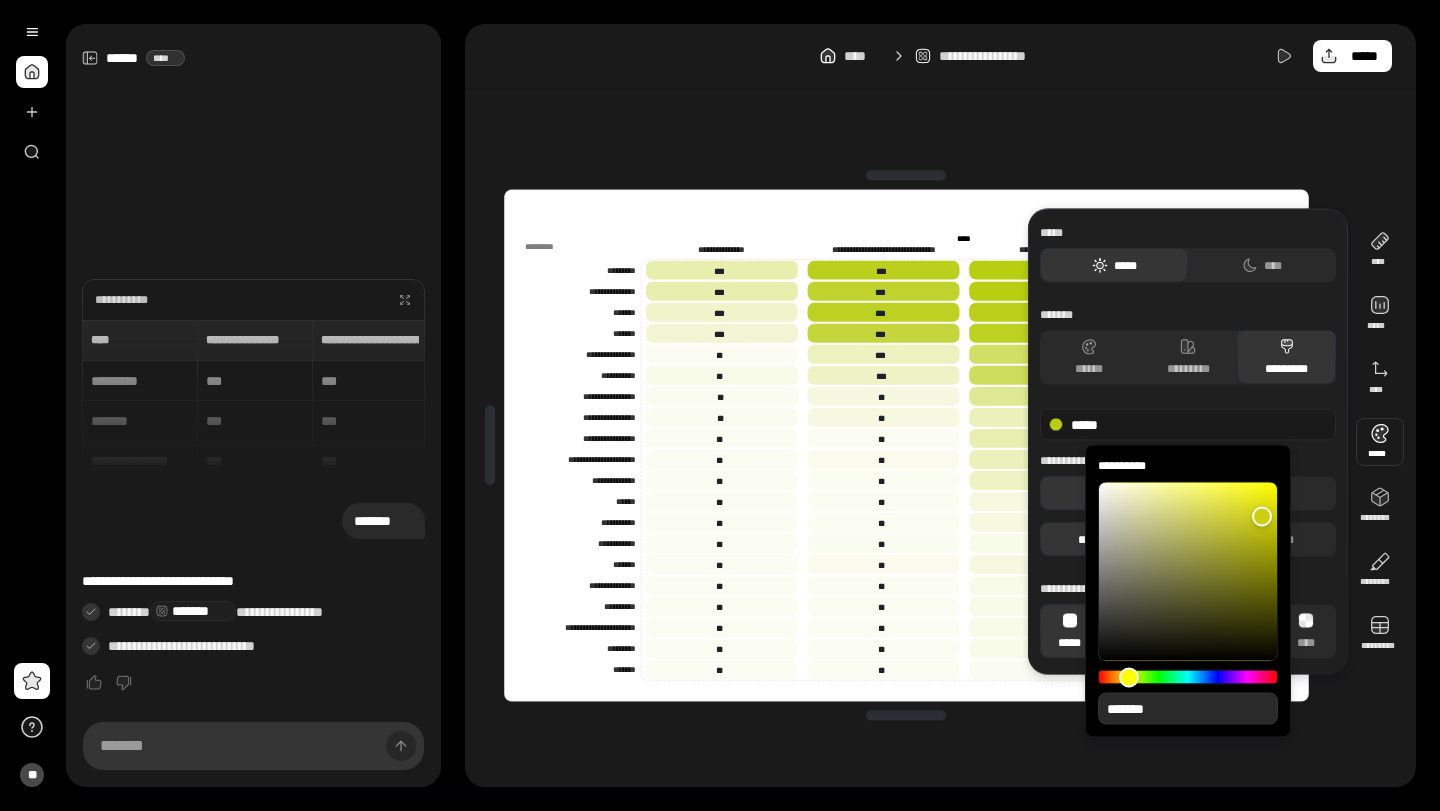 type on "**" 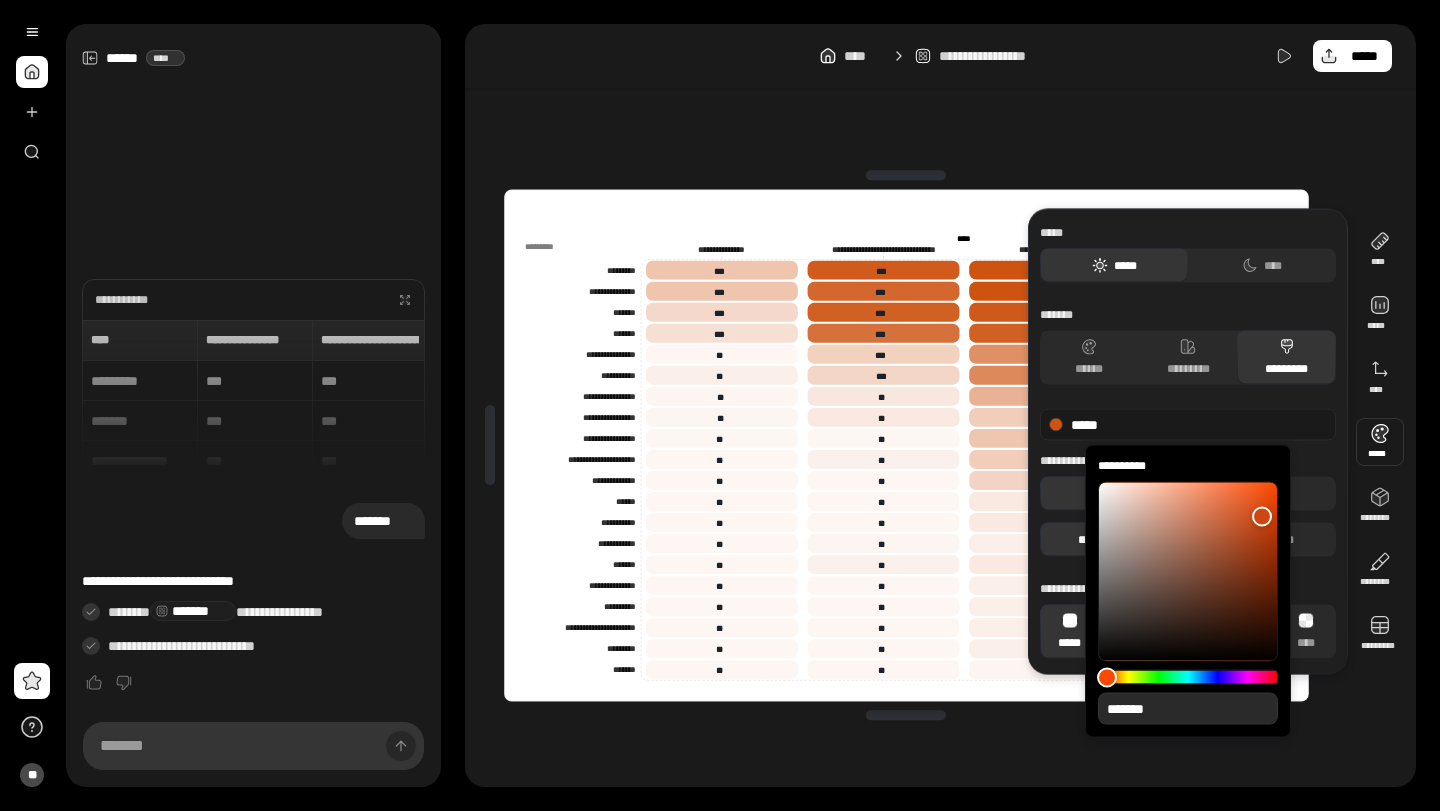 type on "**" 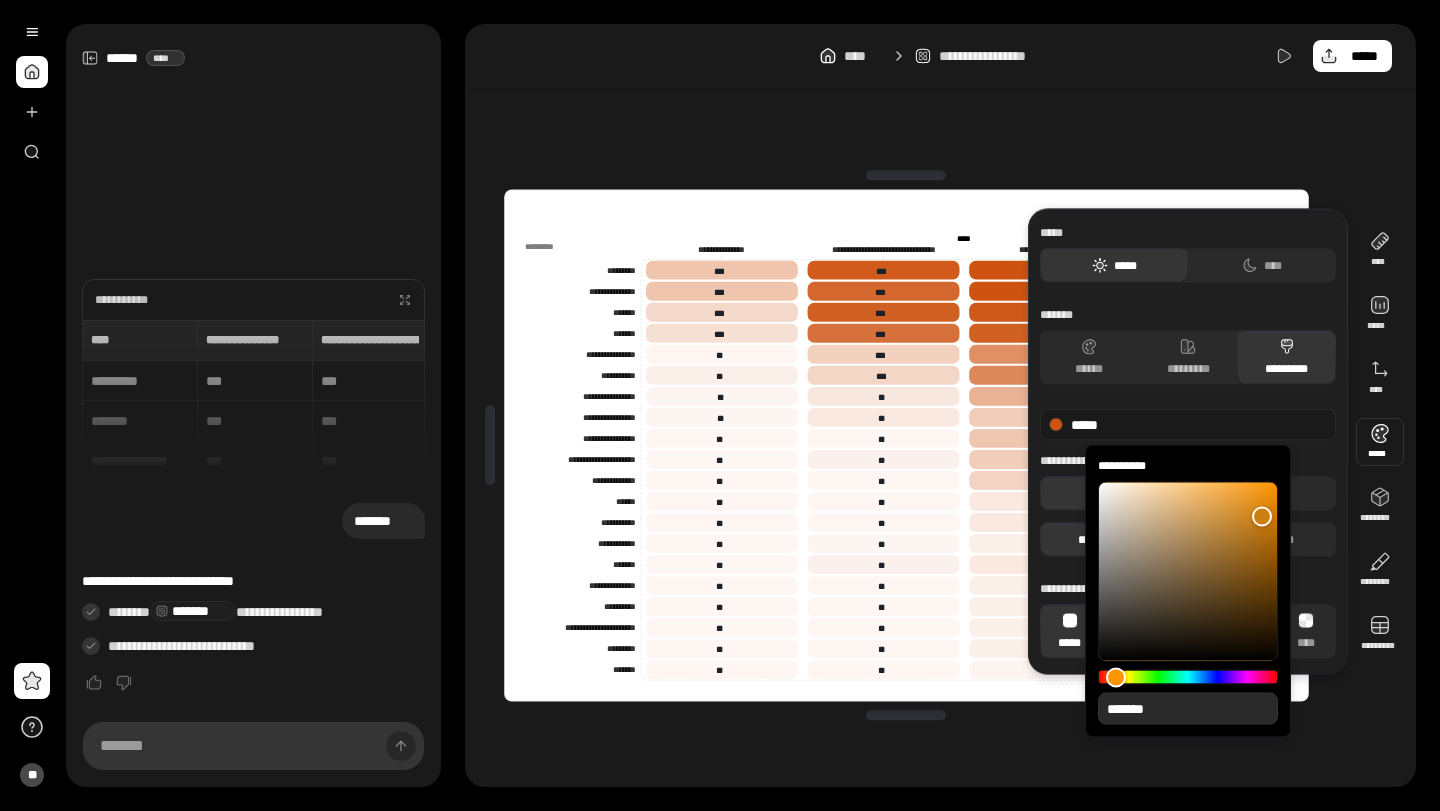 type on "**" 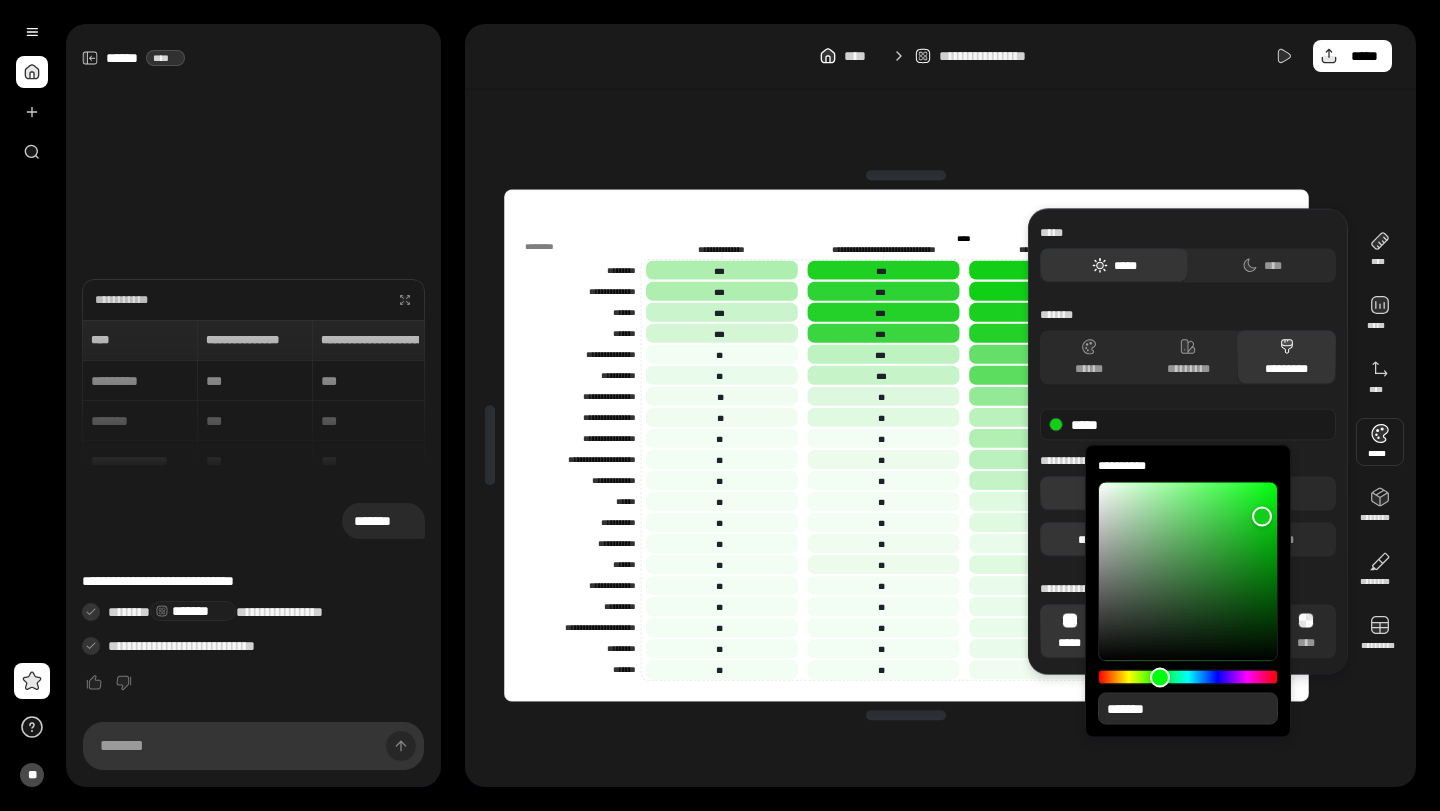 type on "**" 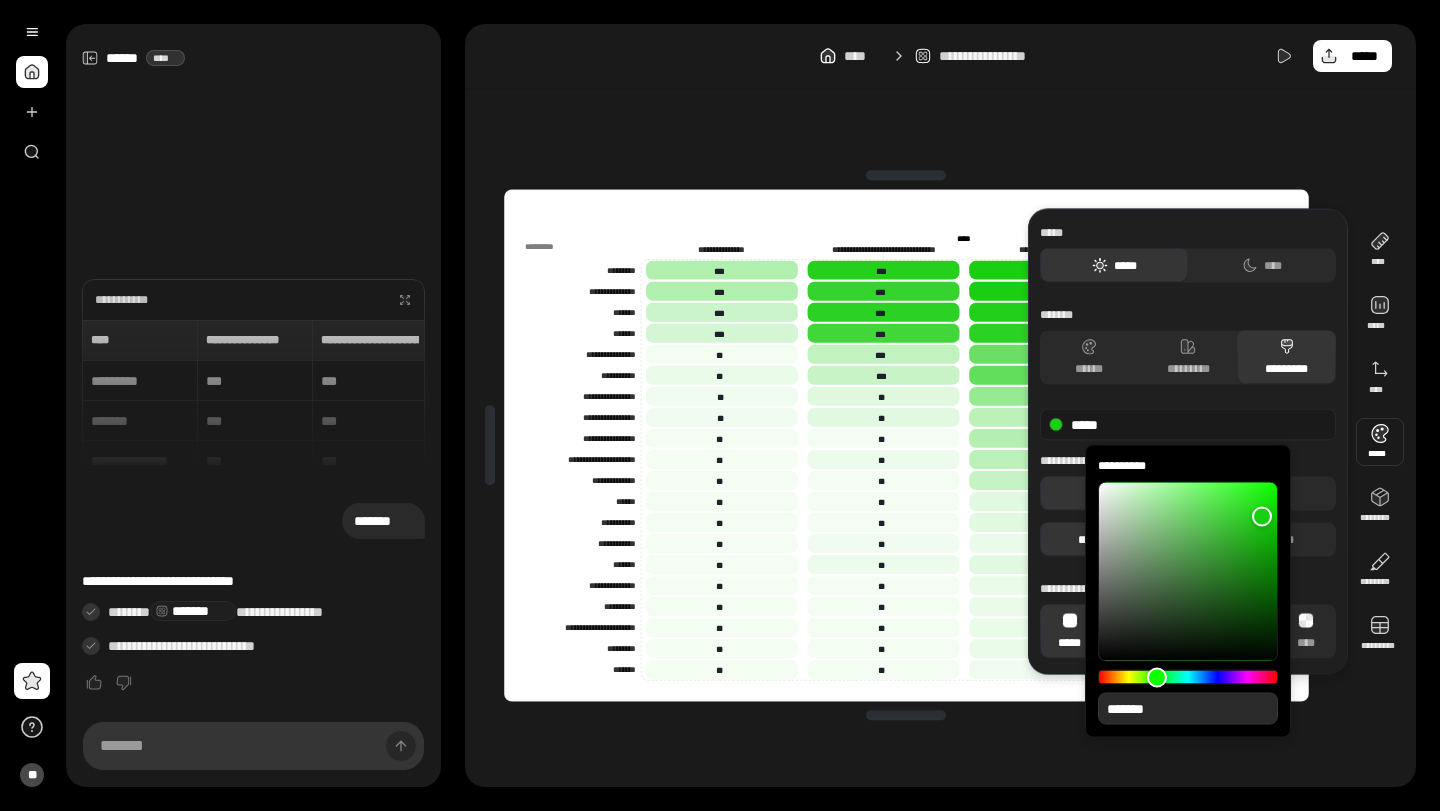 click at bounding box center [1188, 677] 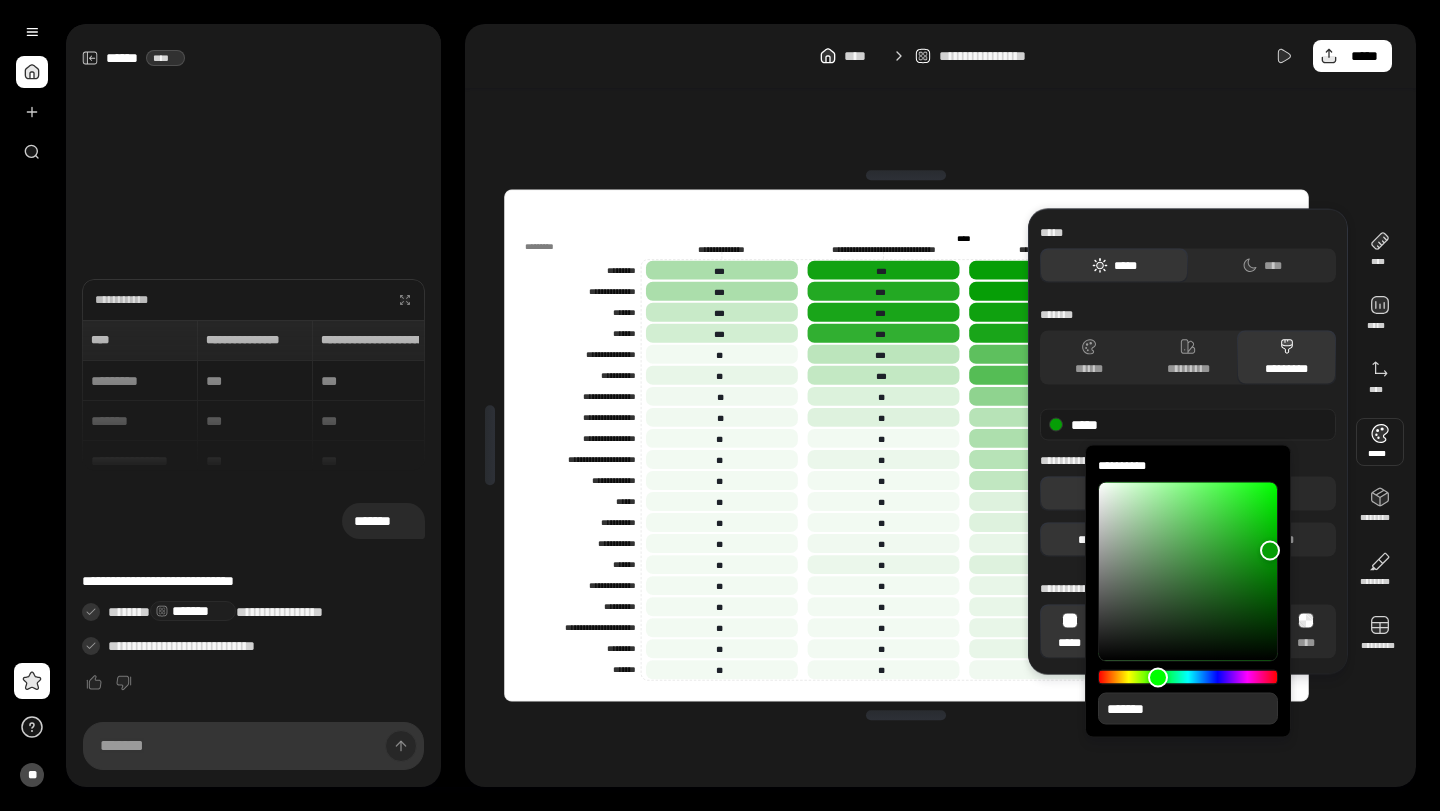 click at bounding box center (1270, 550) 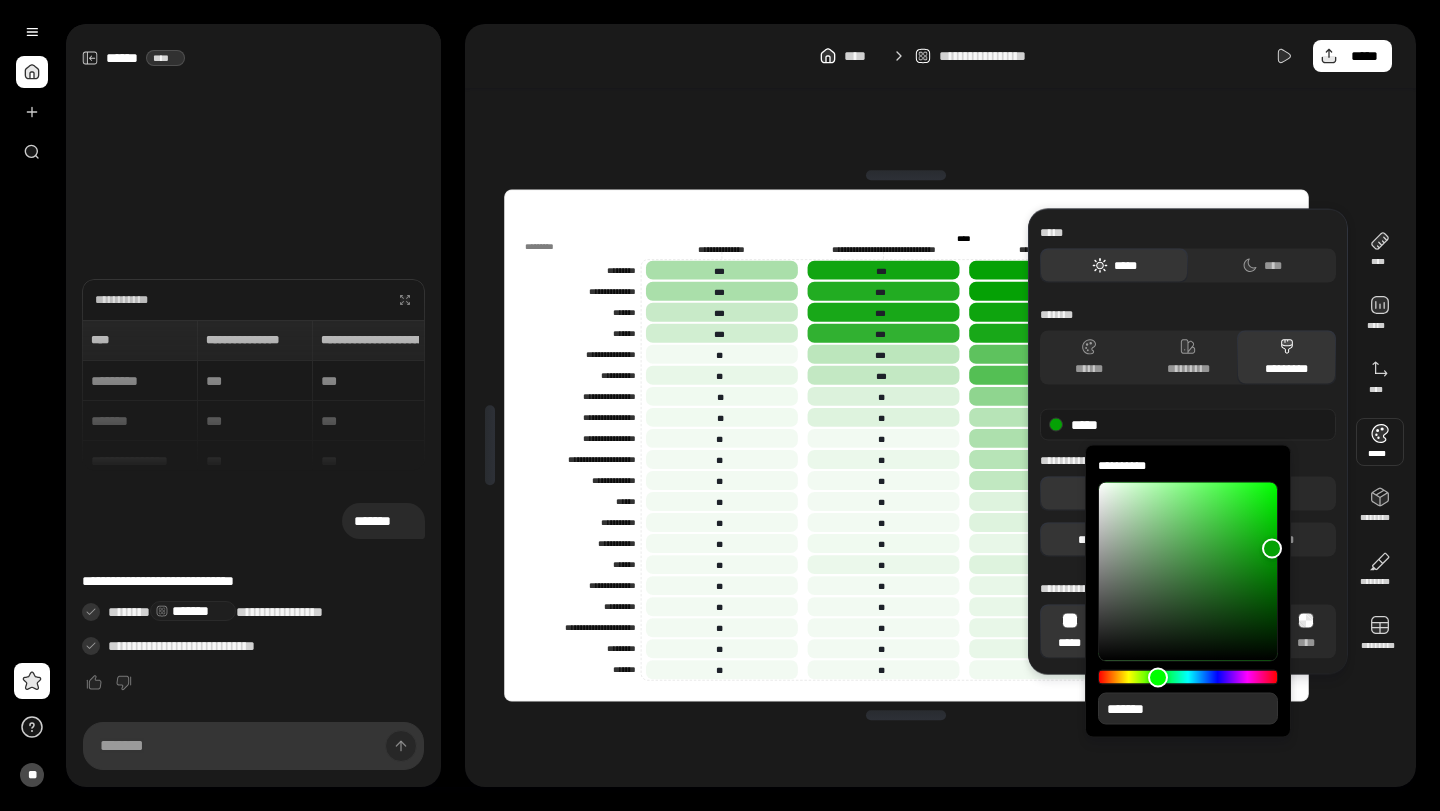 click on "**********" at bounding box center (906, 445) 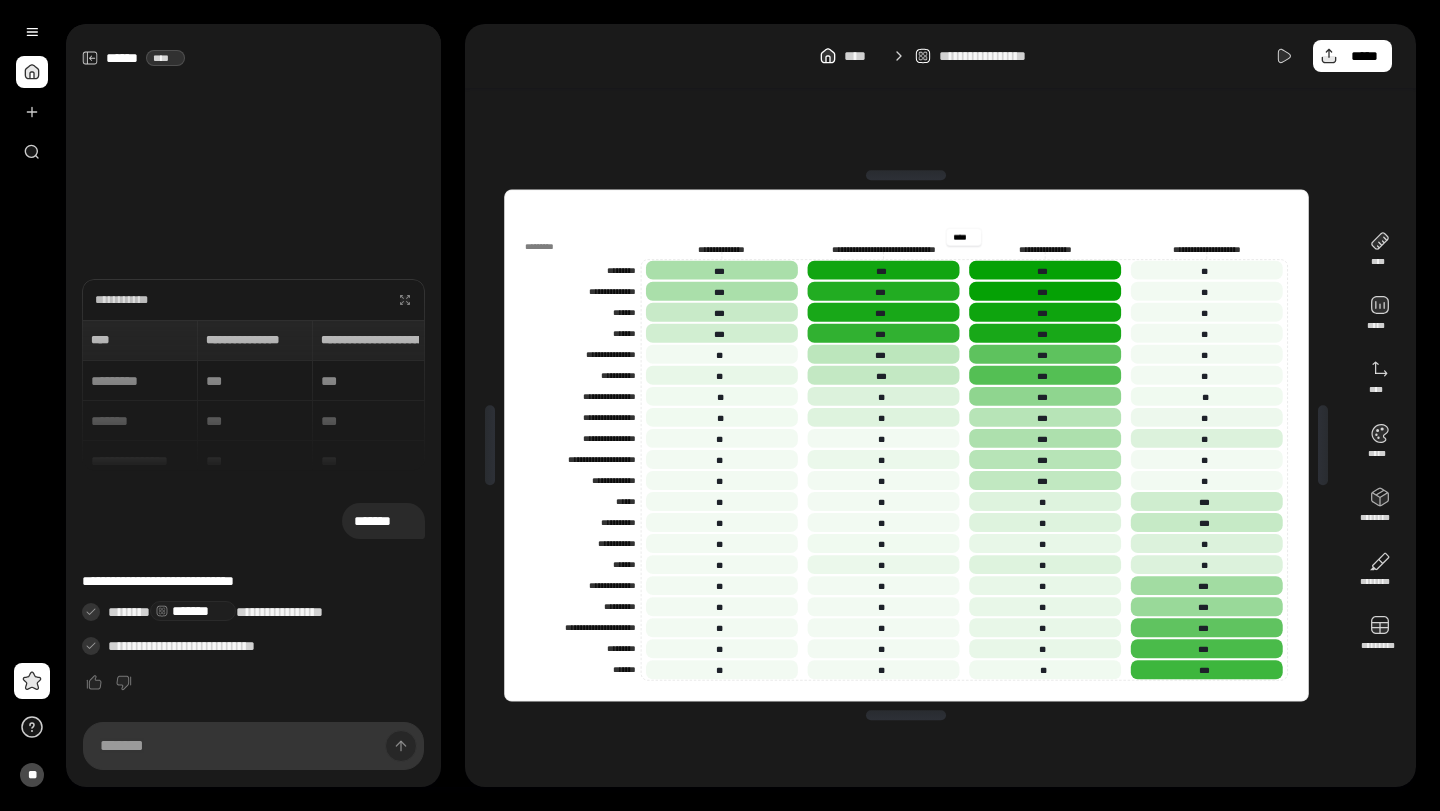 click on "****" at bounding box center [963, 237] 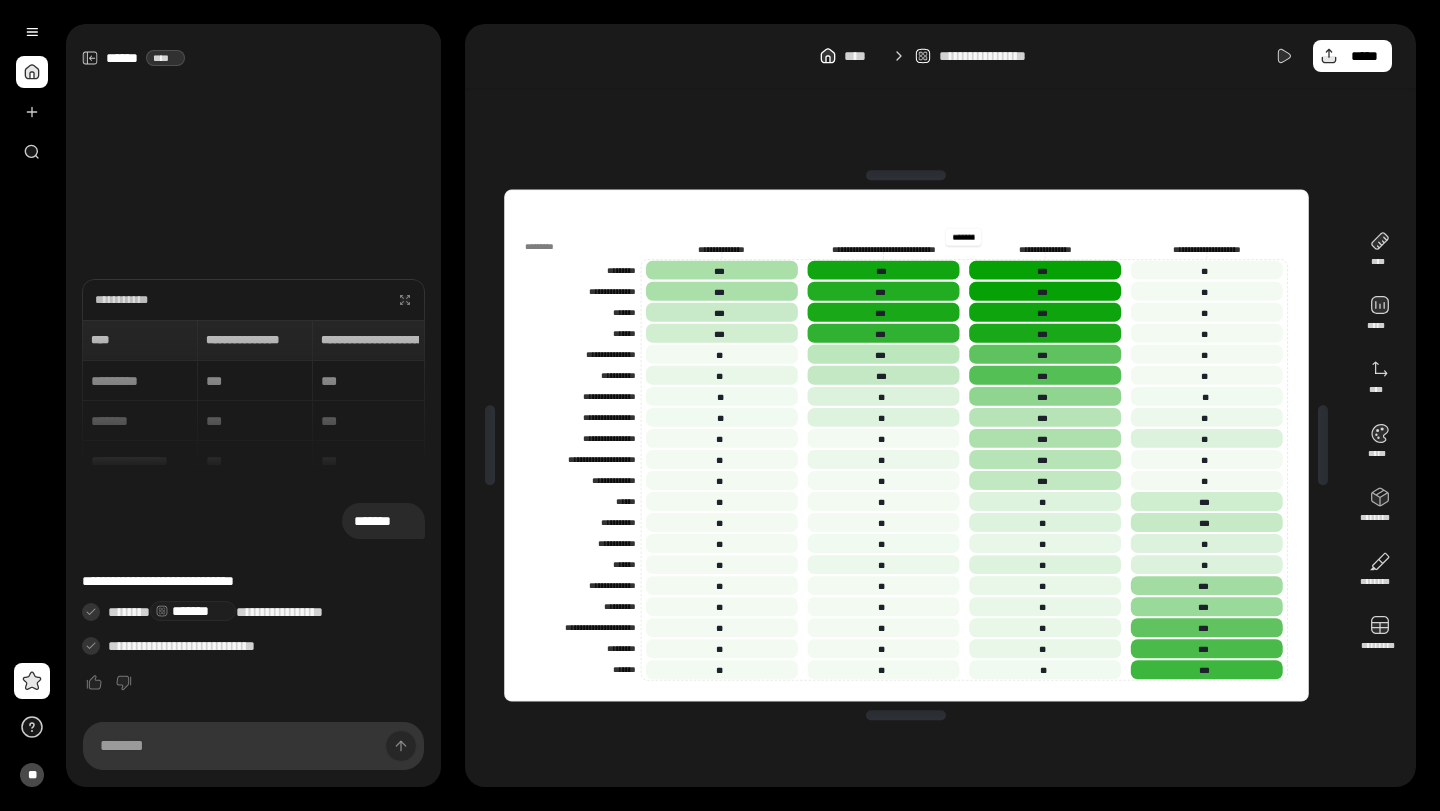 scroll, scrollTop: 0, scrollLeft: 0, axis: both 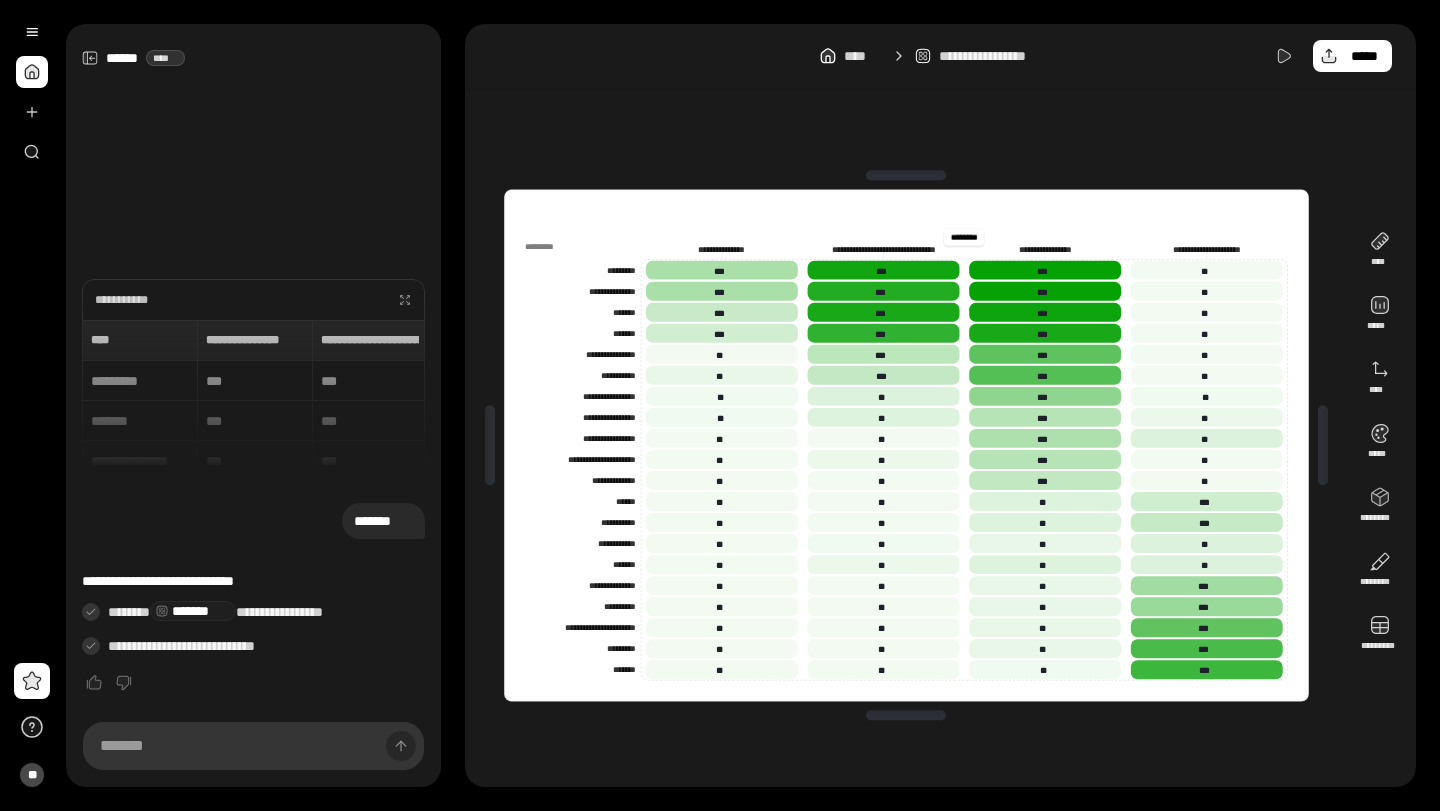 click on "**********" at bounding box center [940, 405] 